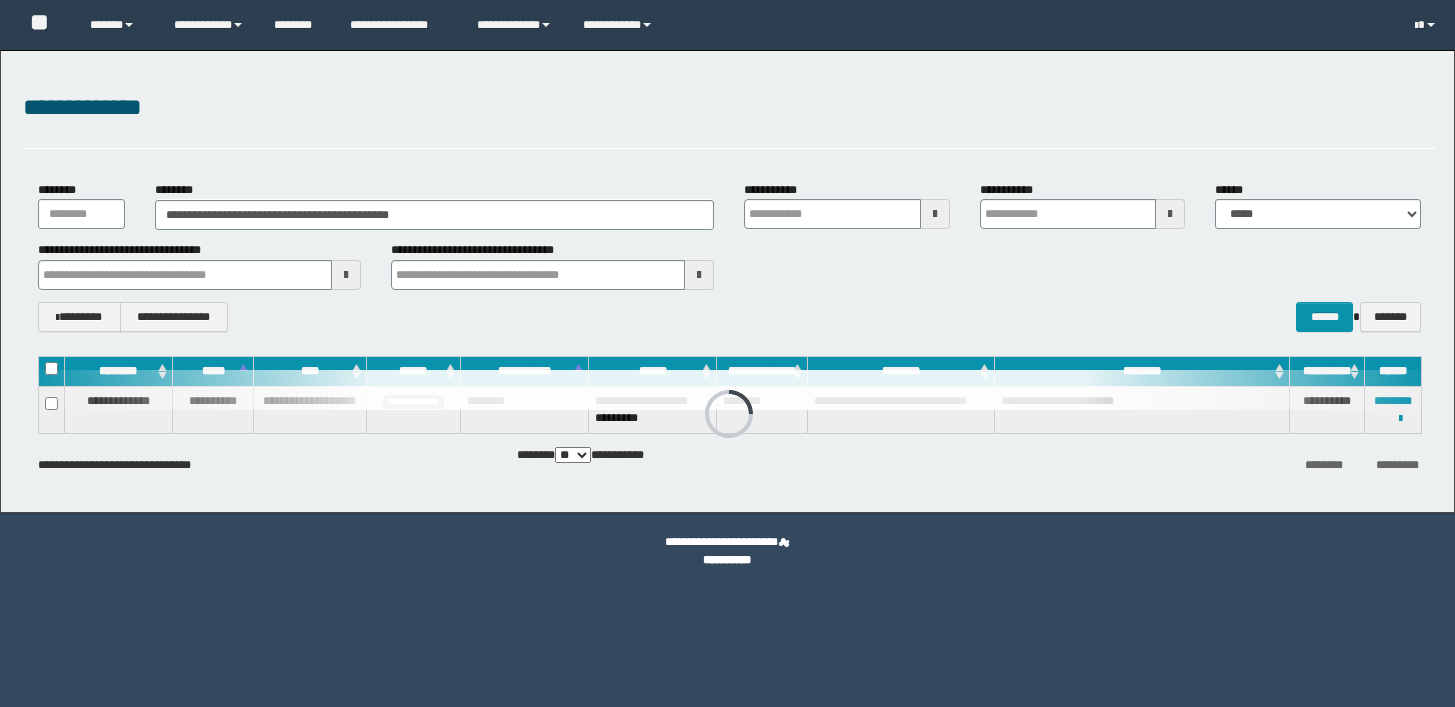 scroll, scrollTop: 0, scrollLeft: 0, axis: both 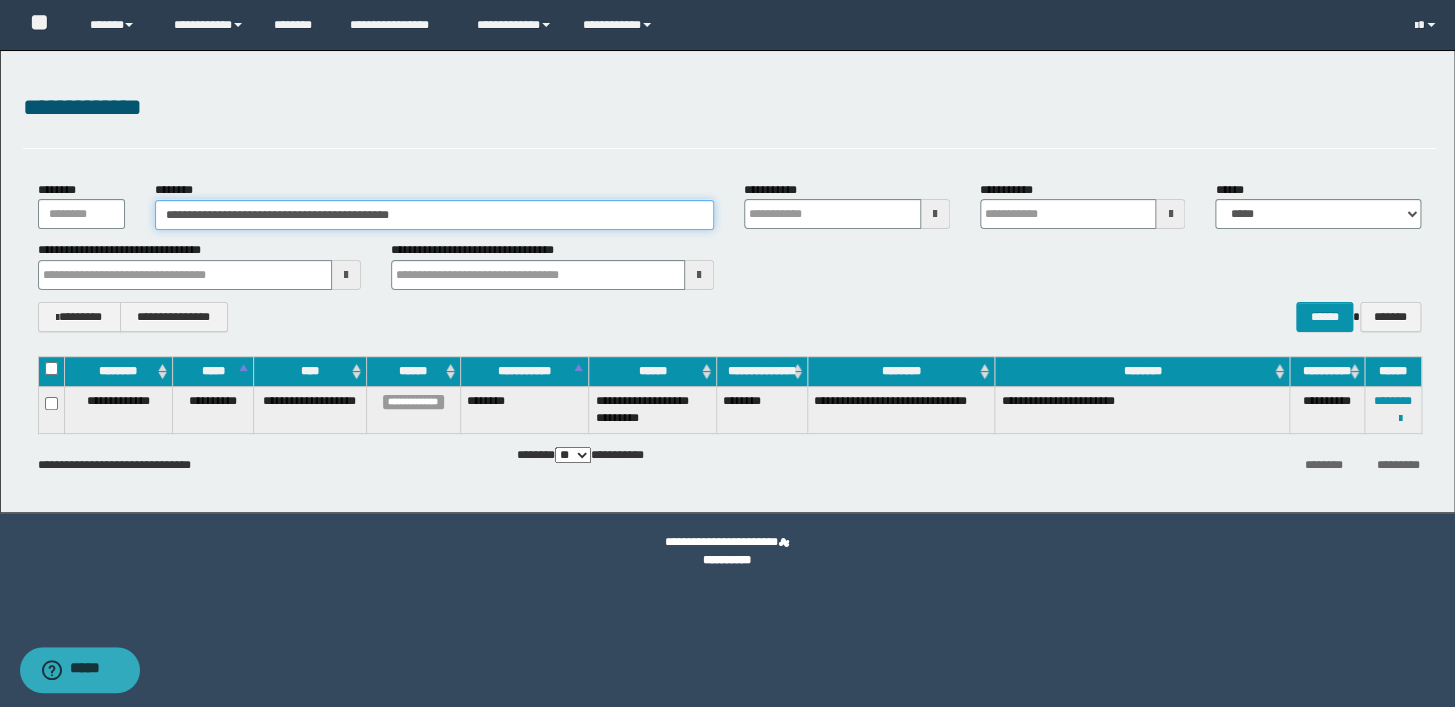 drag, startPoint x: 470, startPoint y: 216, endPoint x: 0, endPoint y: 164, distance: 472.86786 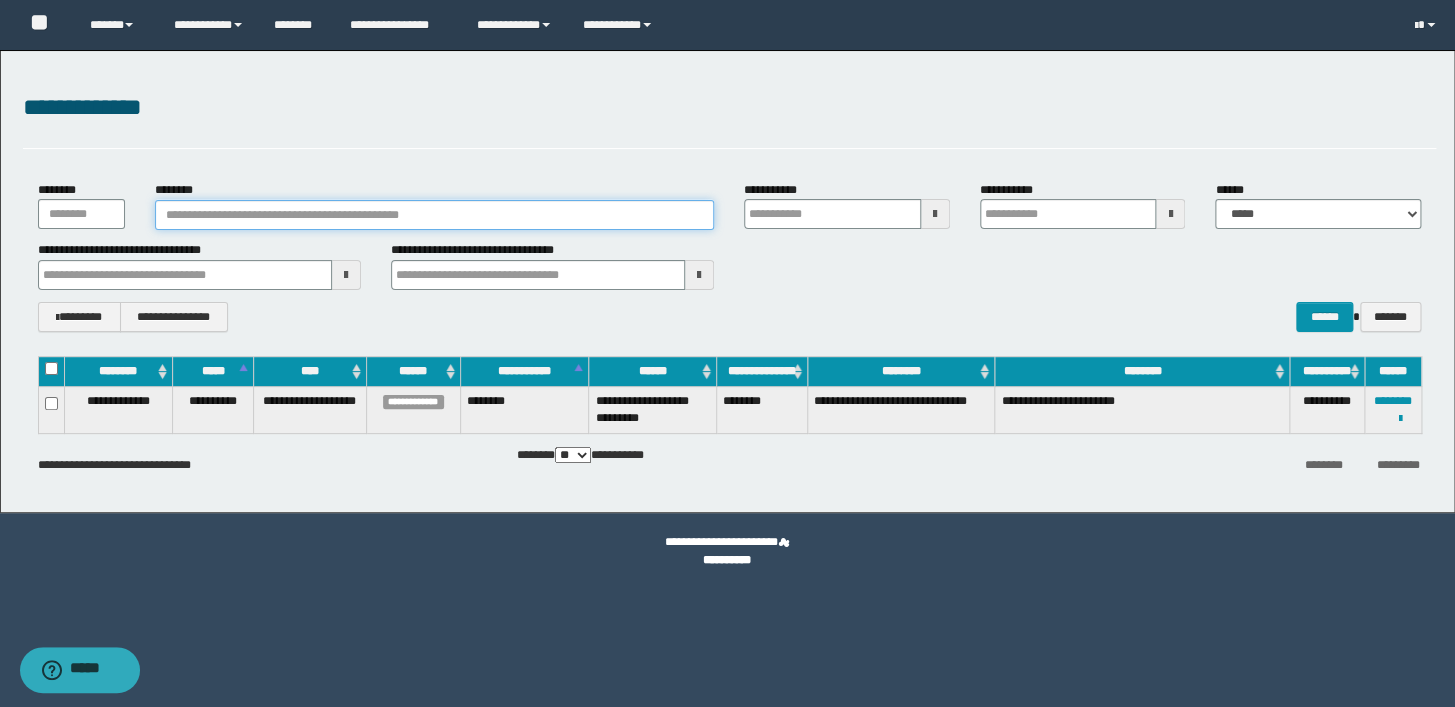 paste on "********" 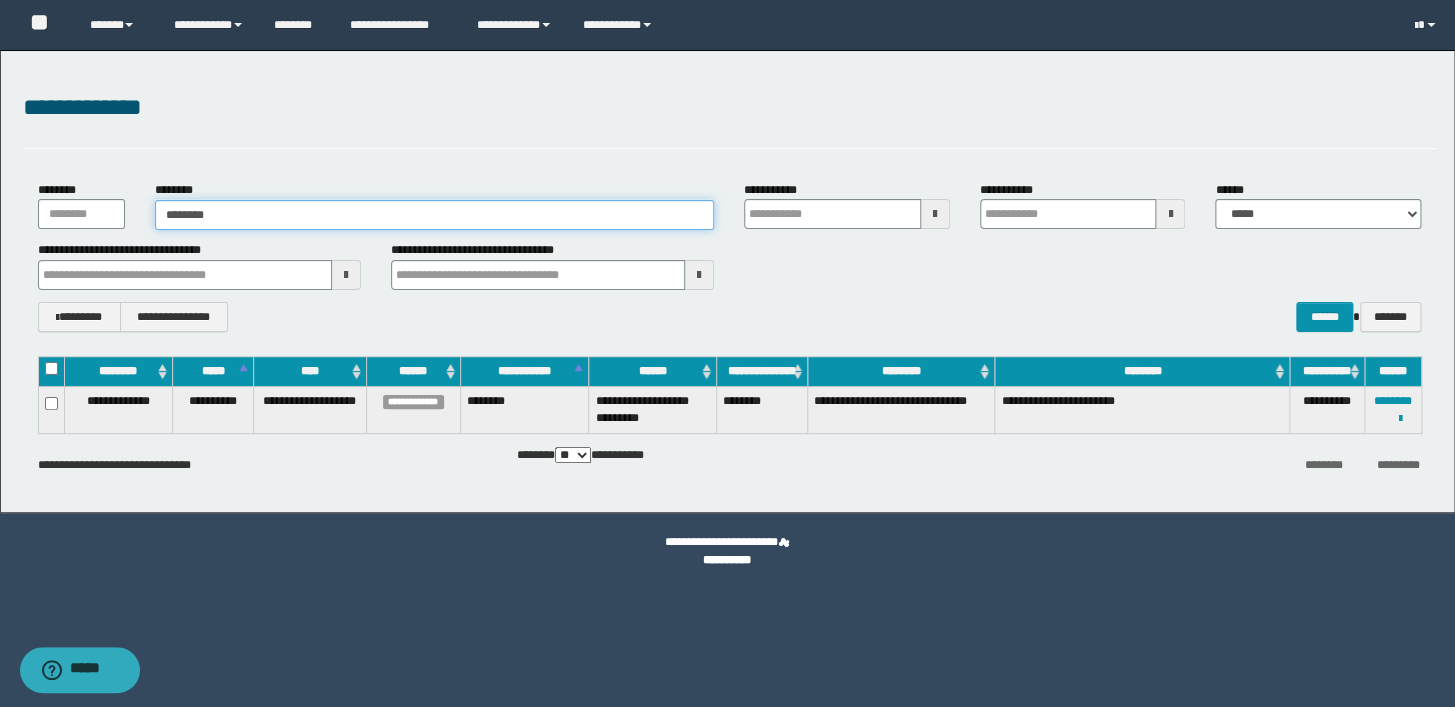 type on "********" 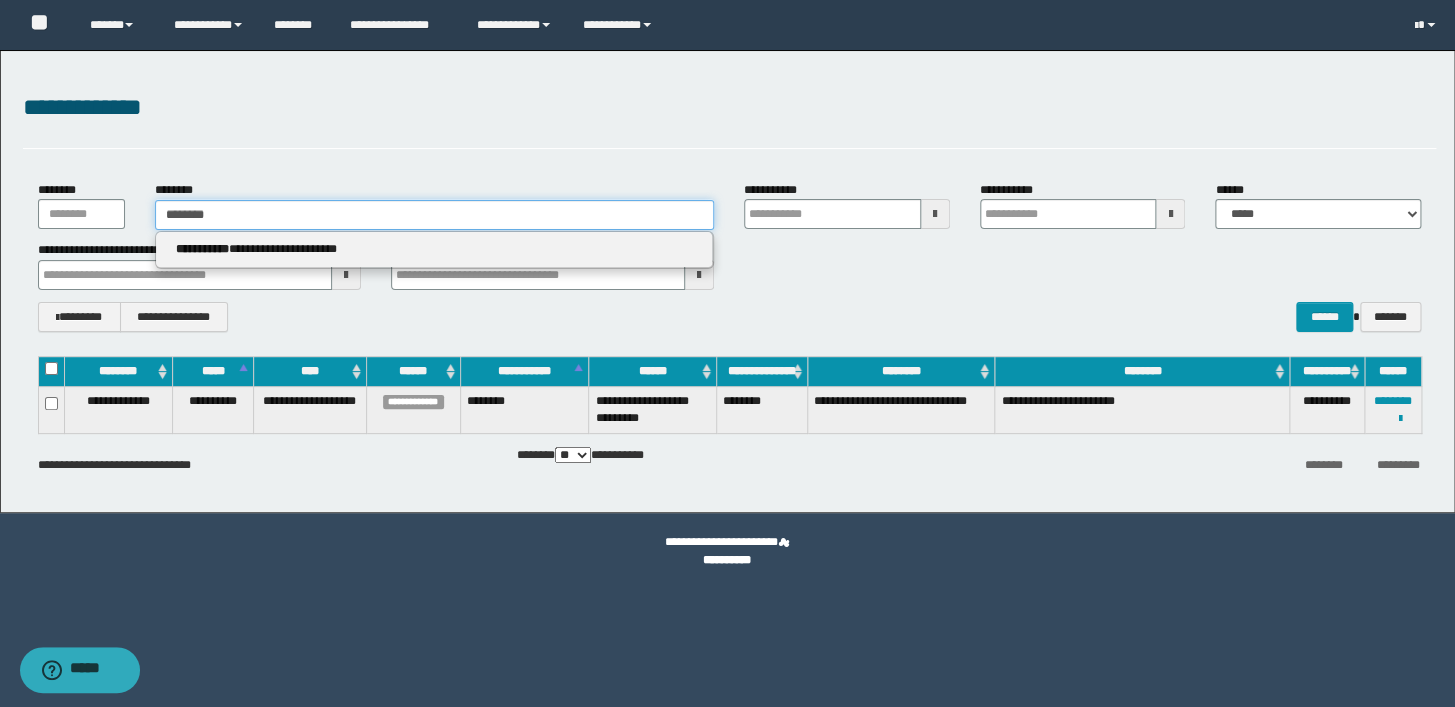 type 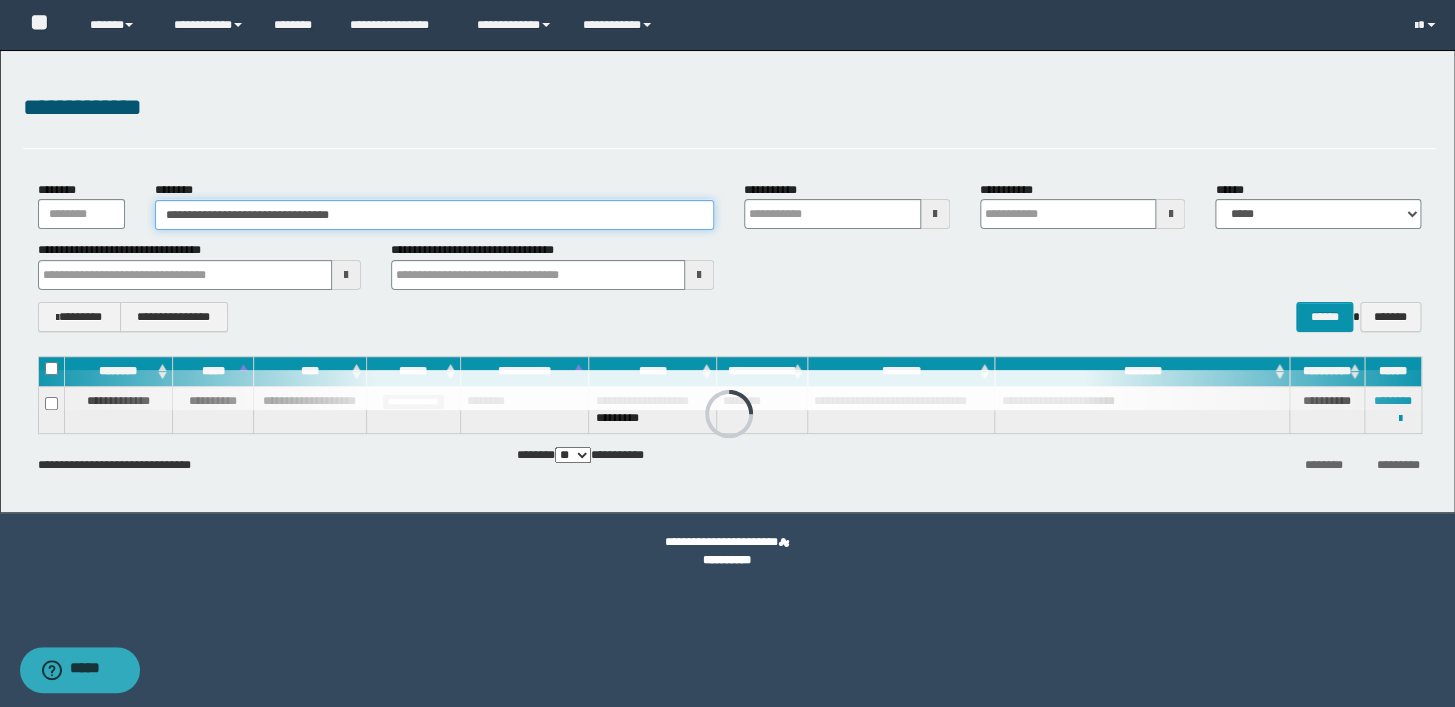 type on "**********" 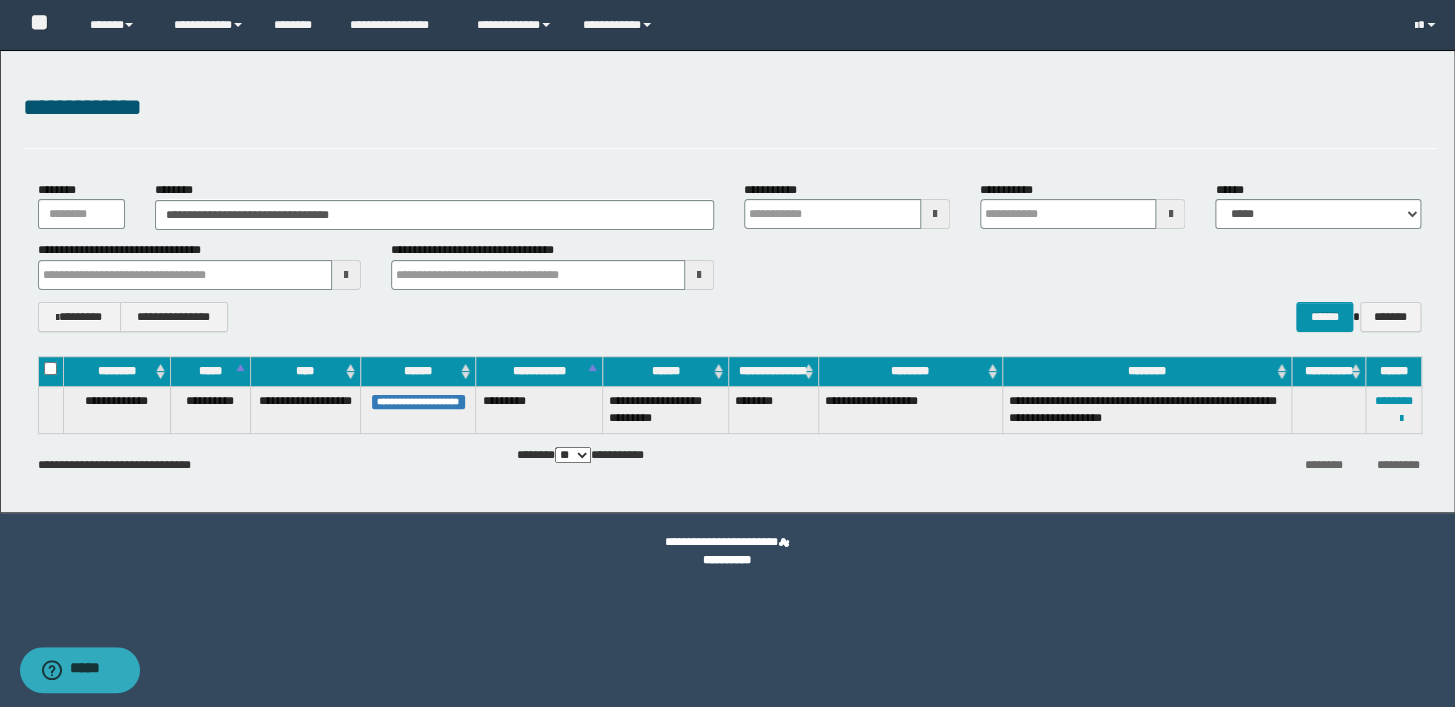 click on "**********" at bounding box center (729, 317) 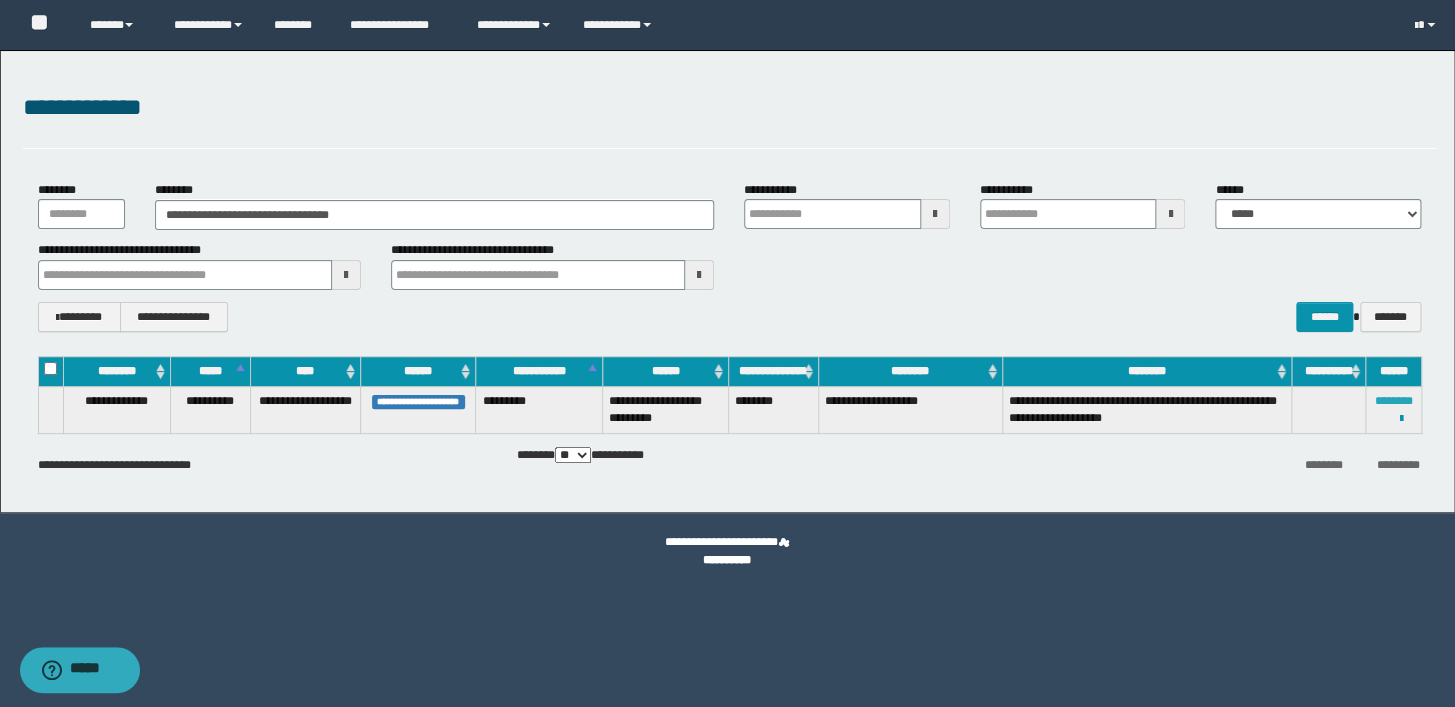 click on "********" at bounding box center [1393, 401] 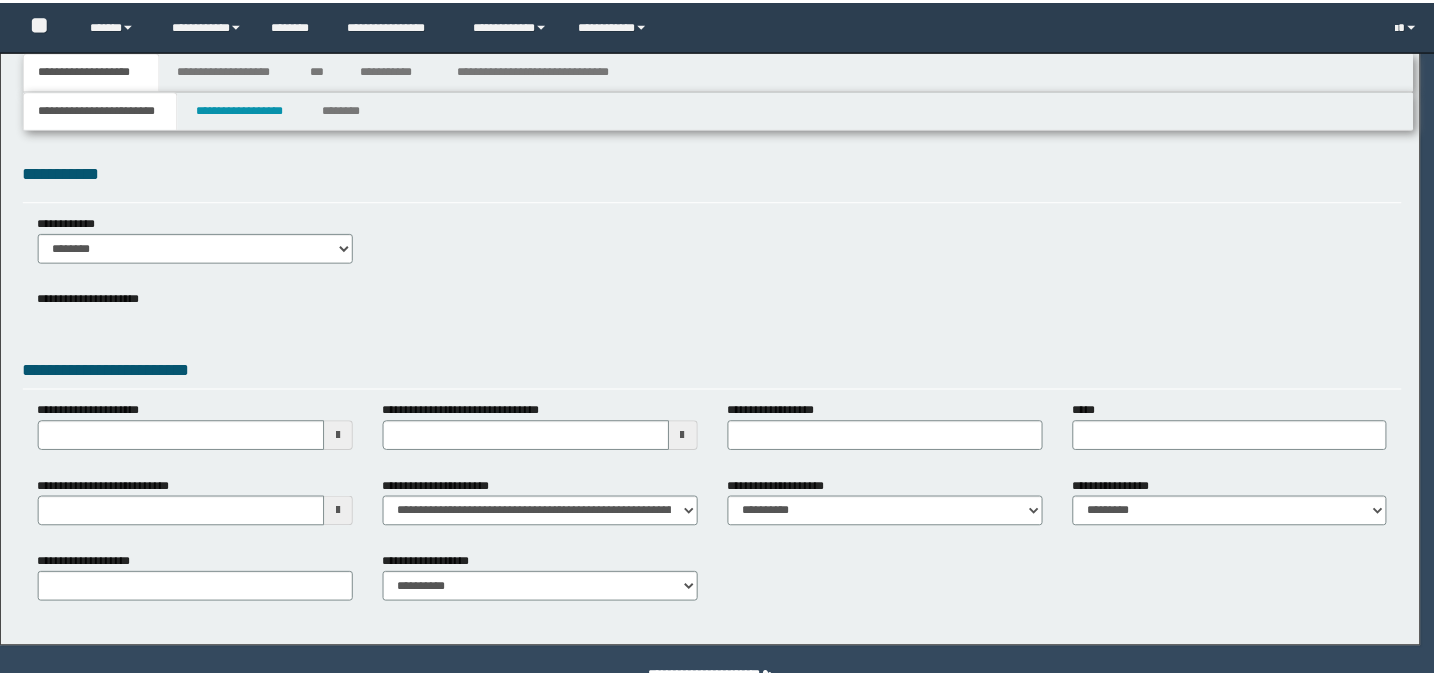 scroll, scrollTop: 0, scrollLeft: 0, axis: both 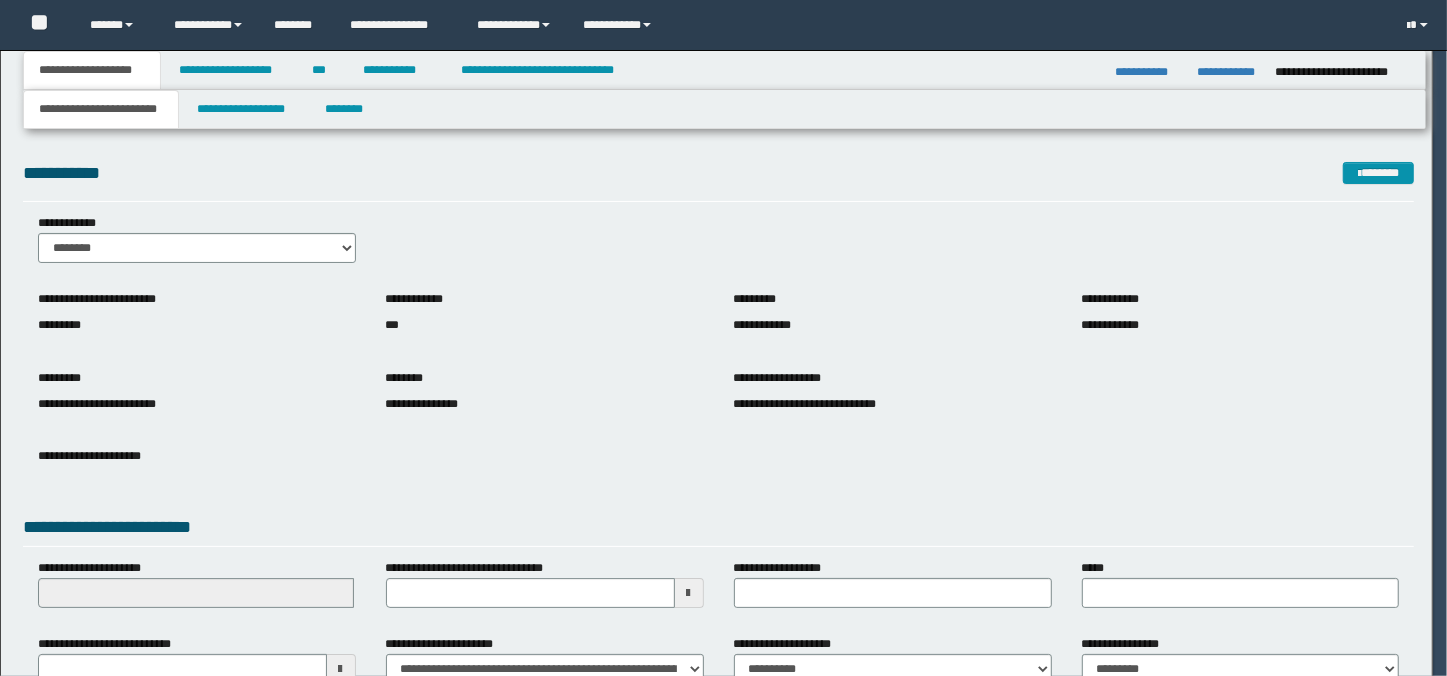 click on "**********" at bounding box center (719, 467) 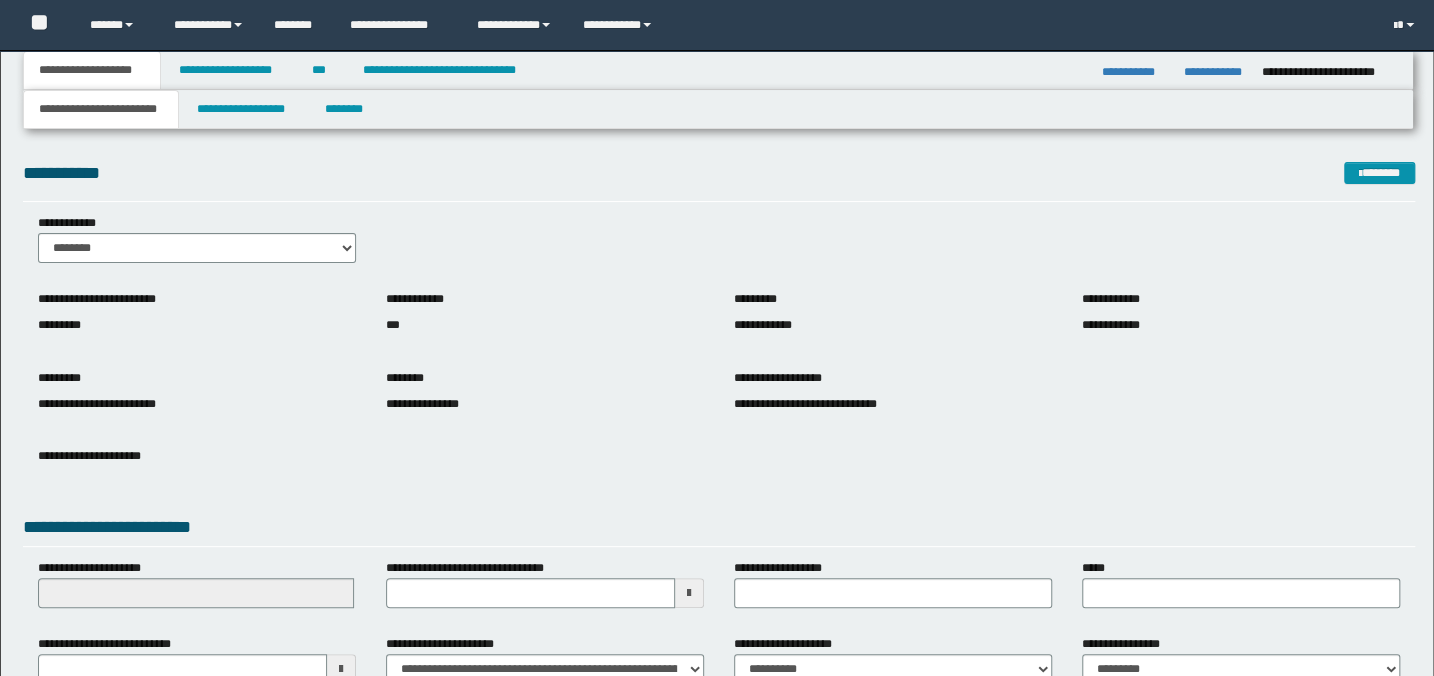 scroll, scrollTop: 0, scrollLeft: 0, axis: both 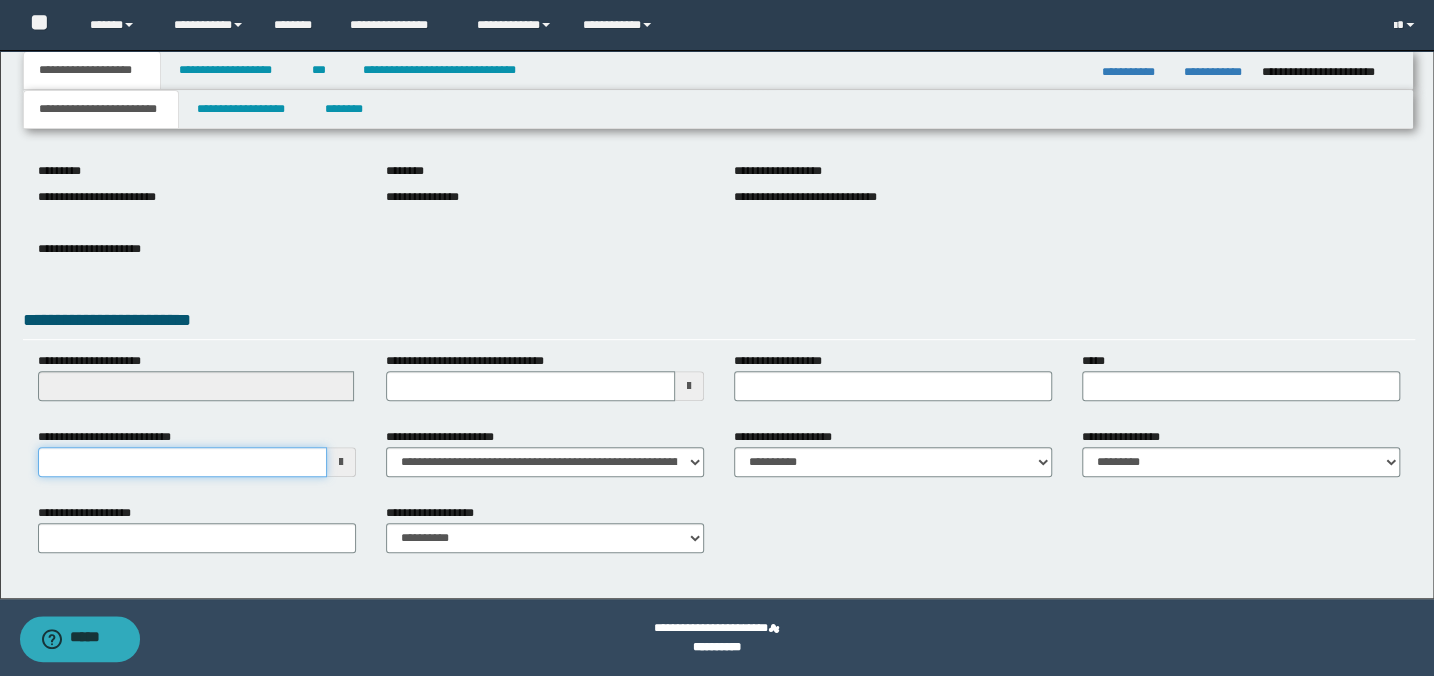 click on "**********" at bounding box center (182, 462) 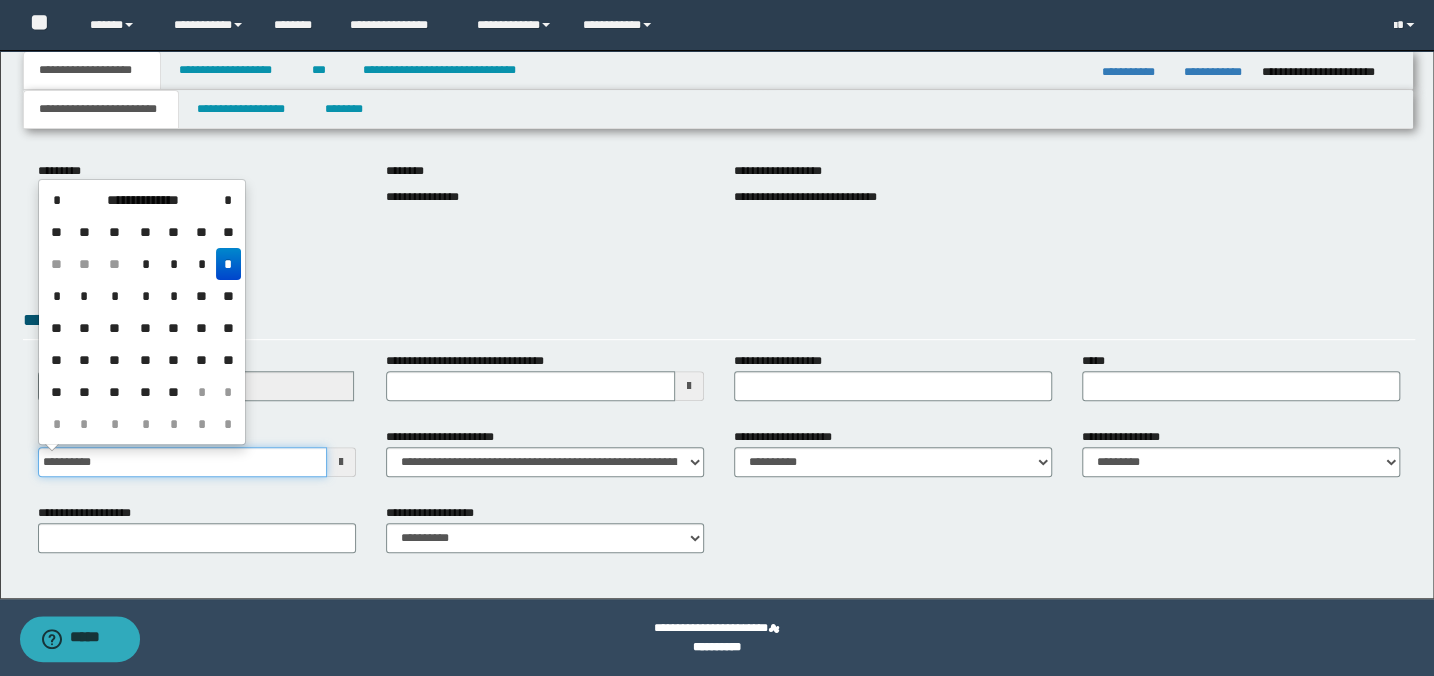 type on "**********" 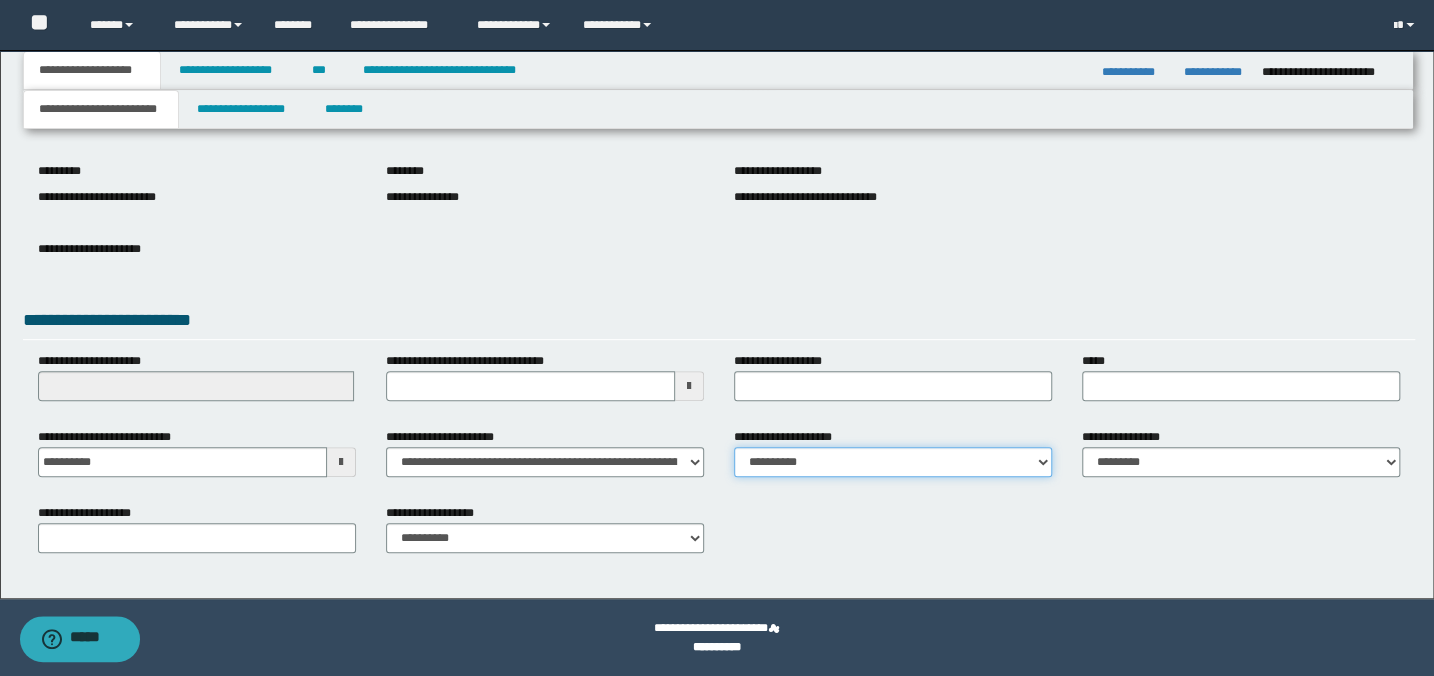 click on "**********" at bounding box center [893, 462] 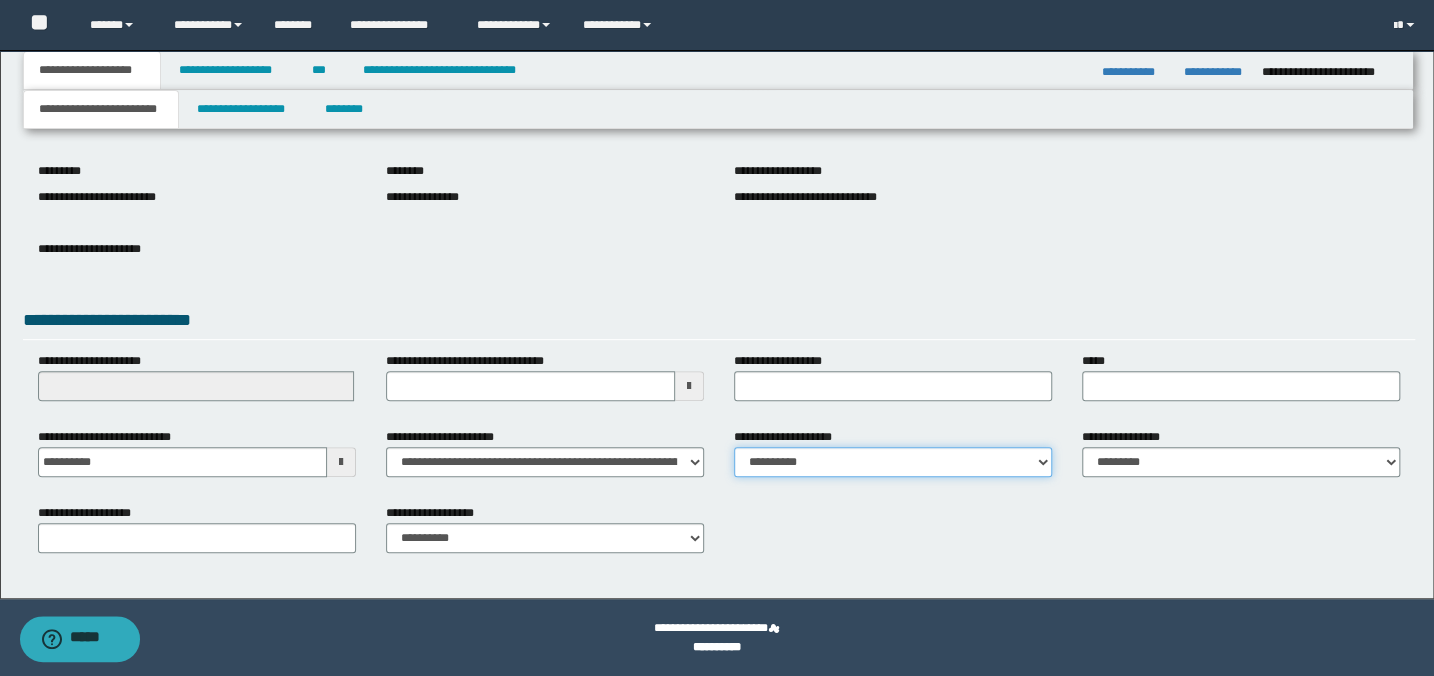 select on "*" 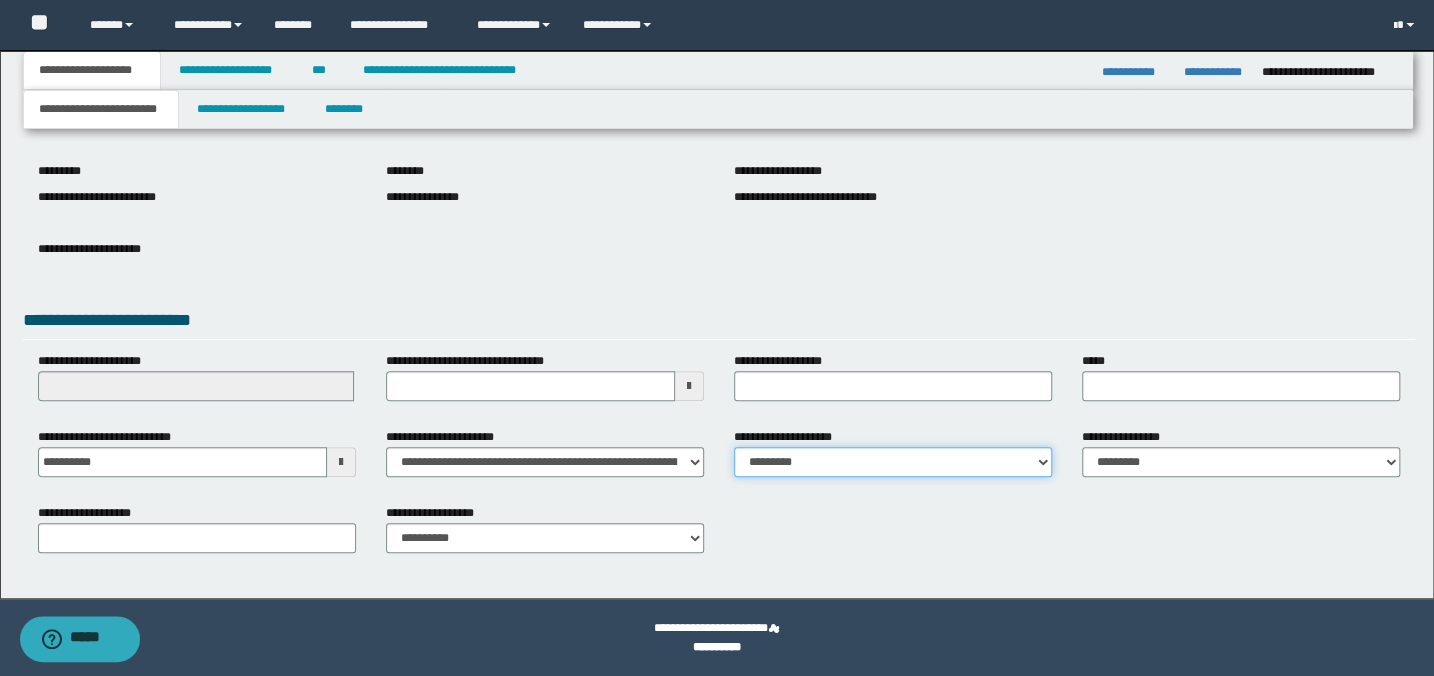click on "**********" at bounding box center [893, 462] 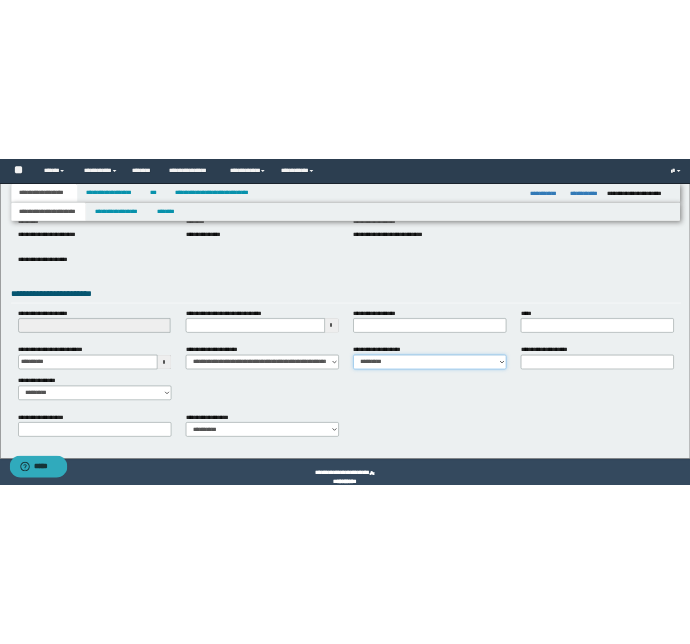 scroll, scrollTop: 270, scrollLeft: 0, axis: vertical 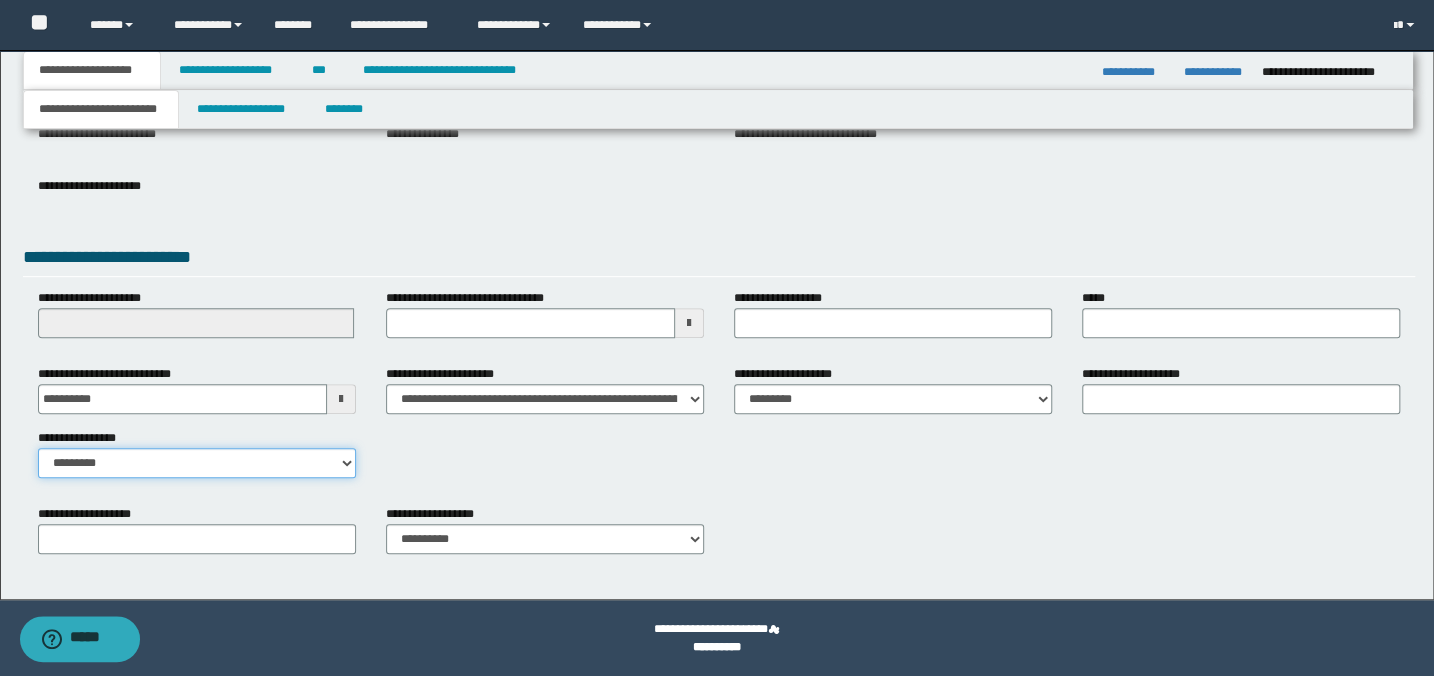 click on "**********" at bounding box center (197, 463) 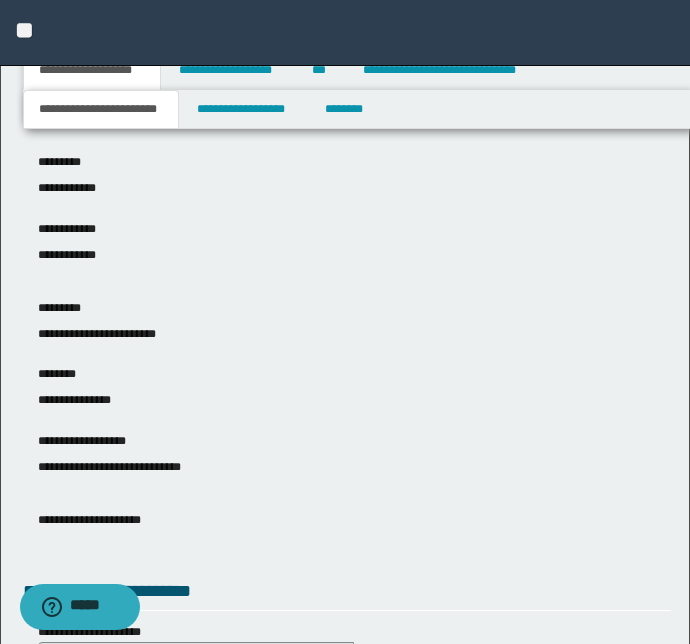 click on "**********" at bounding box center (347, 255) 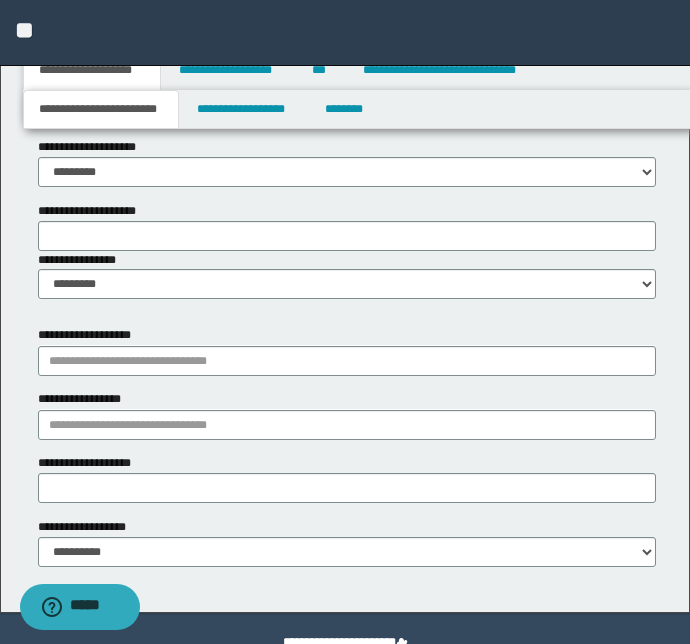 scroll, scrollTop: 1196, scrollLeft: 0, axis: vertical 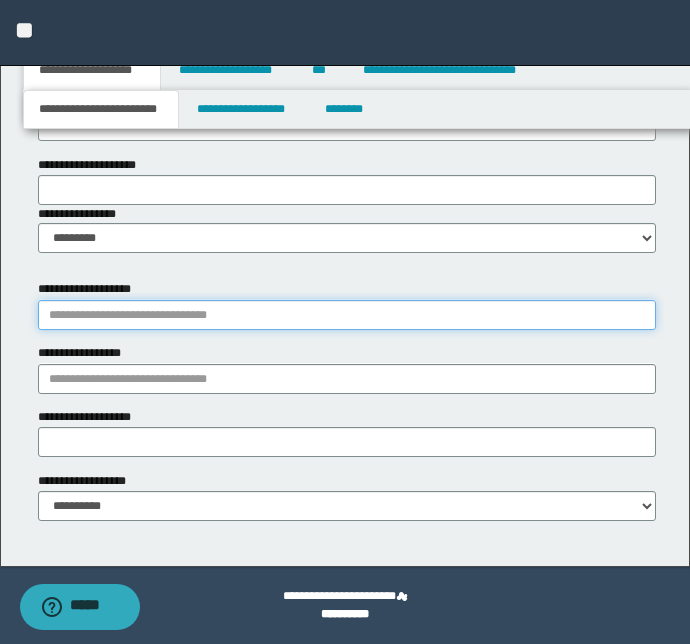 click on "**********" at bounding box center [347, 315] 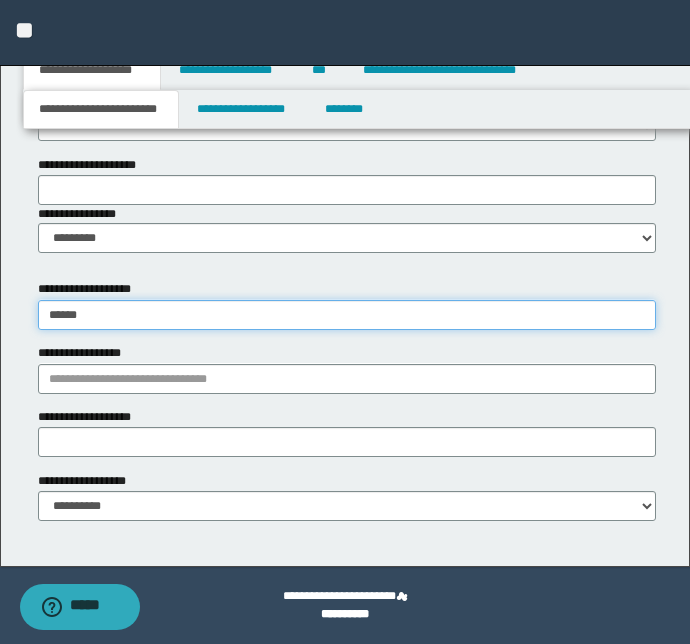 type on "*******" 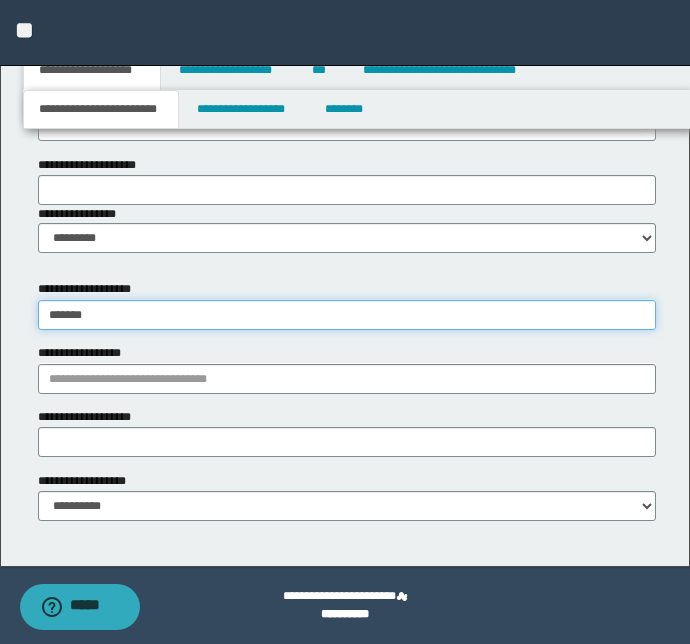 type on "**********" 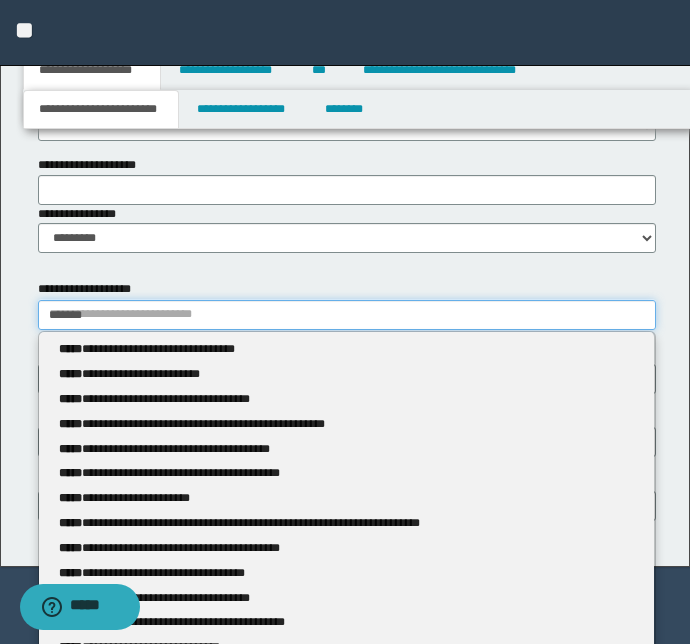 type 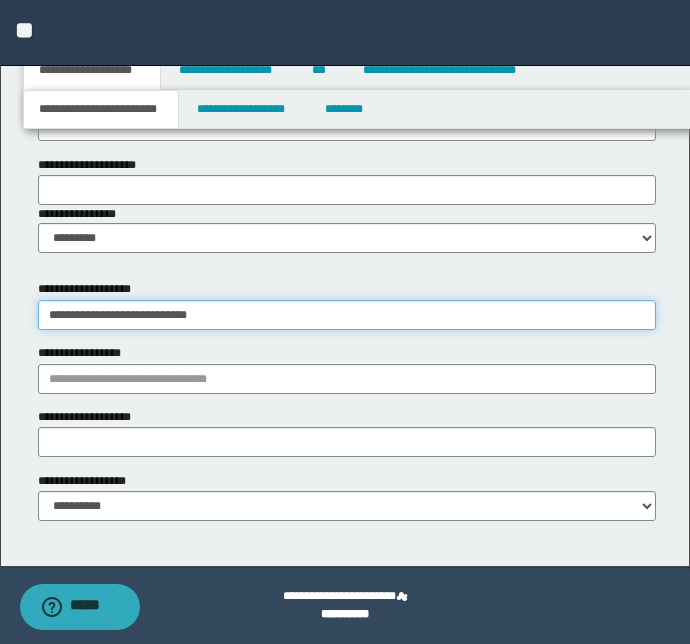 type on "**********" 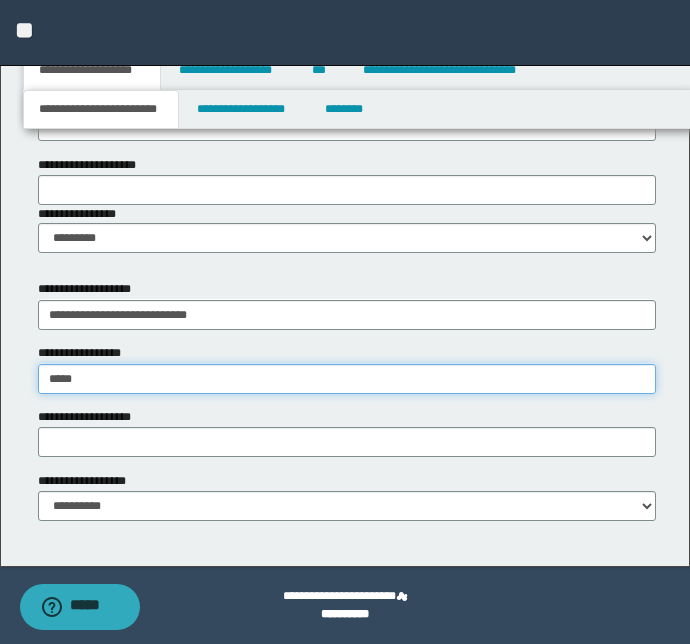 type on "*****" 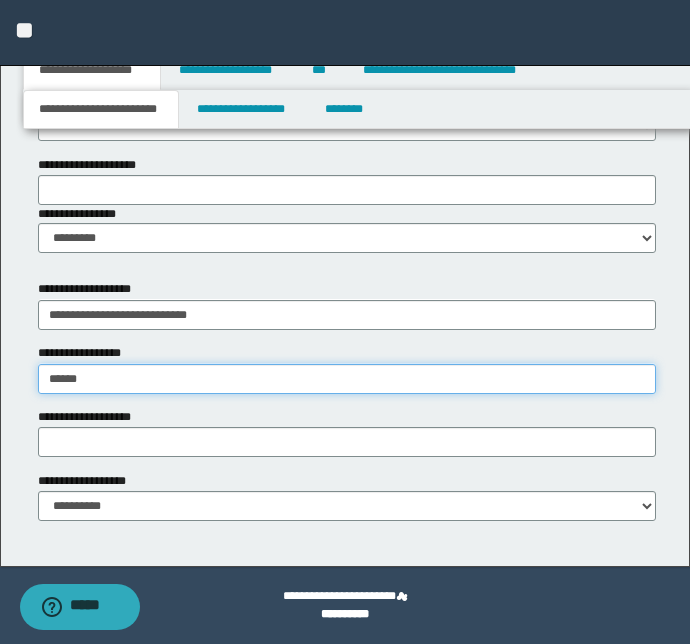 type on "**********" 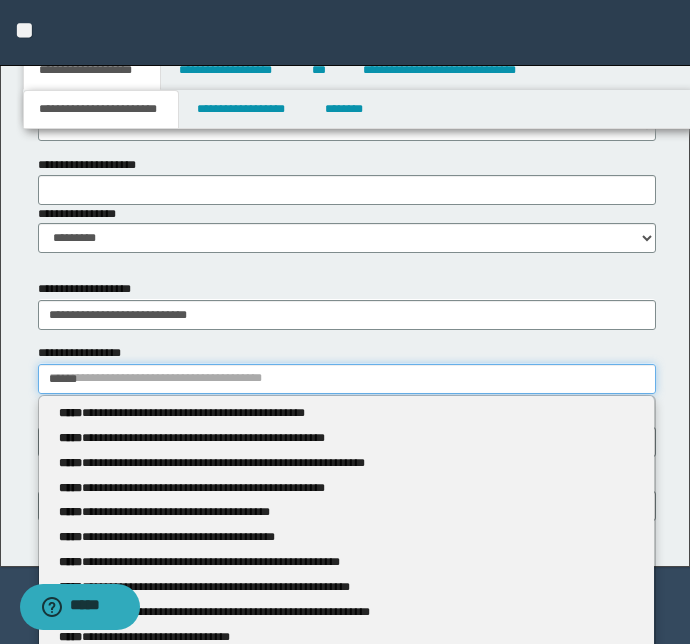 type 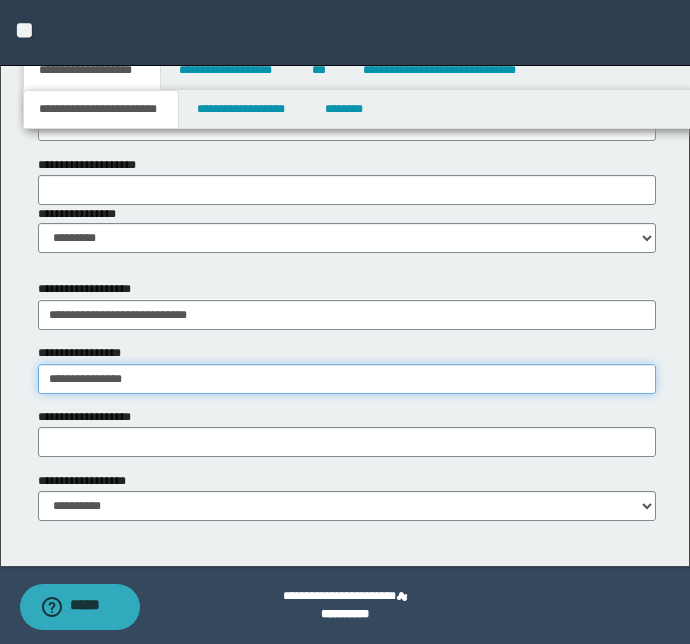type on "**********" 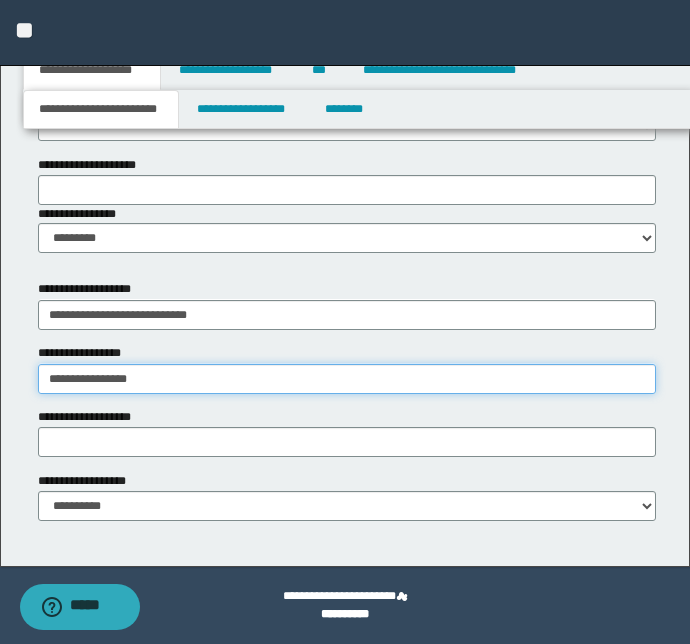 type on "**********" 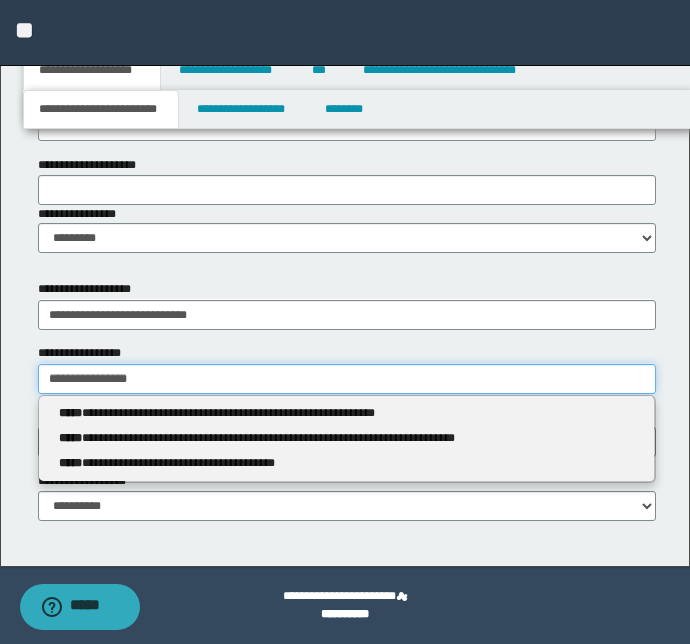 type 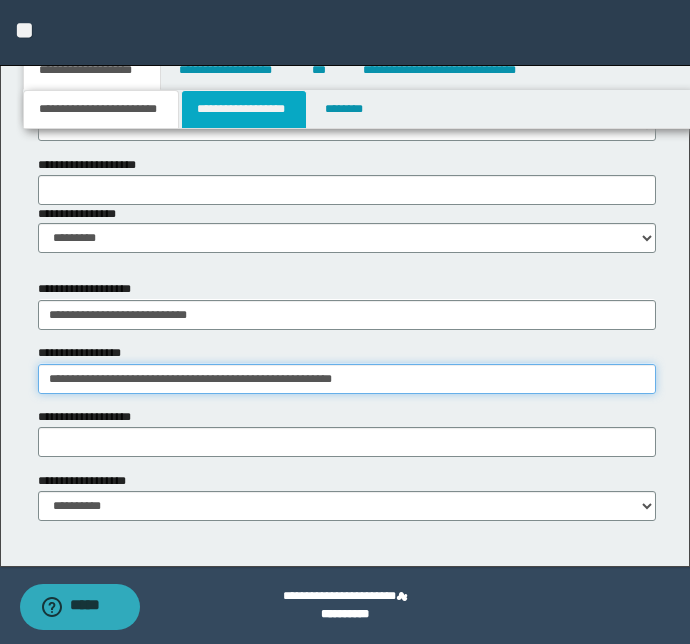 type on "**********" 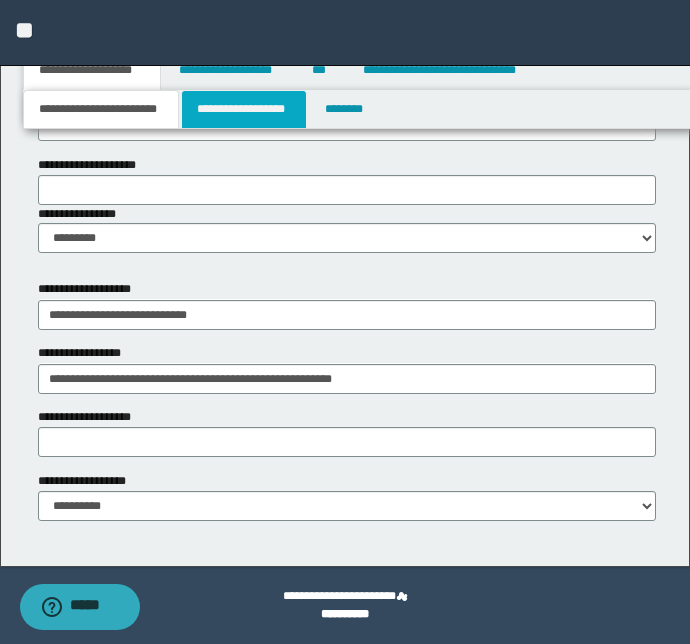 click on "**********" at bounding box center [244, 109] 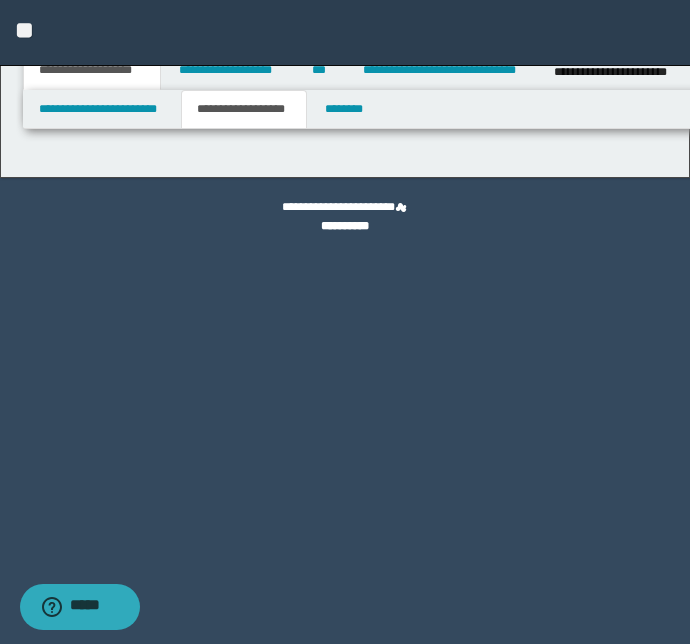 scroll, scrollTop: 0, scrollLeft: 0, axis: both 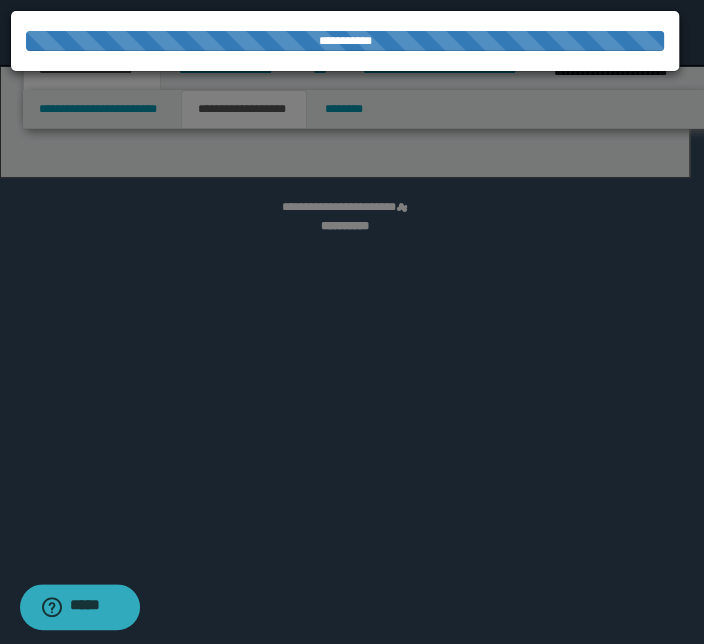 select on "*" 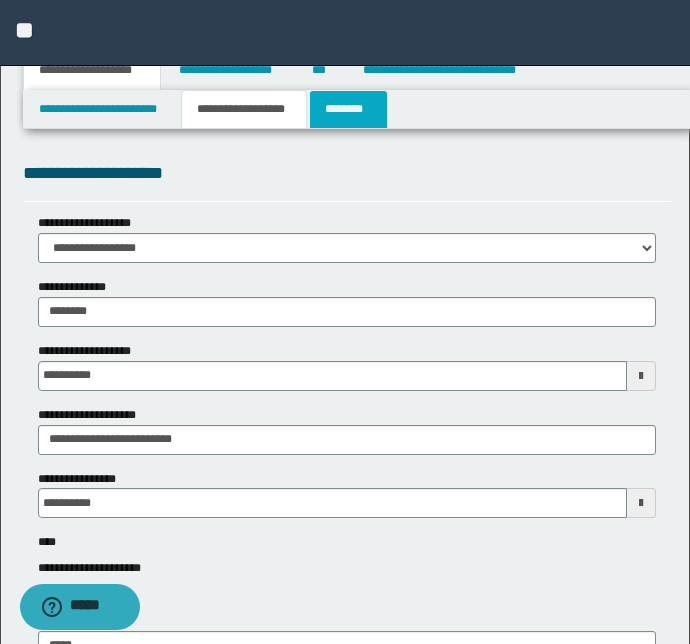 click on "********" at bounding box center [348, 109] 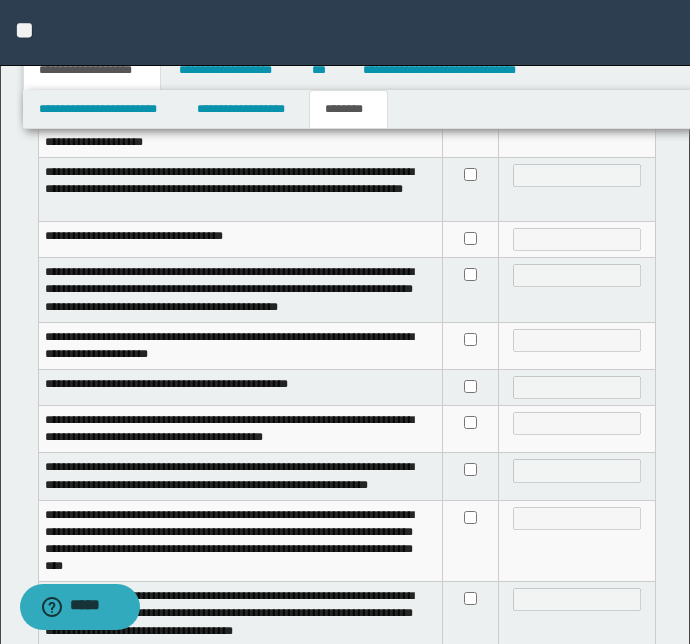 scroll, scrollTop: 545, scrollLeft: 0, axis: vertical 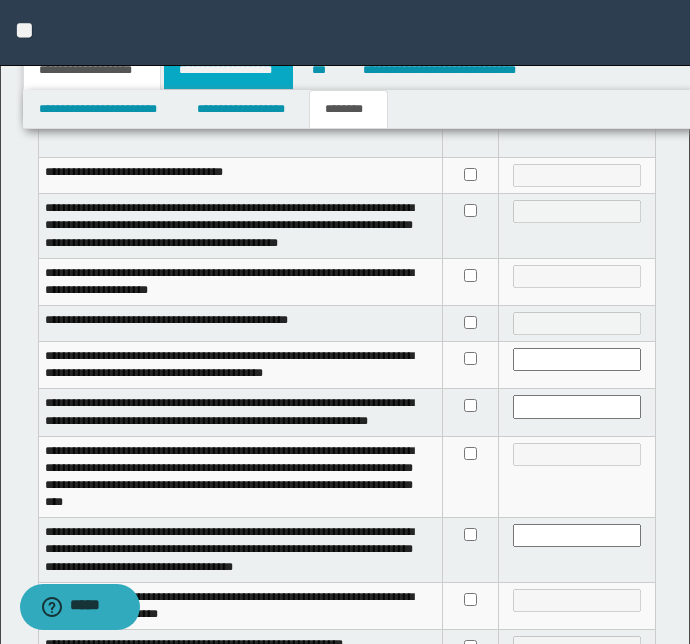click on "**********" at bounding box center (228, 70) 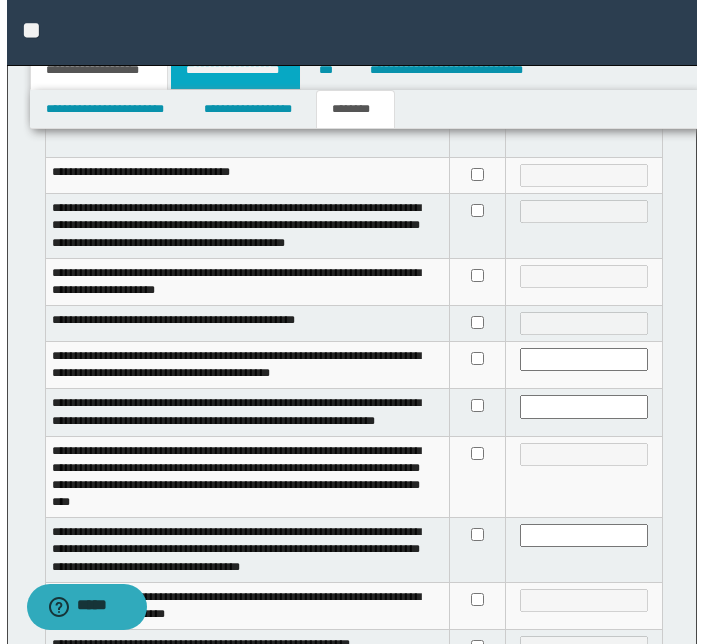 scroll, scrollTop: 0, scrollLeft: 0, axis: both 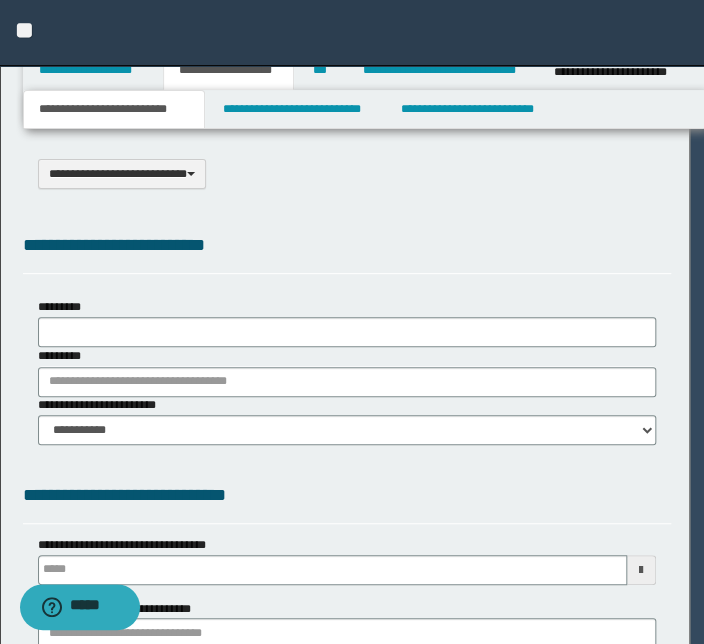 type on "**********" 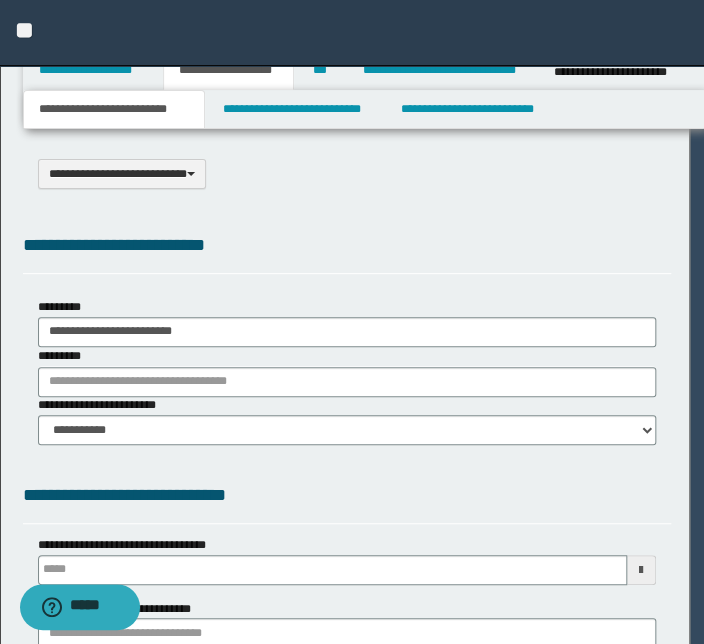 scroll, scrollTop: 0, scrollLeft: 0, axis: both 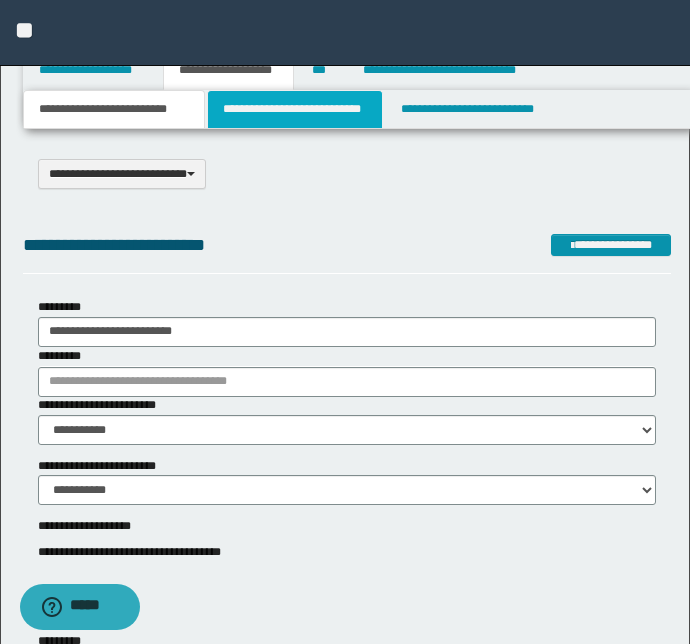 click on "**********" at bounding box center [294, 109] 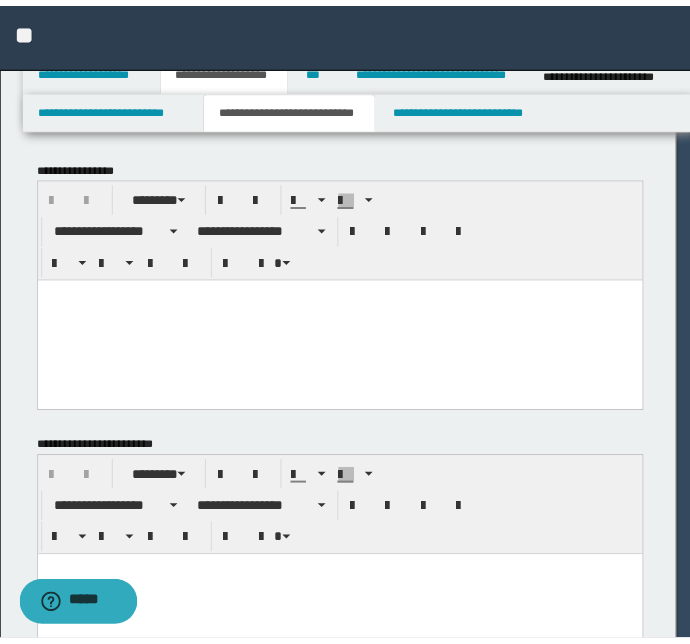 scroll, scrollTop: 0, scrollLeft: 0, axis: both 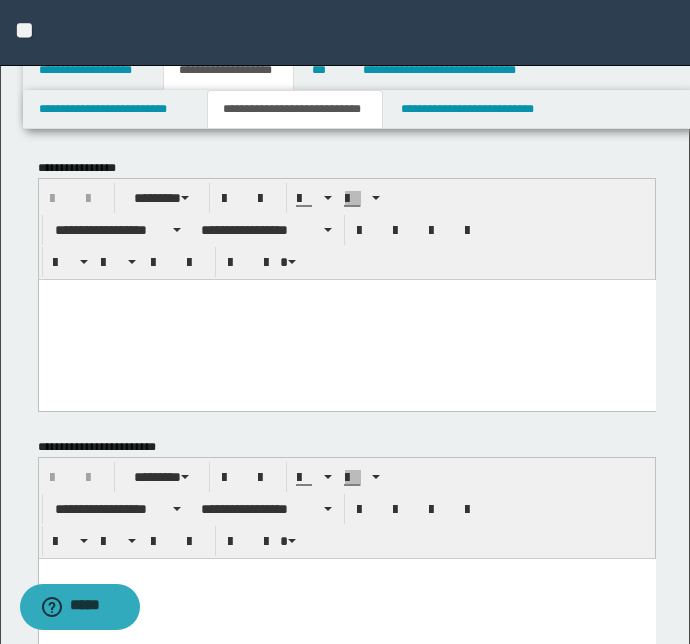 click at bounding box center [346, 319] 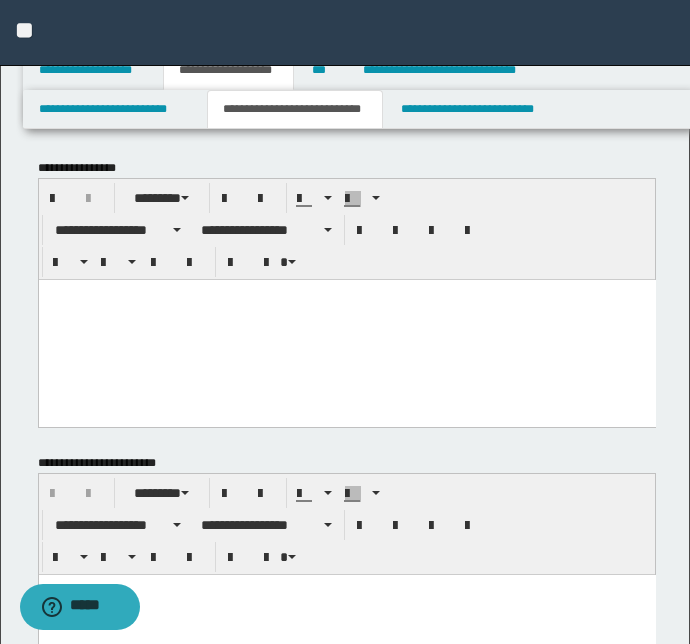 paste 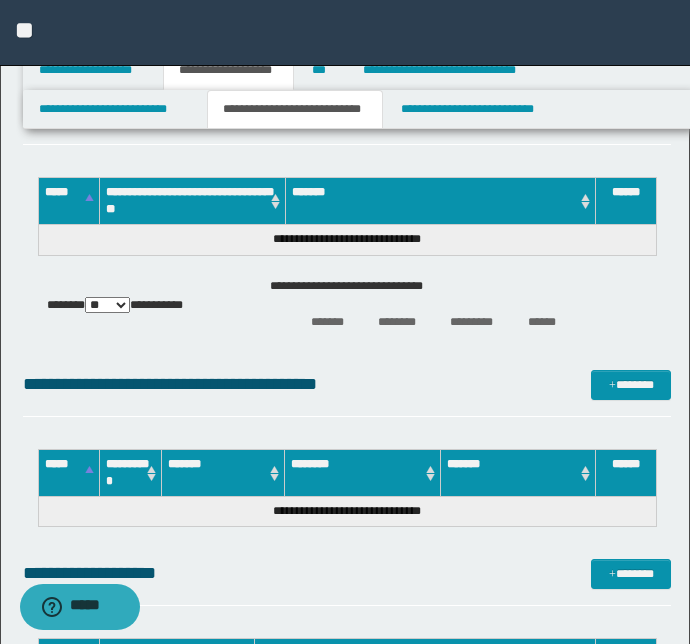 scroll, scrollTop: 2813, scrollLeft: 0, axis: vertical 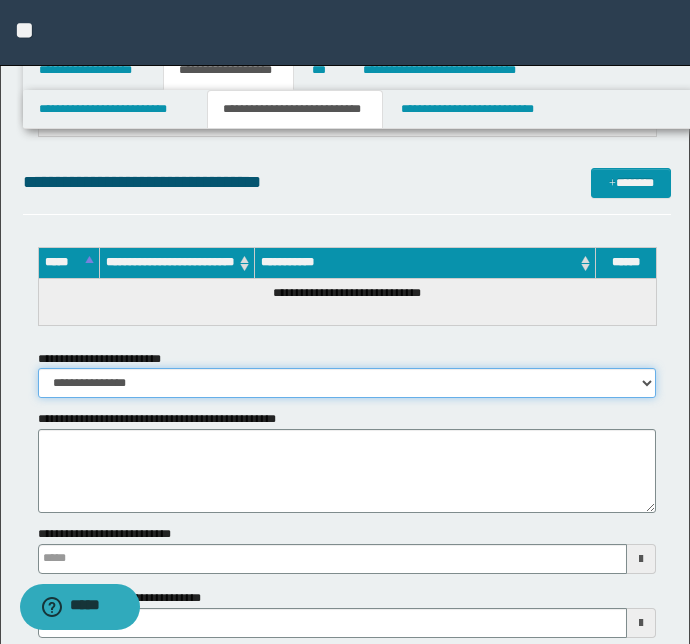 click on "**********" at bounding box center [347, 383] 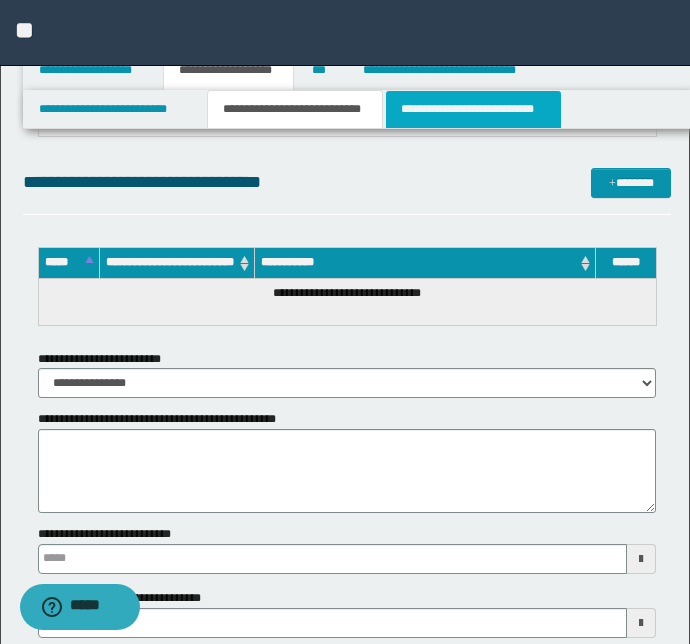 click on "**********" at bounding box center (473, 109) 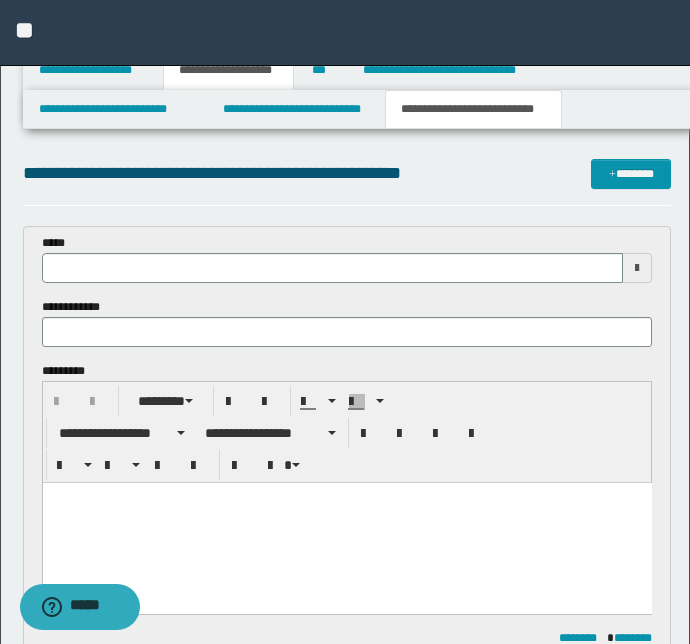scroll, scrollTop: 0, scrollLeft: 0, axis: both 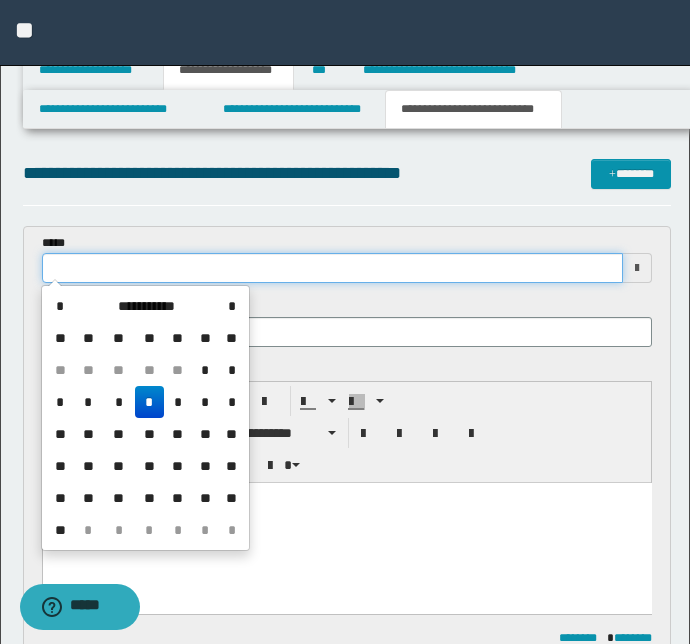 click at bounding box center (333, 268) 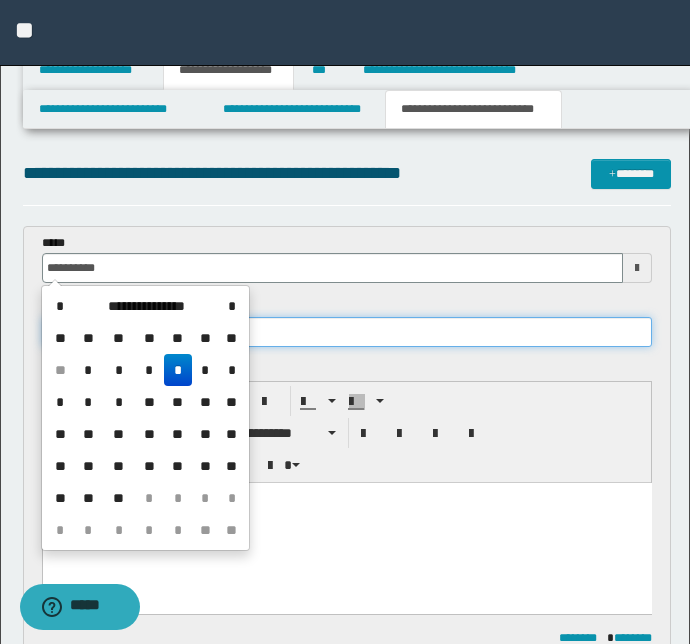 type on "**********" 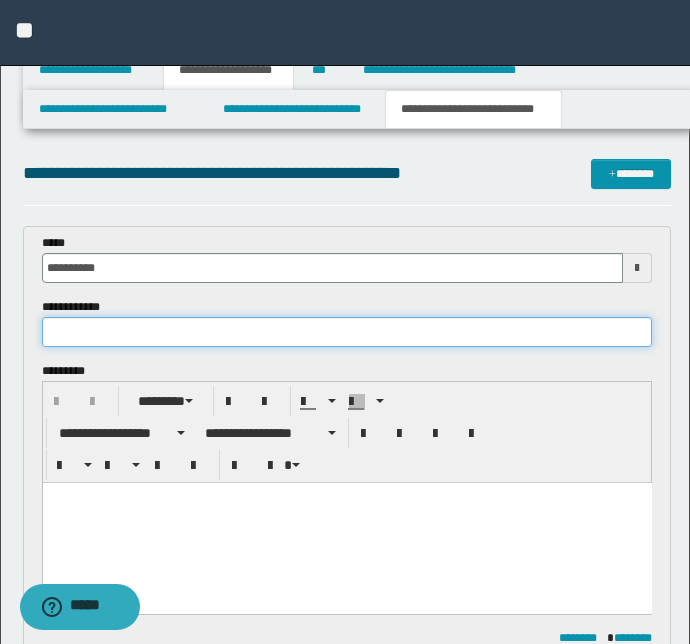 paste on "**********" 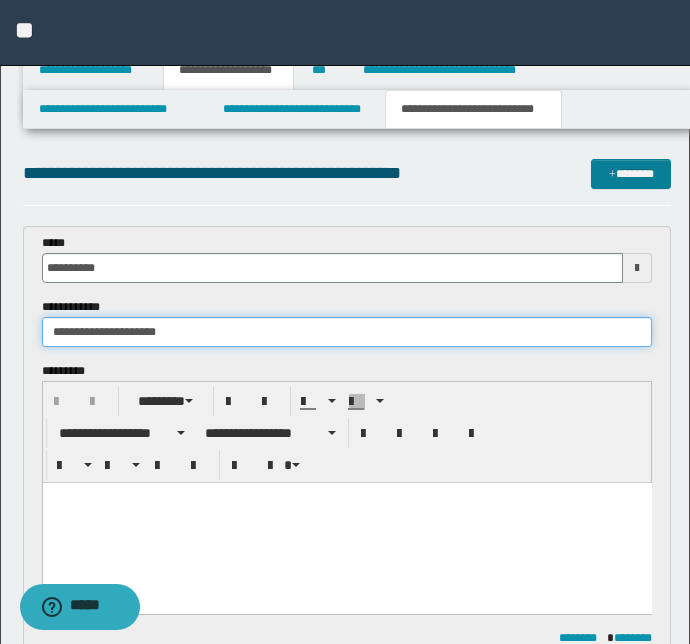 type on "**********" 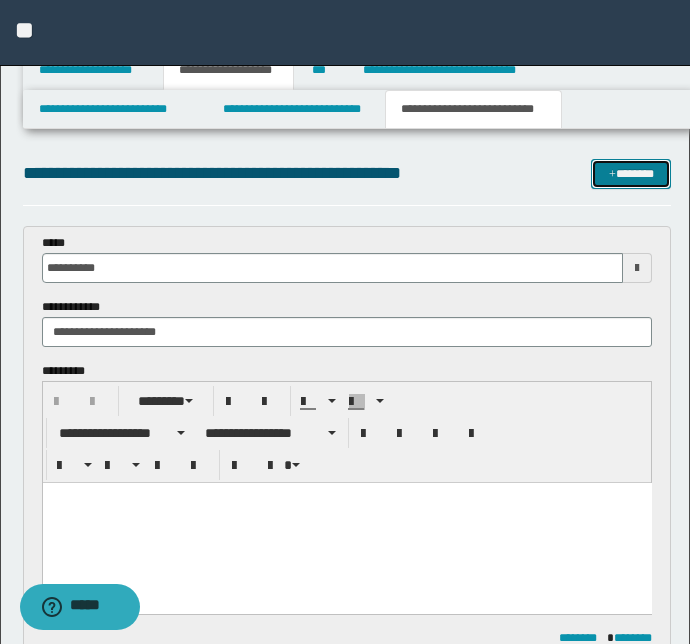 click at bounding box center [612, 175] 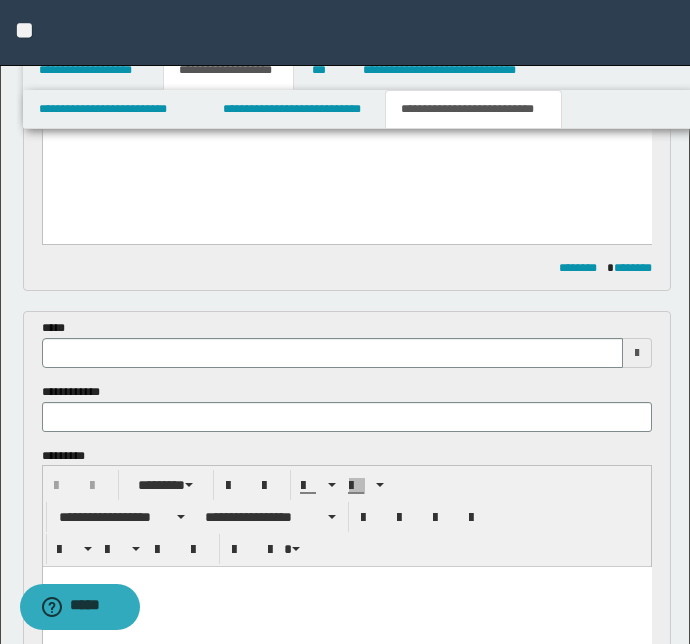 scroll, scrollTop: 334, scrollLeft: 0, axis: vertical 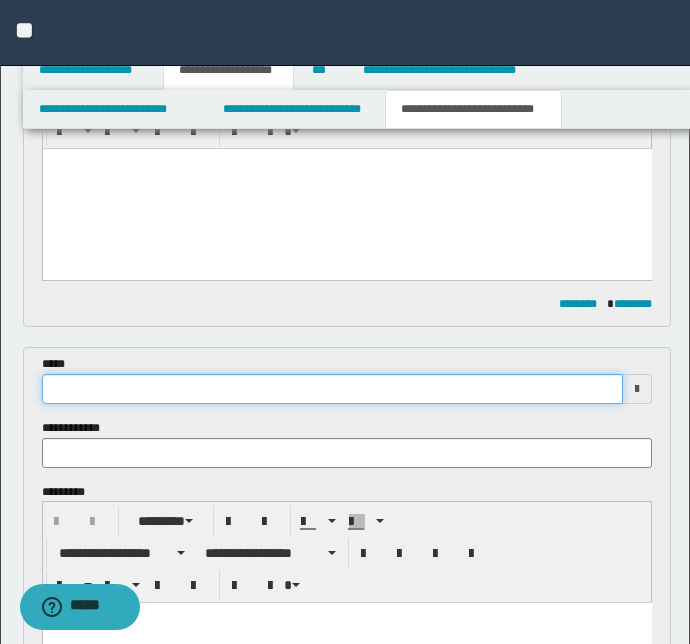 click at bounding box center [333, 389] 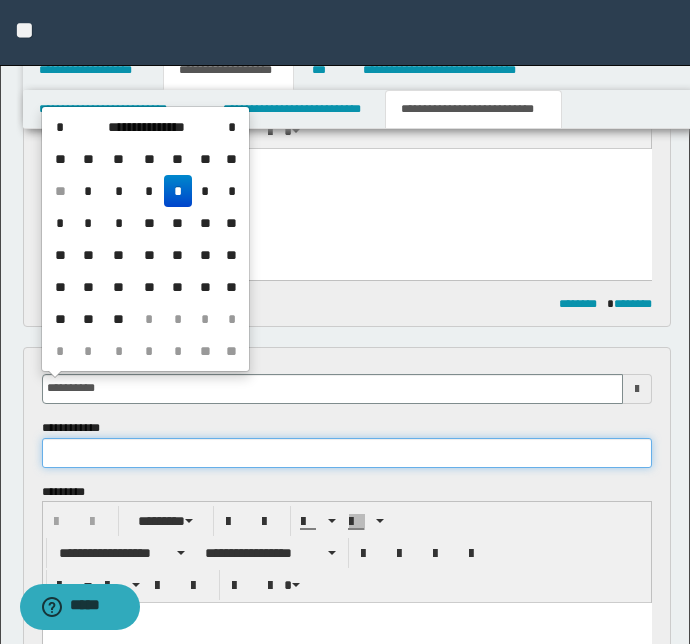 type on "**********" 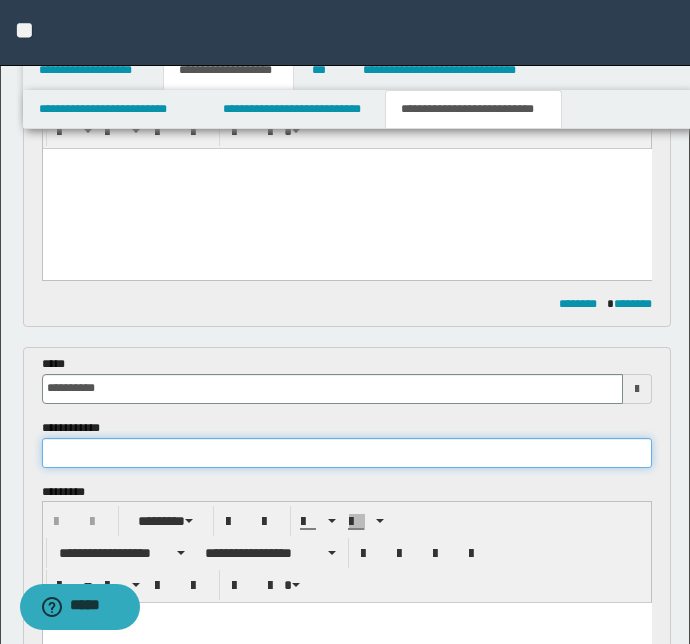 paste on "**********" 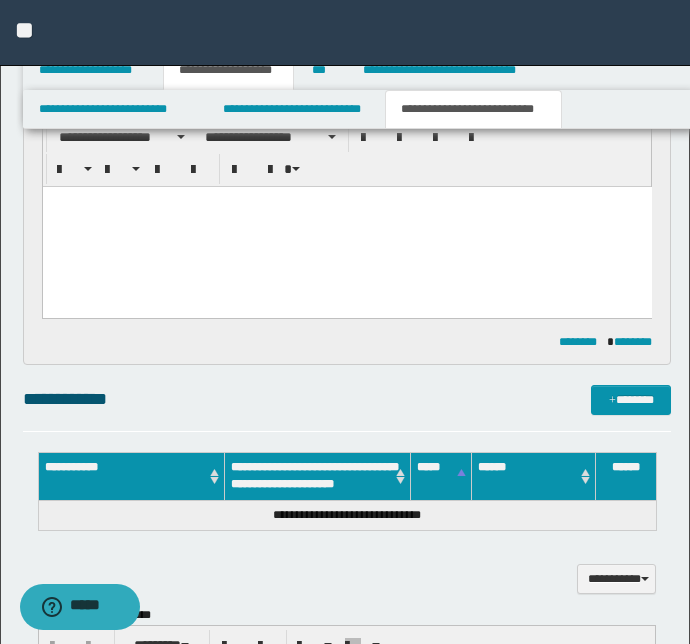 scroll, scrollTop: 789, scrollLeft: 0, axis: vertical 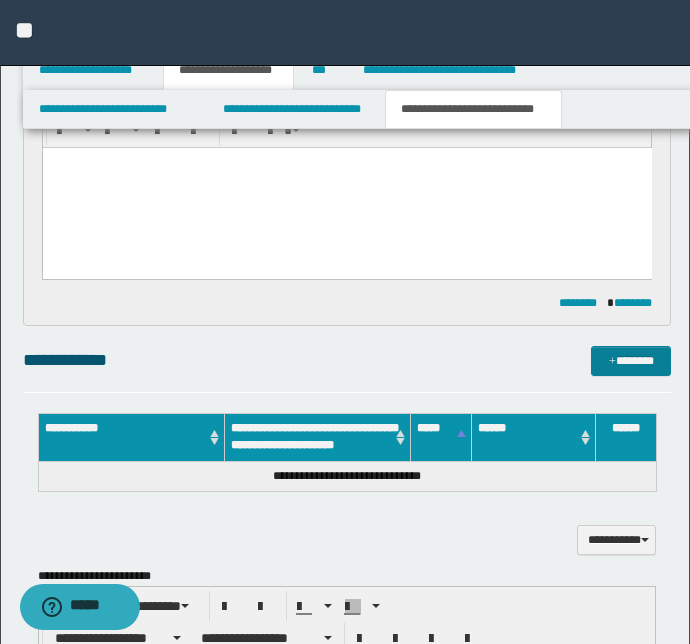 type on "**********" 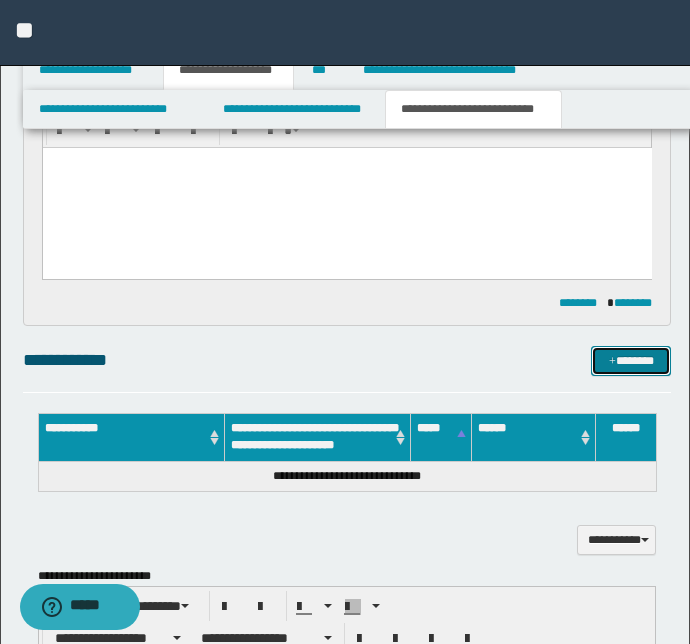click at bounding box center (612, 362) 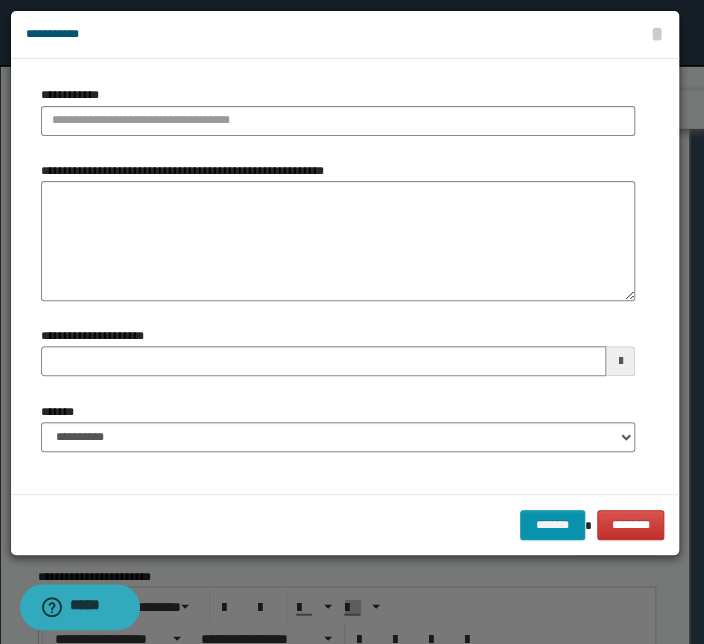 type 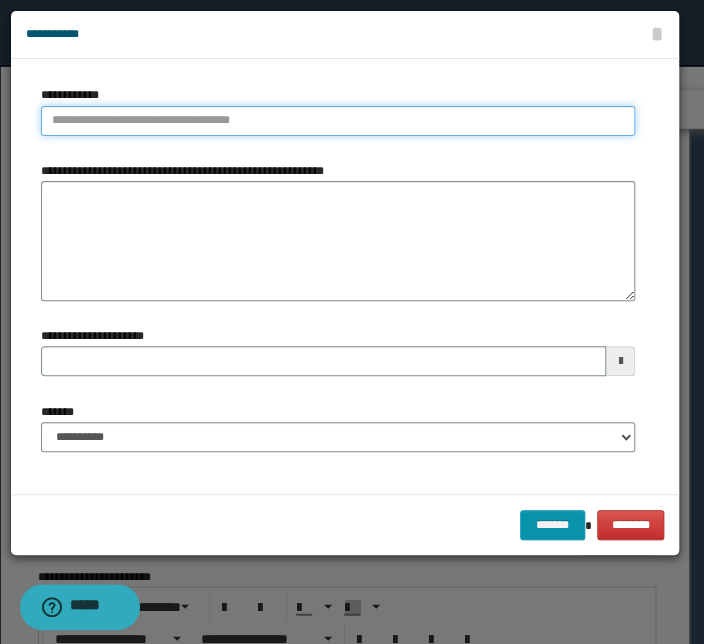 click on "**********" at bounding box center [338, 121] 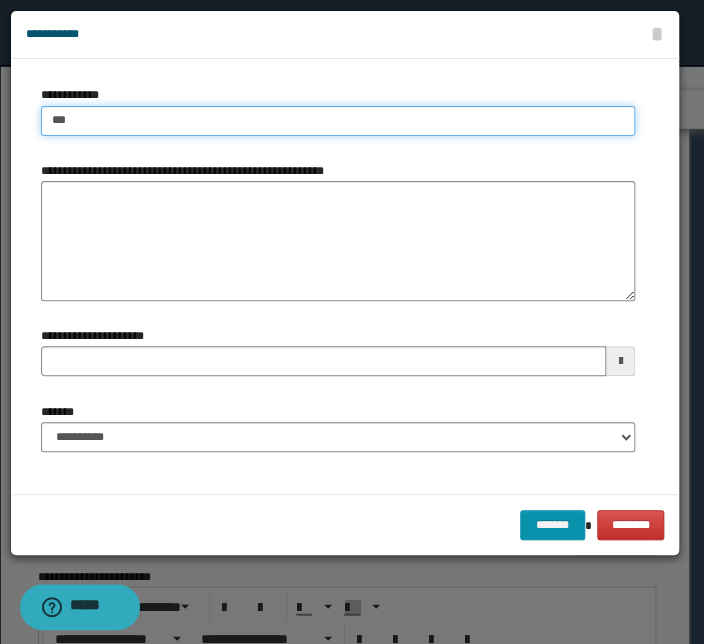 type on "****" 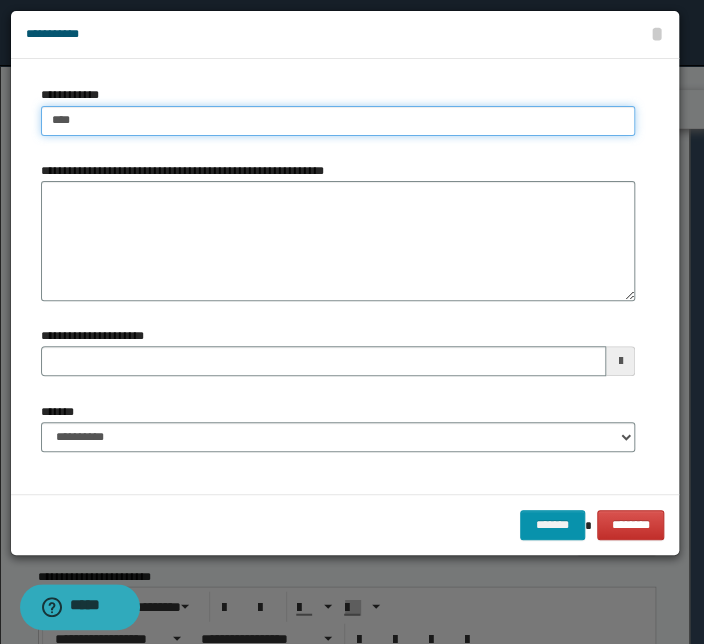 type on "****" 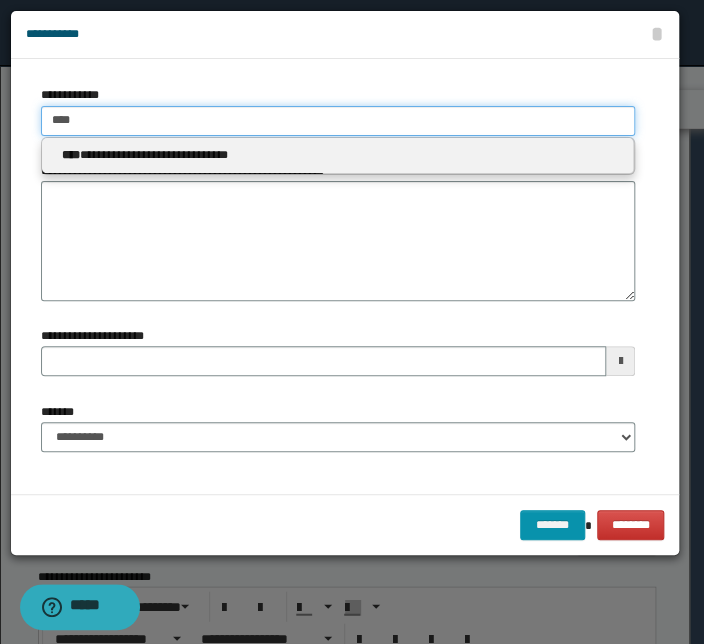 type on "****" 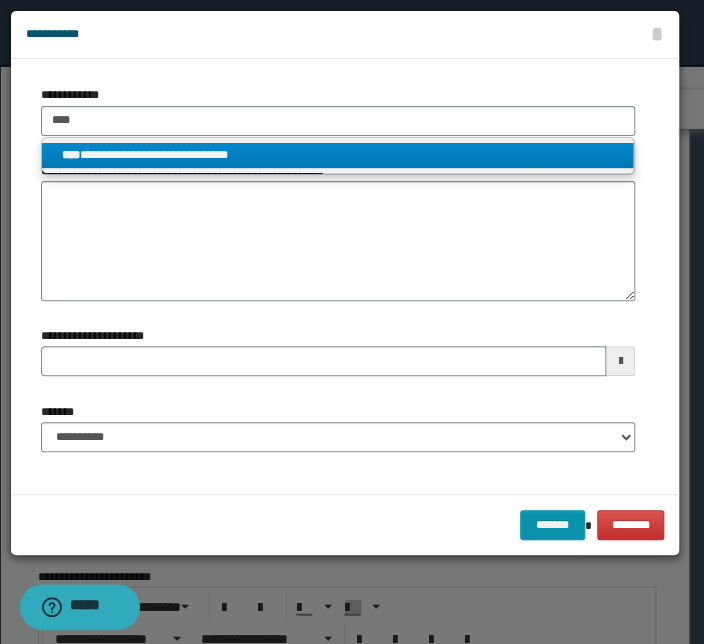 click on "**********" at bounding box center [337, 155] 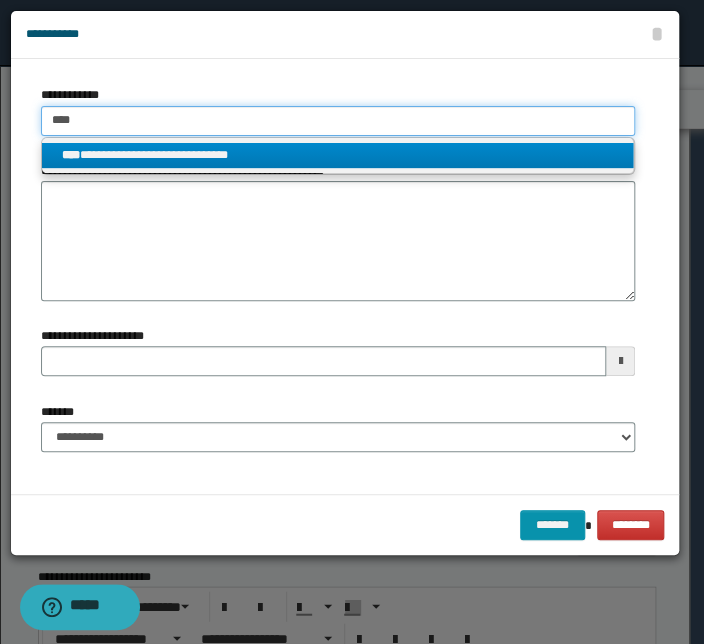type 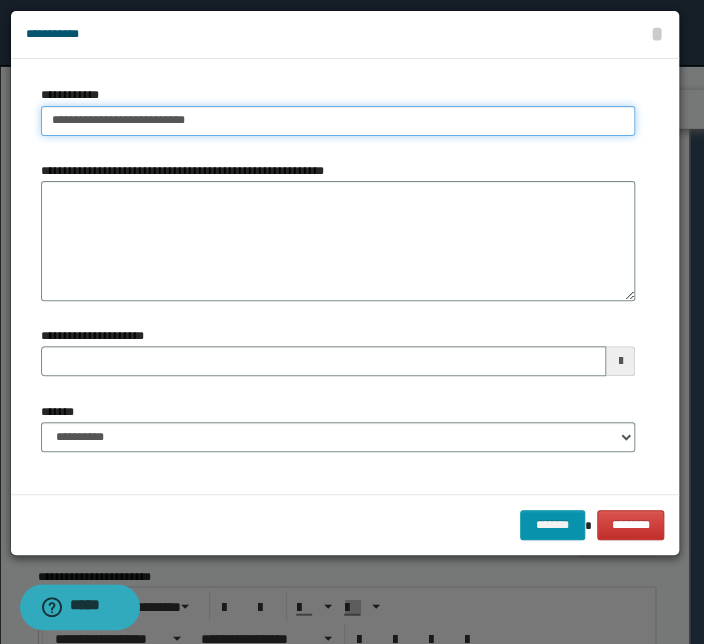 drag, startPoint x: 219, startPoint y: 123, endPoint x: -73, endPoint y: 115, distance: 292.10956 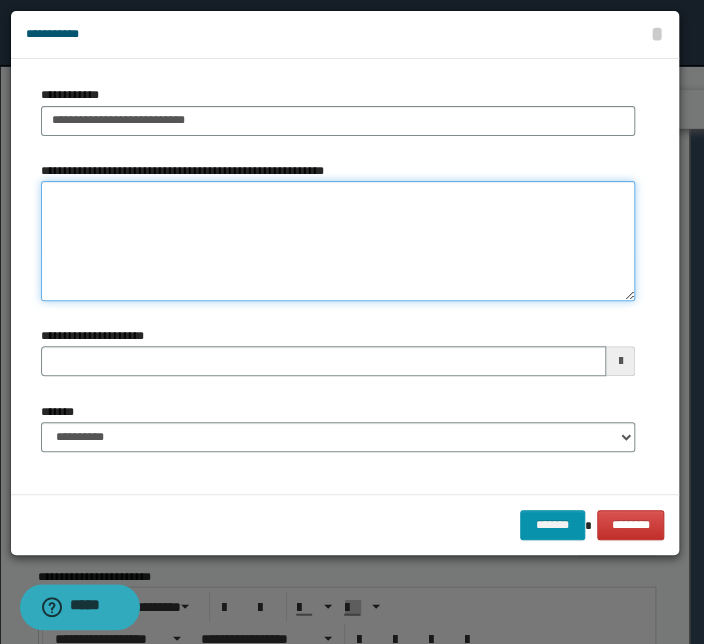 click on "**********" at bounding box center (338, 241) 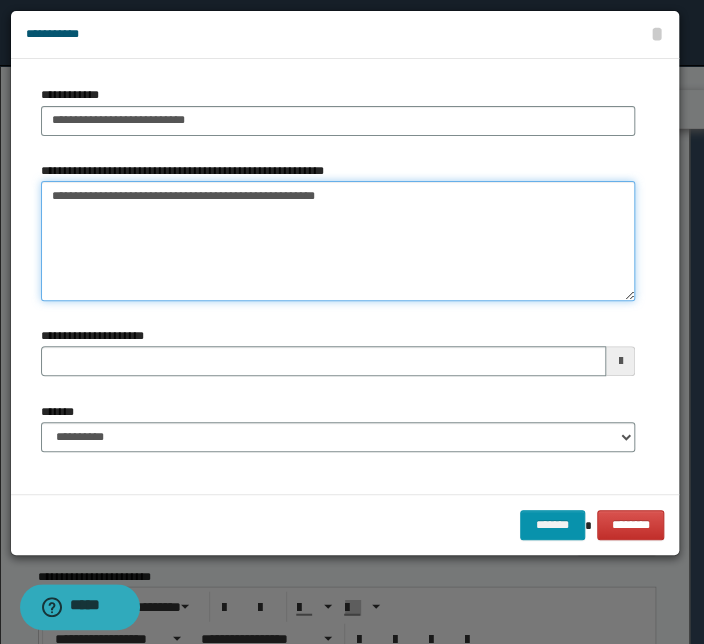 type on "**********" 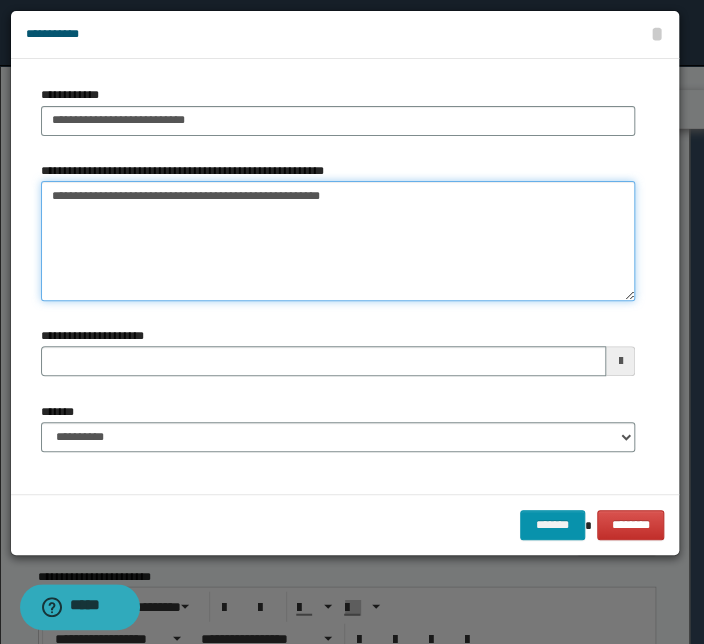 type 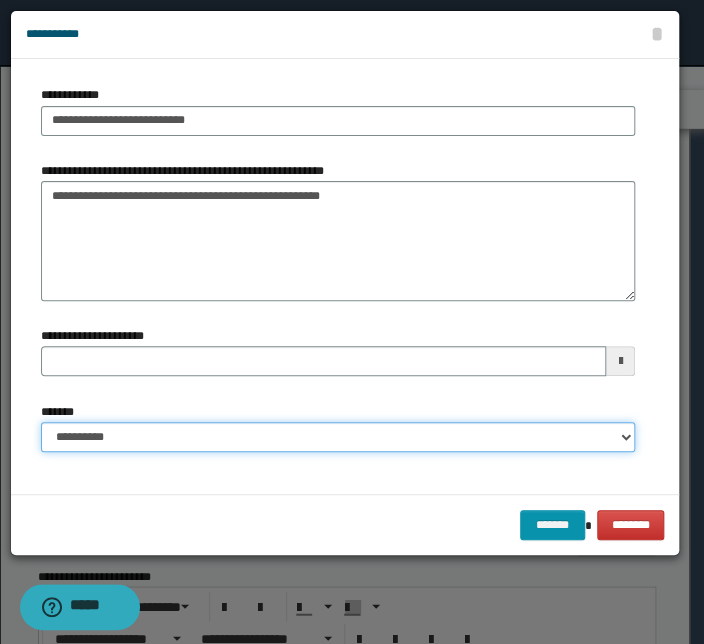 drag, startPoint x: 626, startPoint y: 439, endPoint x: 612, endPoint y: 439, distance: 14 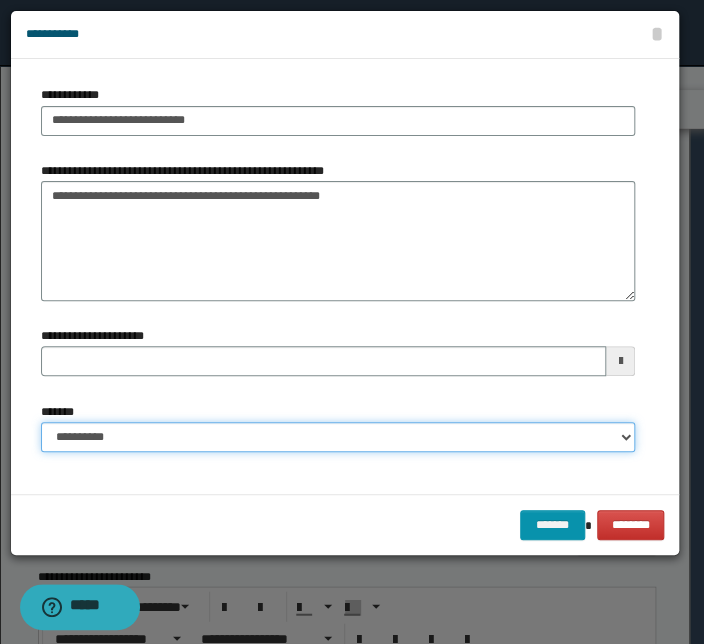 select on "*" 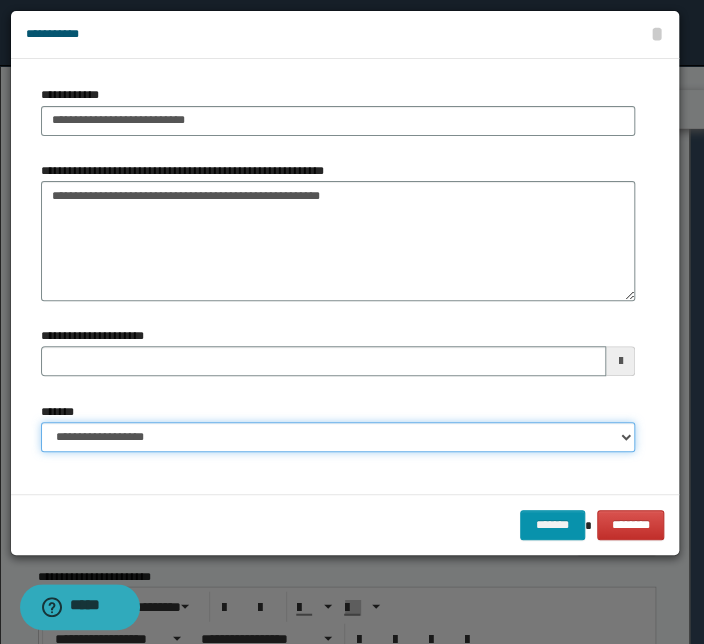 click on "**********" at bounding box center [338, 437] 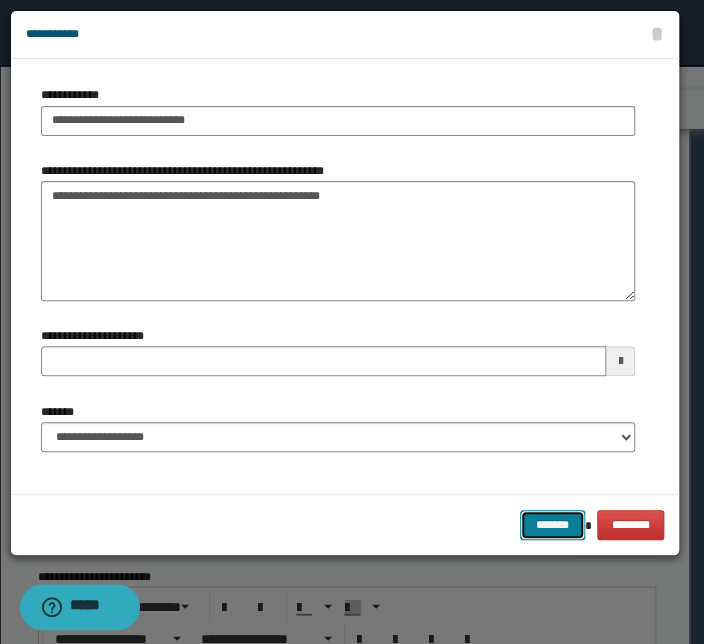 click on "*******" at bounding box center [552, 525] 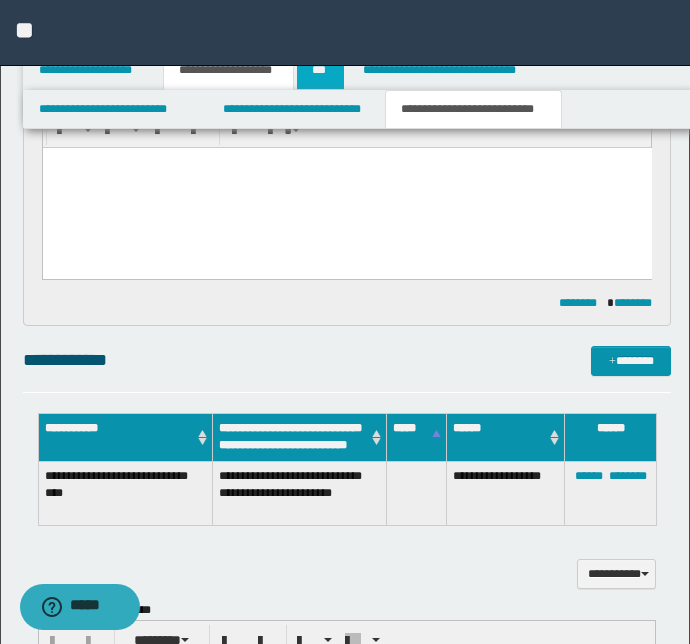click on "***" at bounding box center (320, 70) 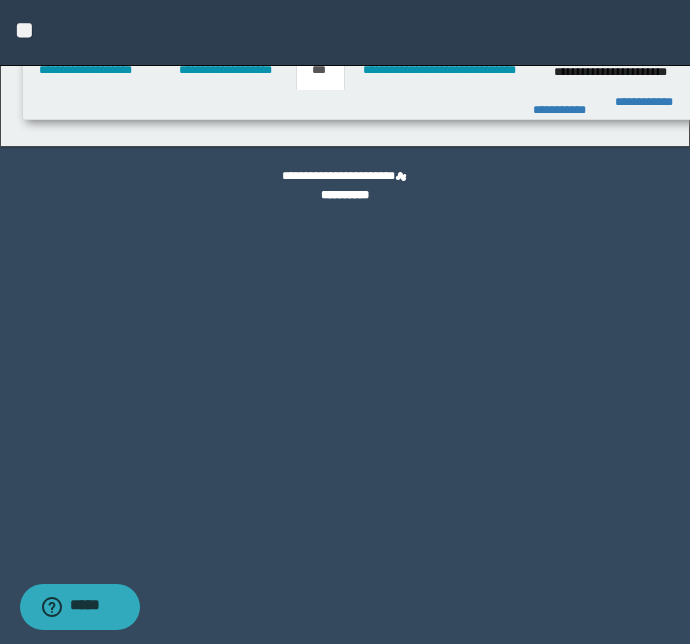 scroll, scrollTop: 0, scrollLeft: 0, axis: both 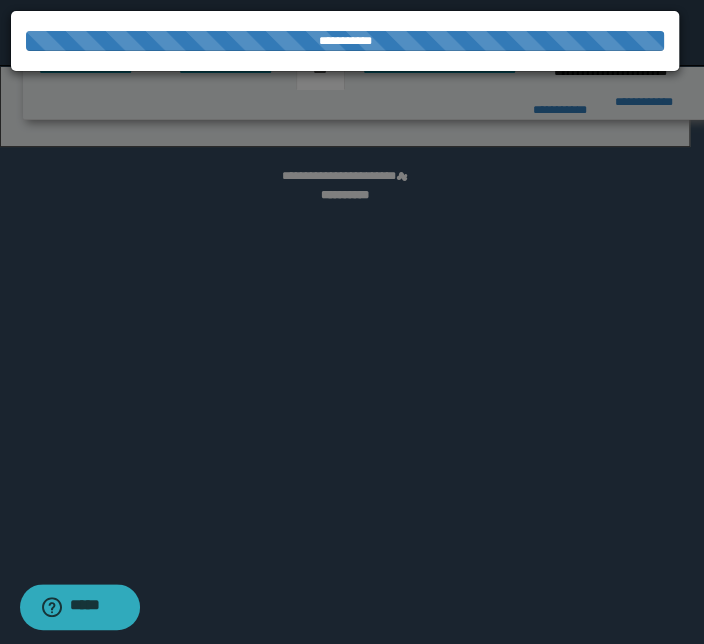 select on "*" 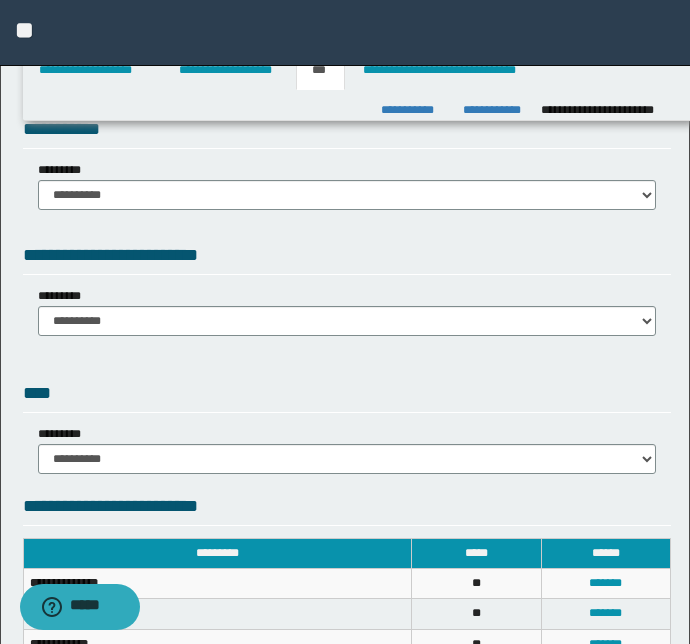 scroll, scrollTop: 0, scrollLeft: 0, axis: both 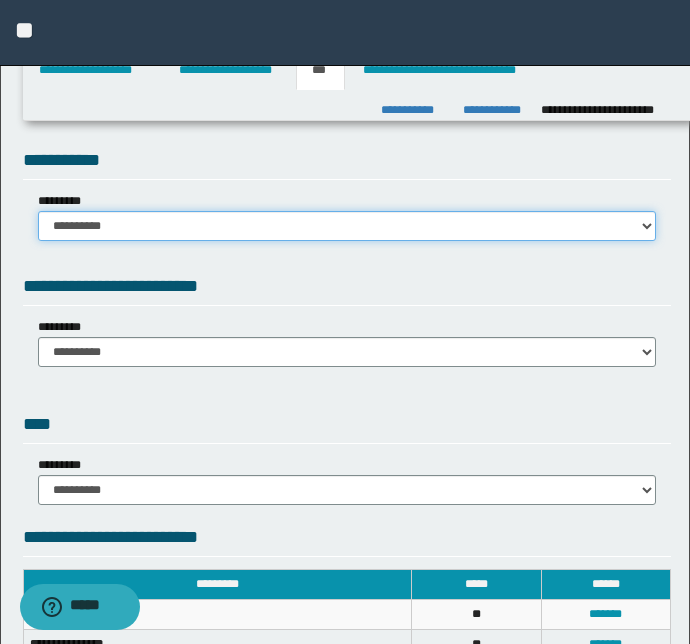 click on "**********" at bounding box center [347, 226] 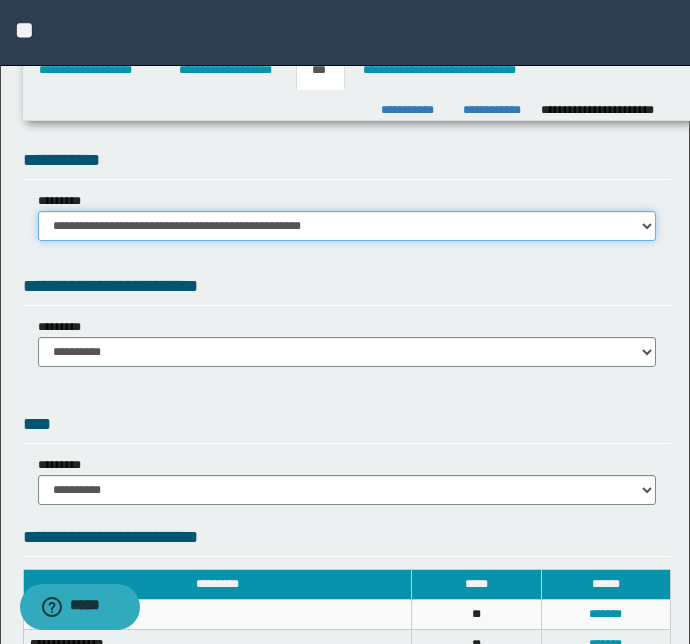 click on "**********" at bounding box center [347, 226] 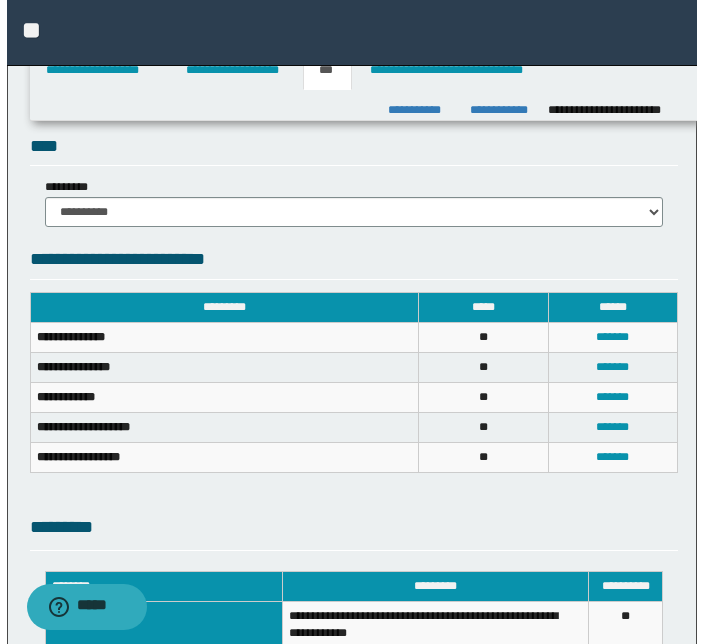 scroll, scrollTop: 545, scrollLeft: 0, axis: vertical 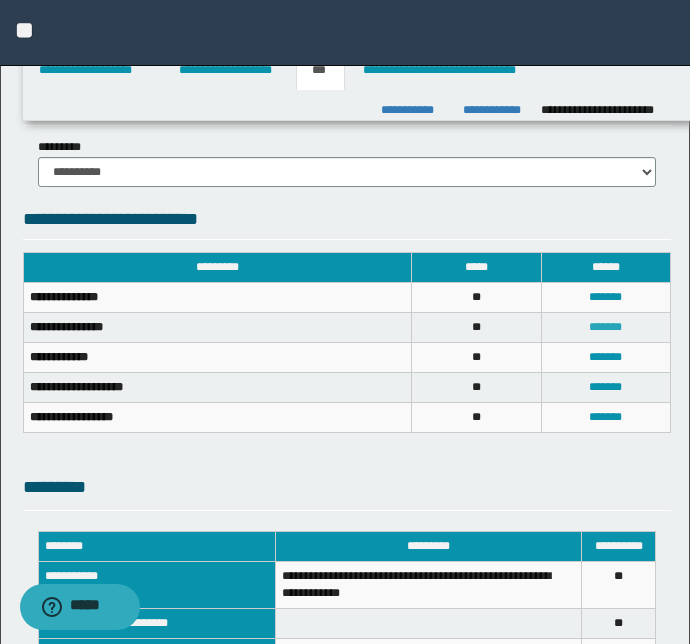 click on "*******" at bounding box center [605, 327] 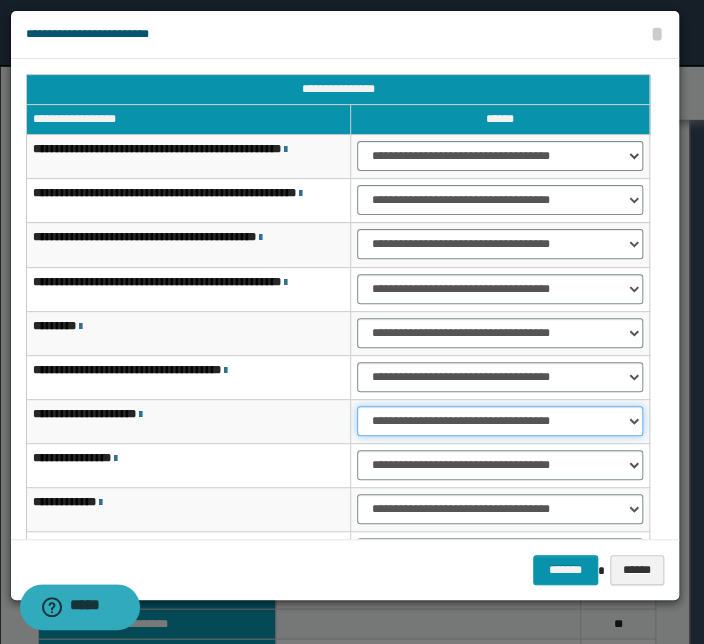 click on "**********" at bounding box center [500, 421] 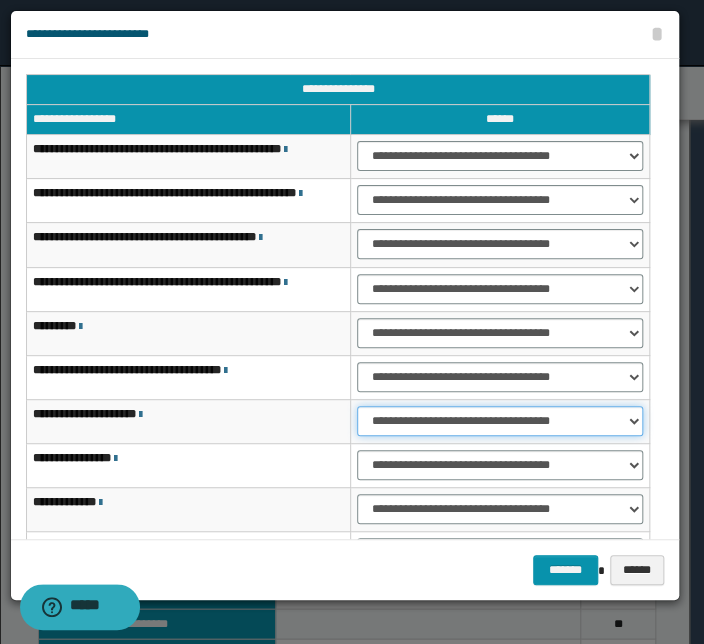 select on "***" 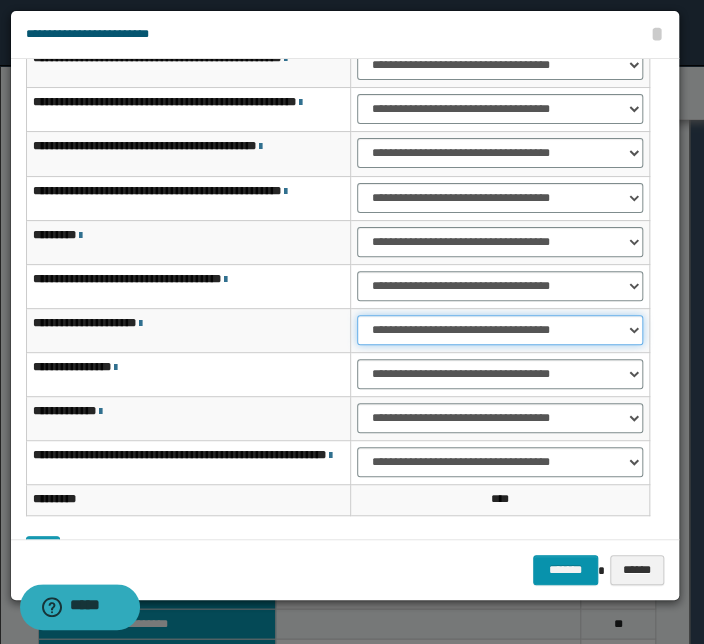 scroll, scrollTop: 162, scrollLeft: 0, axis: vertical 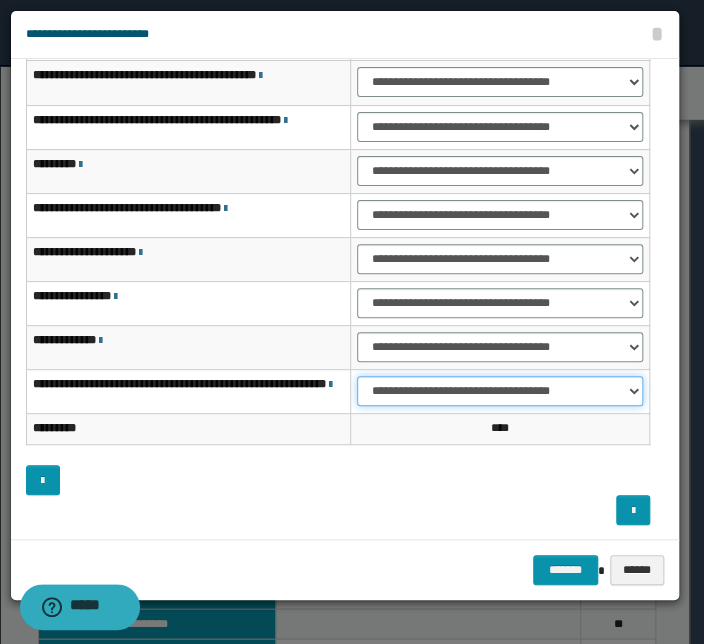 click on "**********" at bounding box center (500, 391) 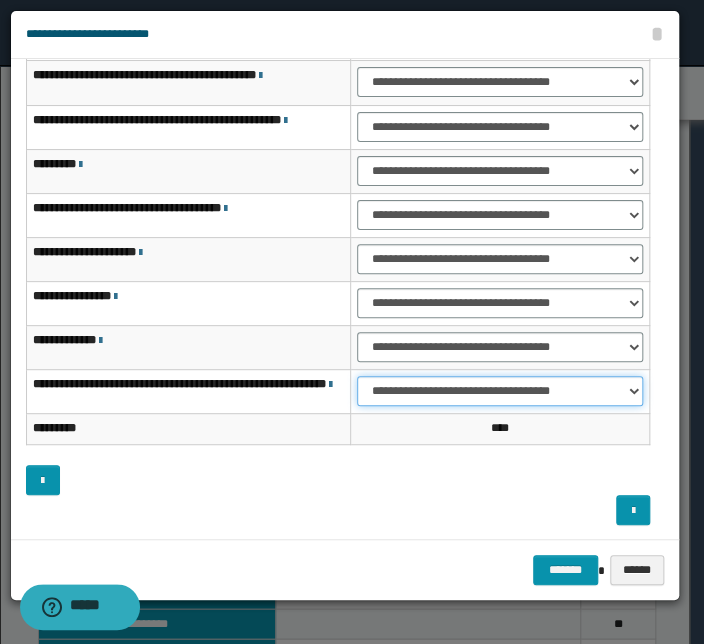 select on "***" 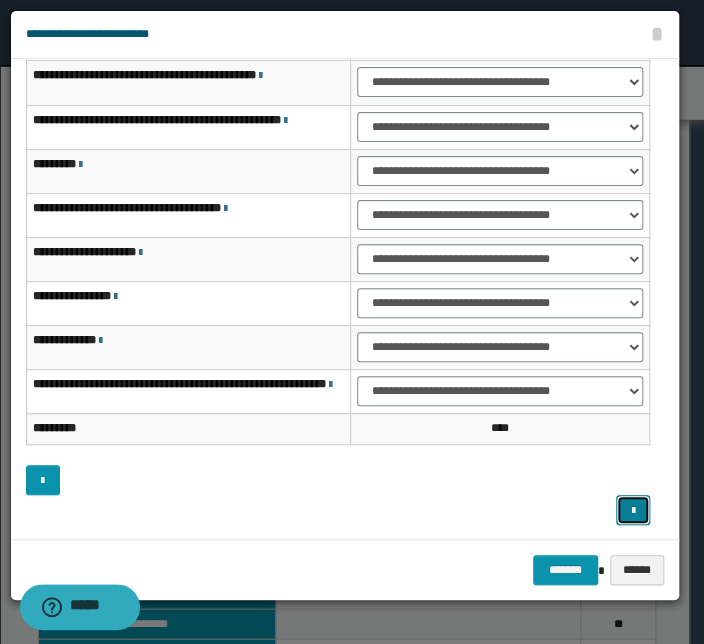 click at bounding box center (633, 510) 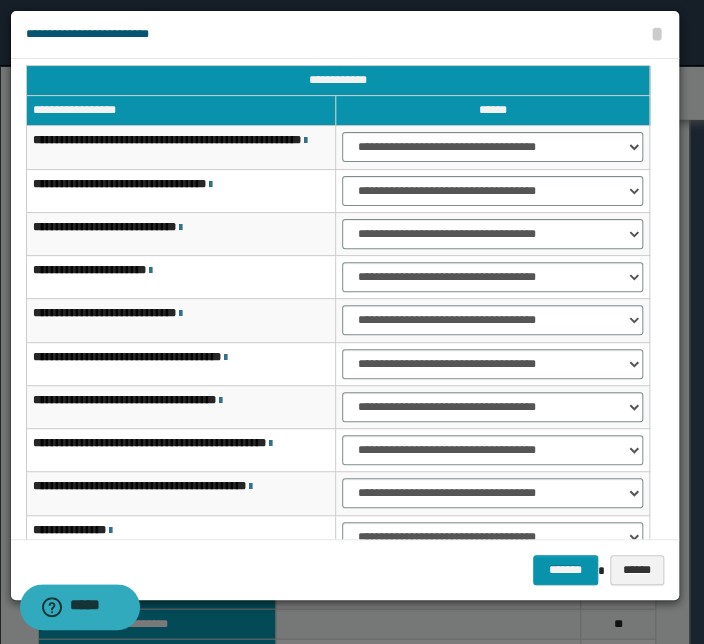 scroll, scrollTop: 0, scrollLeft: 0, axis: both 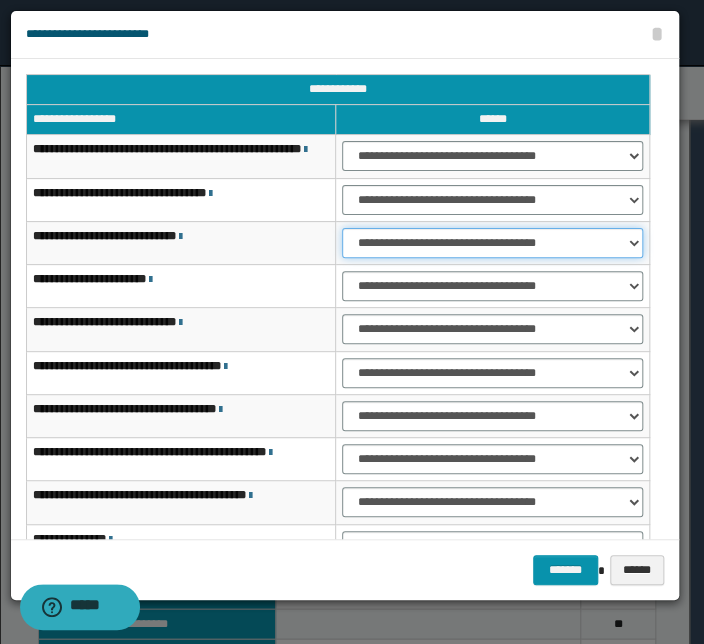 click on "**********" at bounding box center [492, 243] 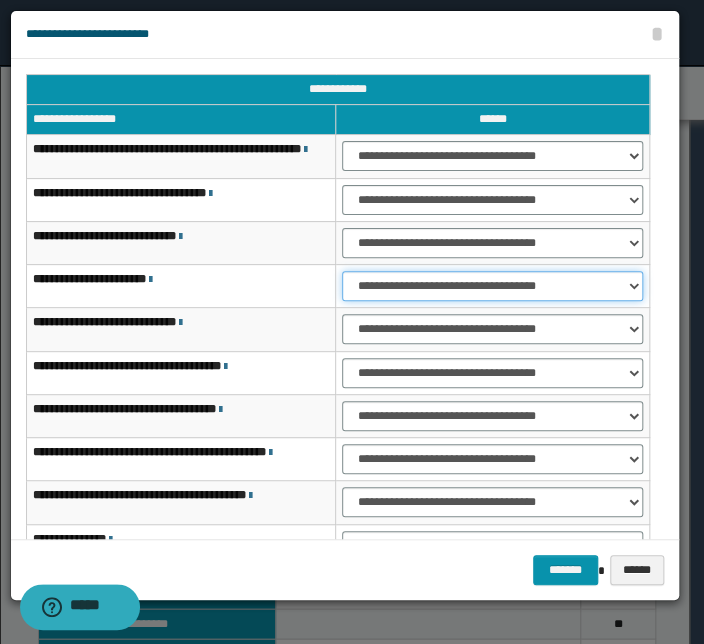 drag, startPoint x: 454, startPoint y: 284, endPoint x: 454, endPoint y: 298, distance: 14 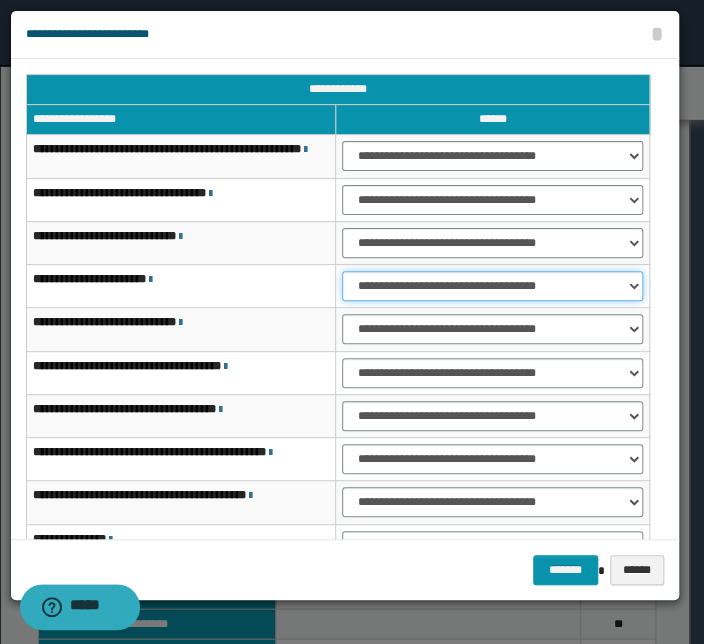 select on "***" 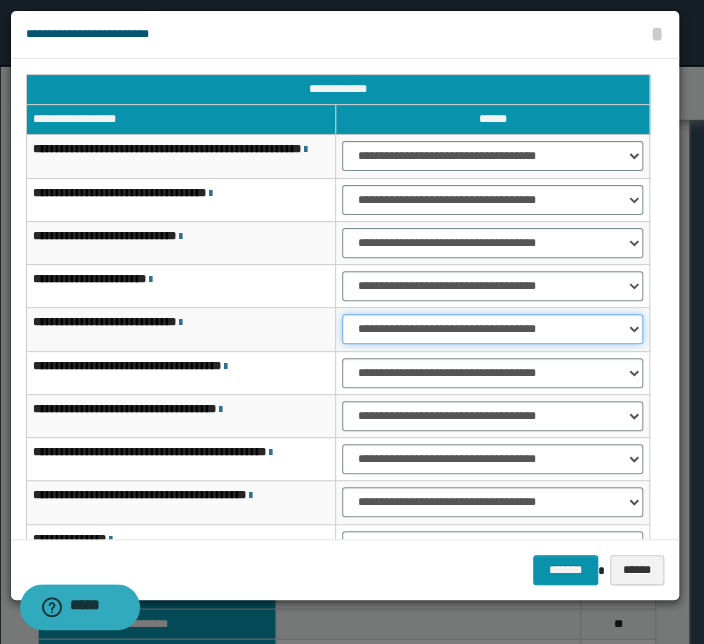 click on "**********" at bounding box center (492, 329) 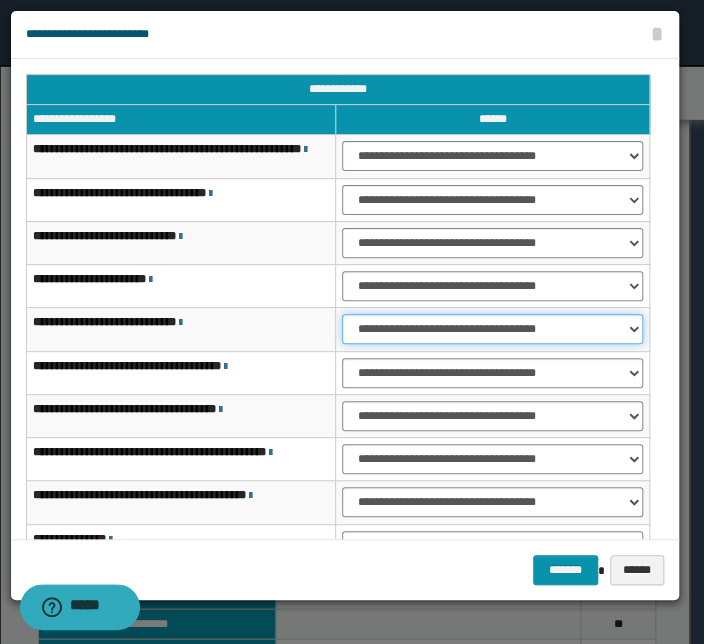 select on "***" 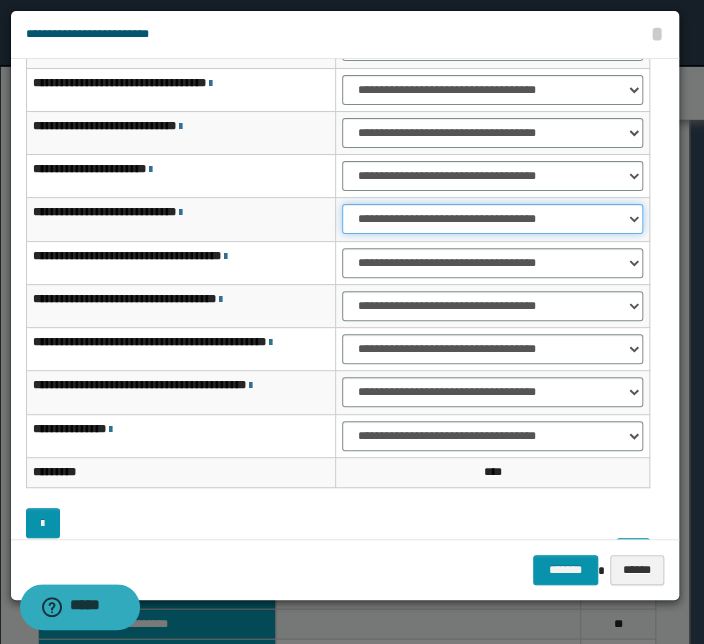 scroll, scrollTop: 153, scrollLeft: 0, axis: vertical 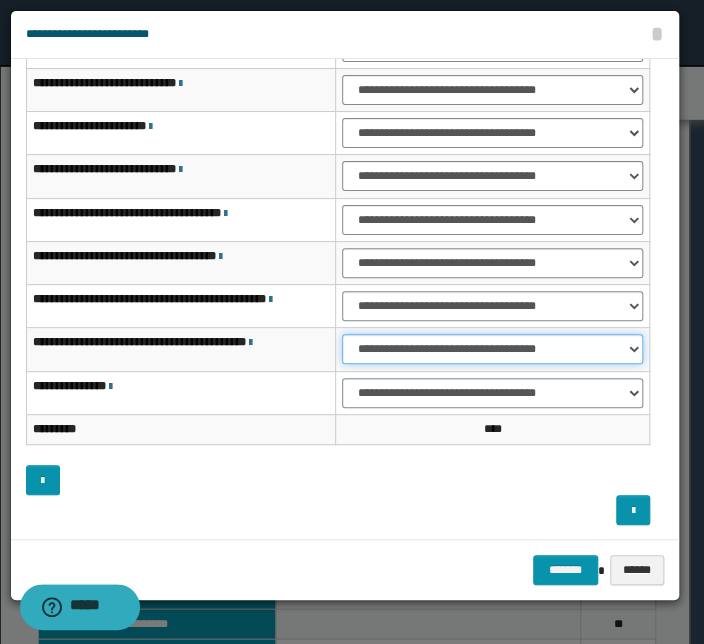 click on "**********" at bounding box center [492, 349] 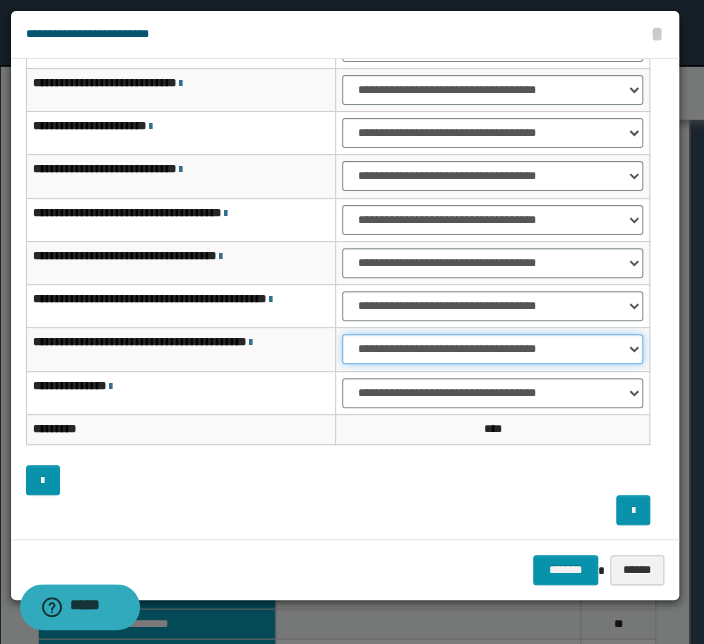 select on "***" 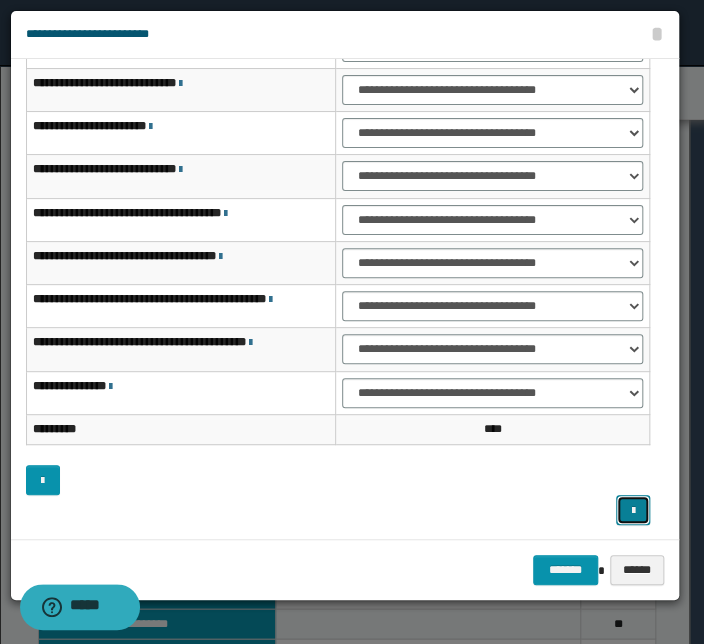 click at bounding box center (633, 511) 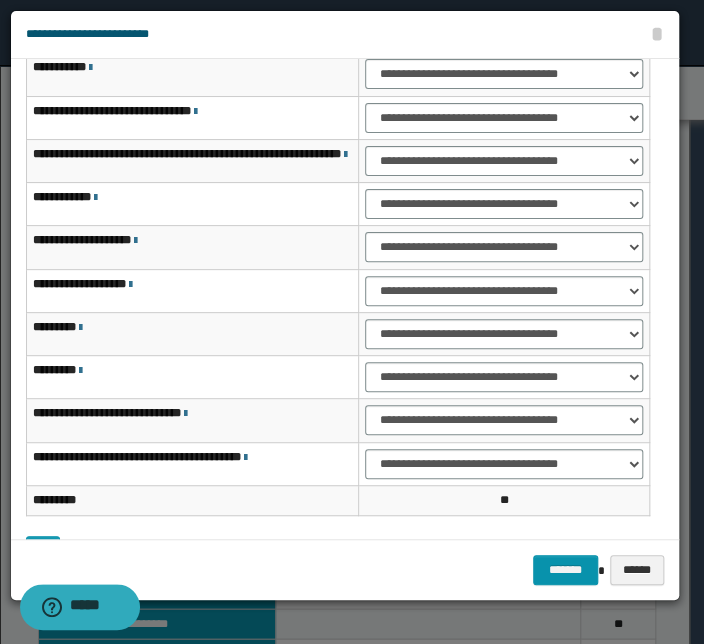 scroll, scrollTop: 0, scrollLeft: 0, axis: both 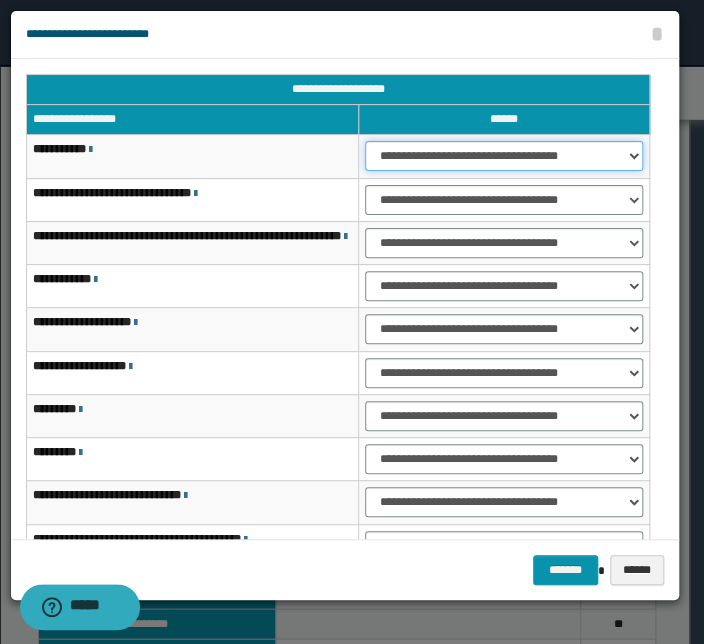 click on "**********" at bounding box center (504, 156) 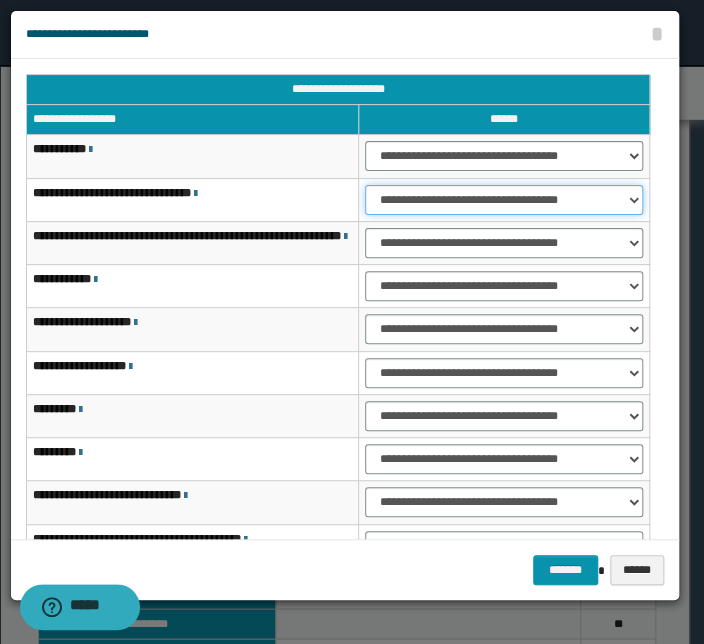 click on "**********" at bounding box center (504, 200) 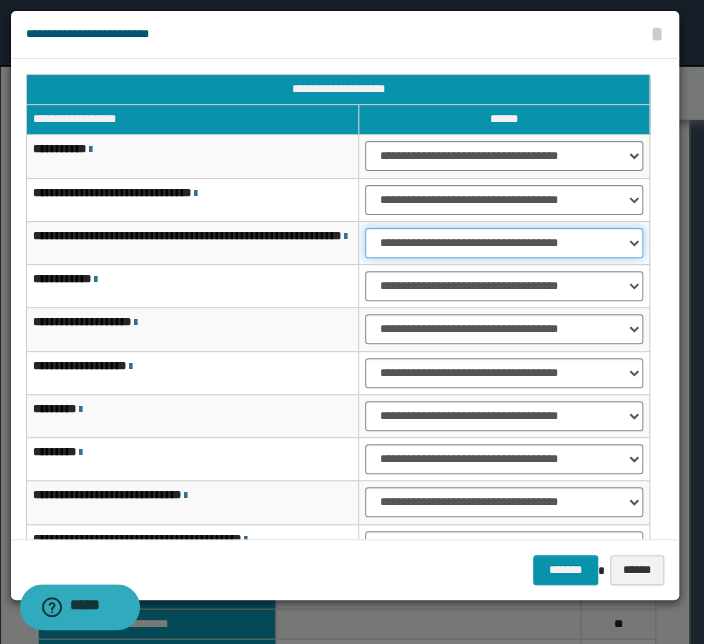 drag, startPoint x: 439, startPoint y: 242, endPoint x: 439, endPoint y: 254, distance: 12 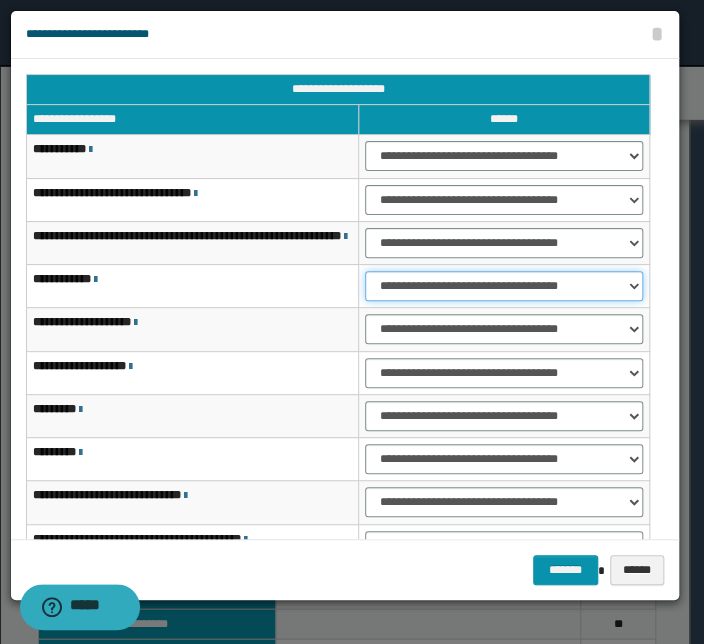 click on "**********" at bounding box center [504, 286] 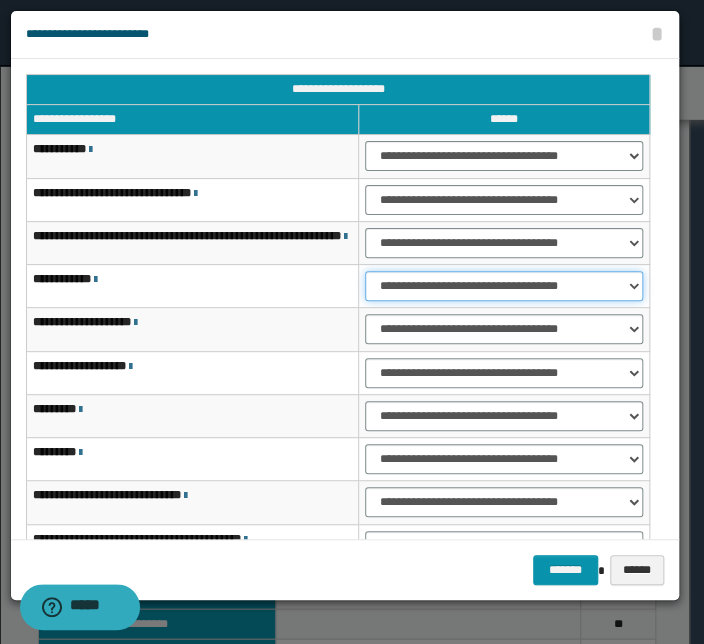 select on "***" 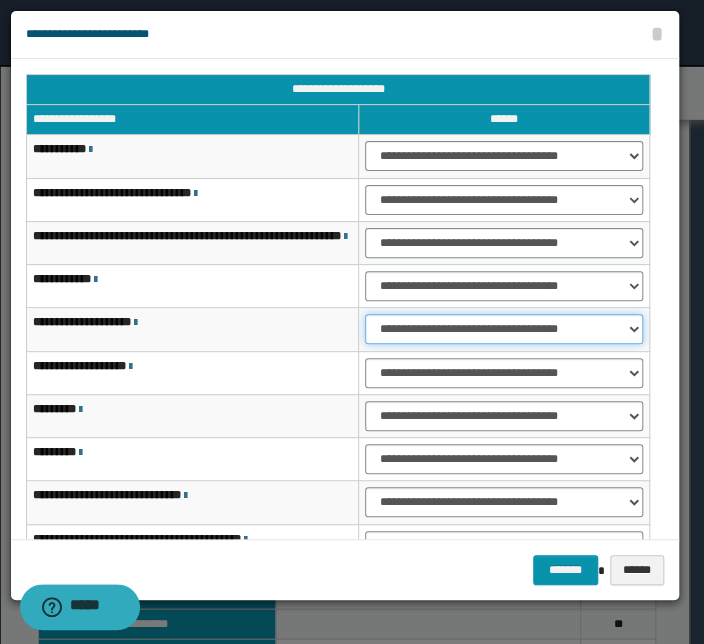 click on "**********" at bounding box center (504, 329) 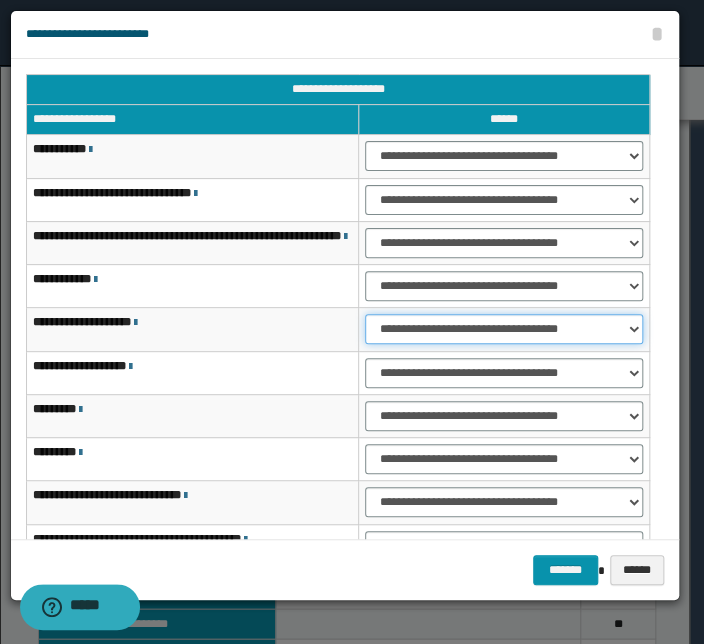 select on "***" 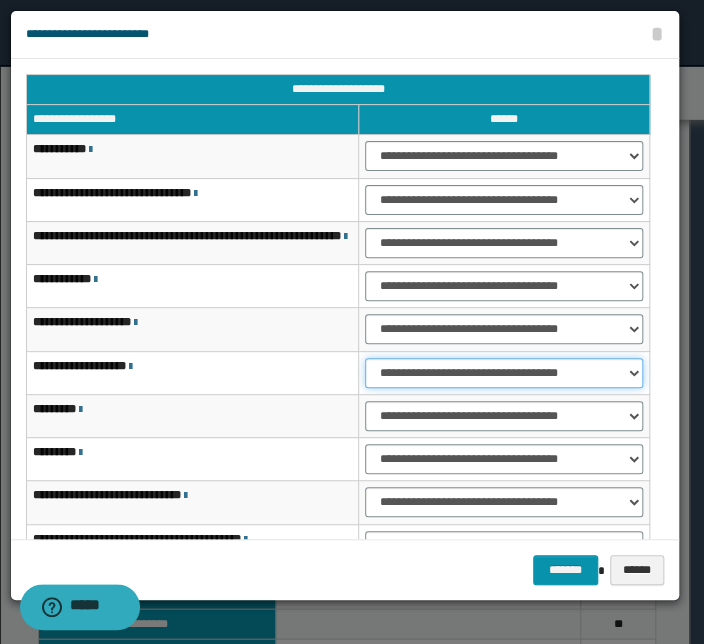 click on "**********" at bounding box center (504, 373) 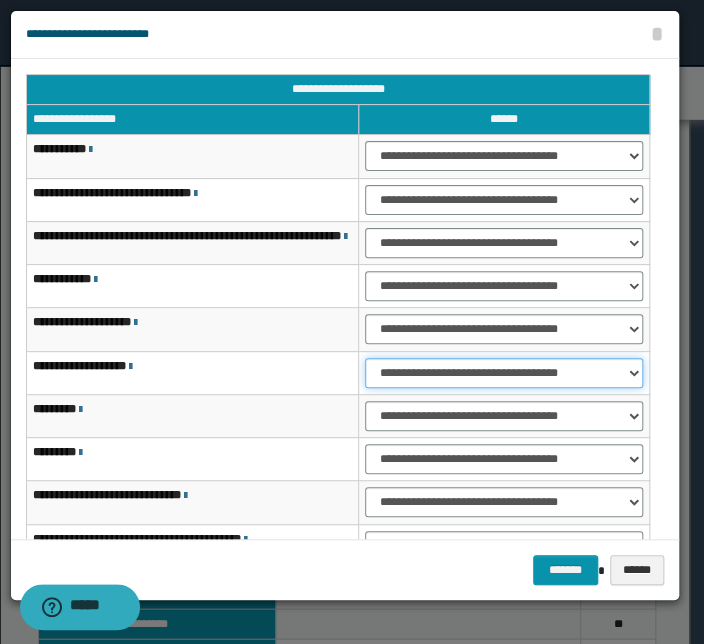 select on "***" 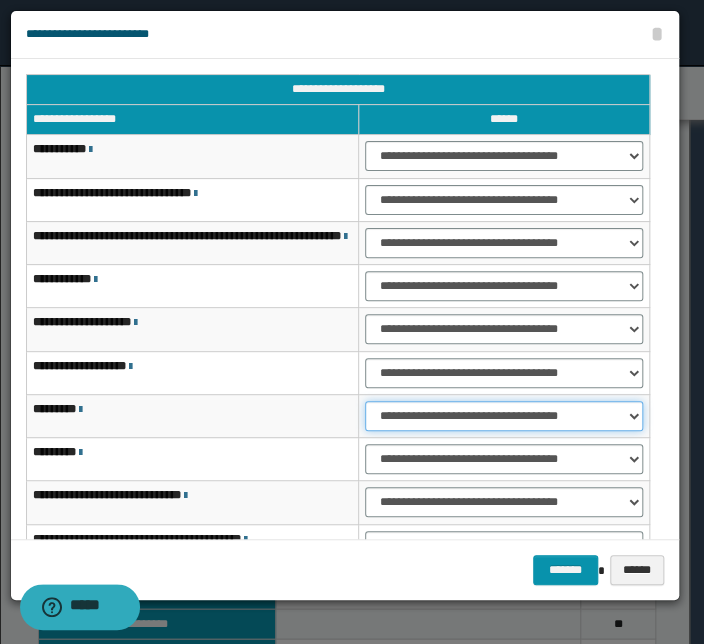 click on "**********" at bounding box center (504, 416) 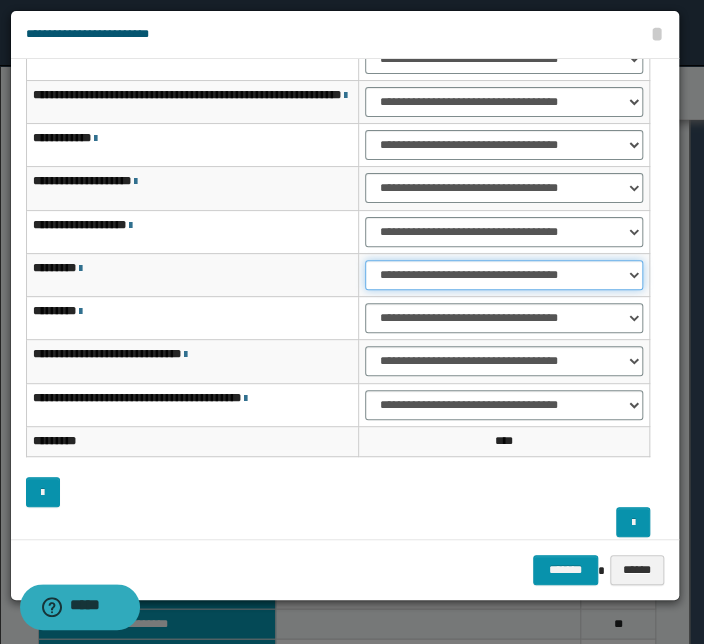 scroll, scrollTop: 153, scrollLeft: 0, axis: vertical 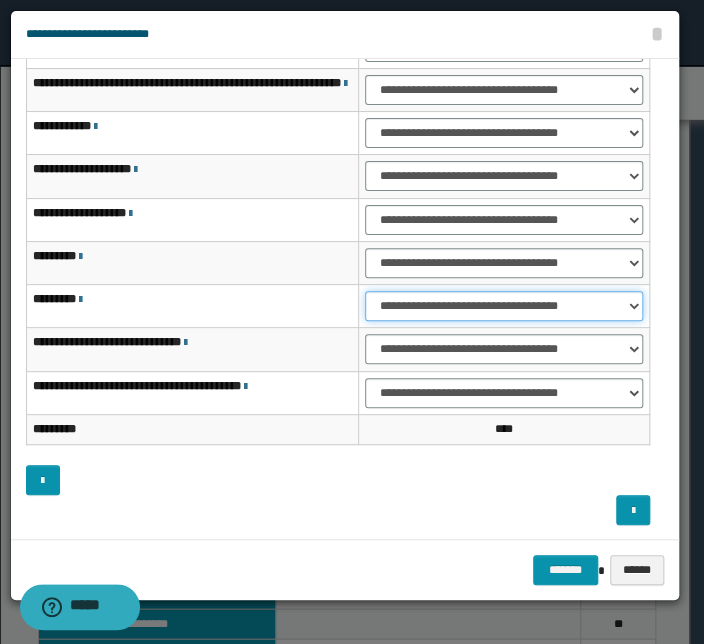 click on "**********" at bounding box center (504, 306) 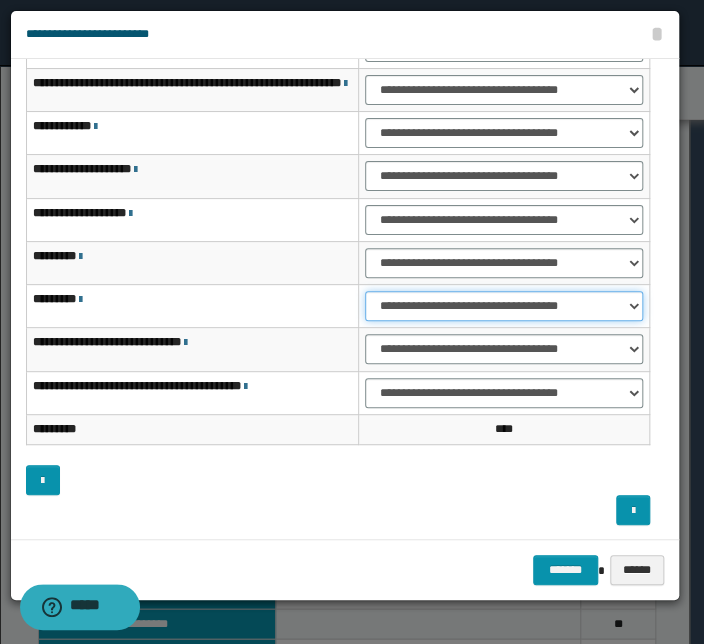 select on "***" 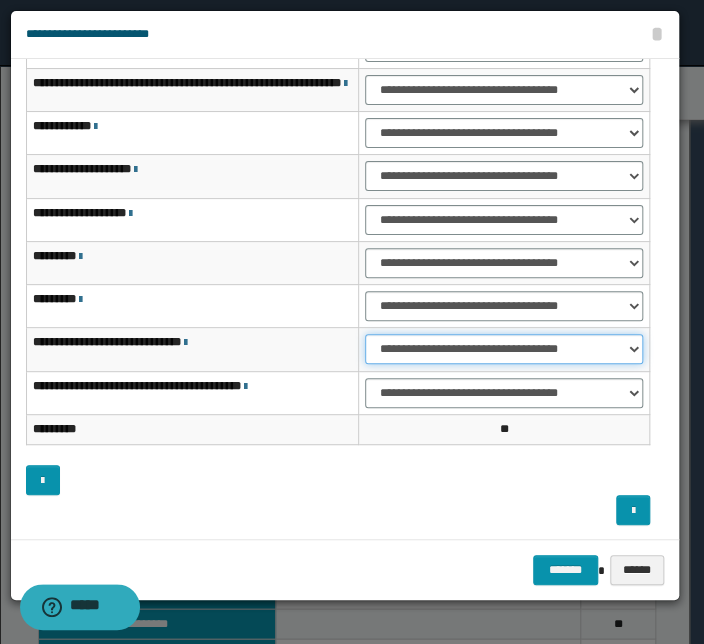 click on "**********" at bounding box center [504, 349] 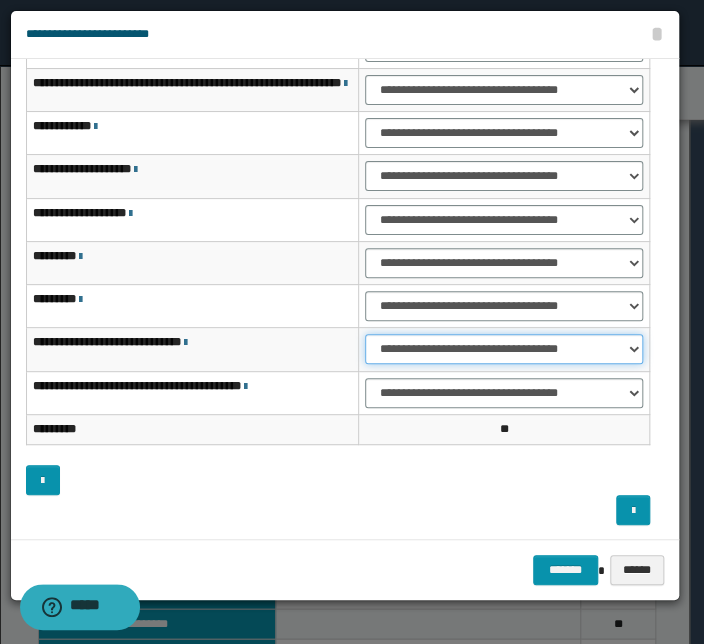 select on "***" 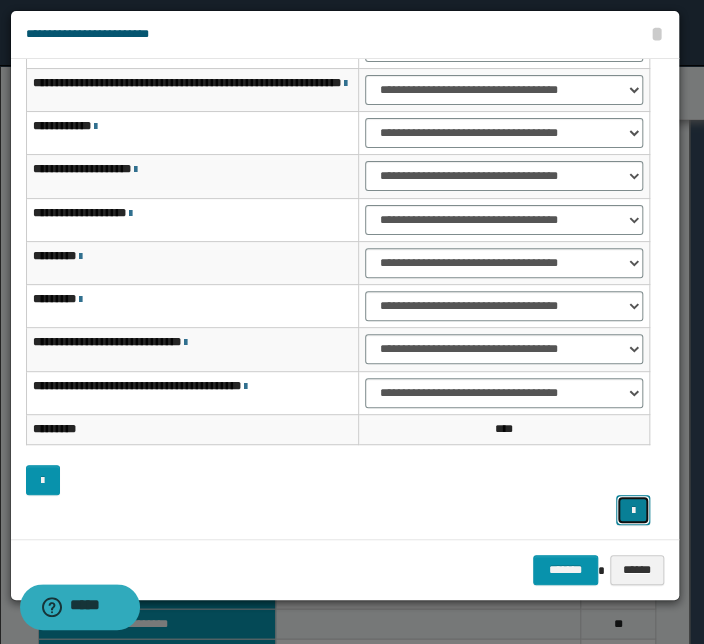 click at bounding box center (633, 511) 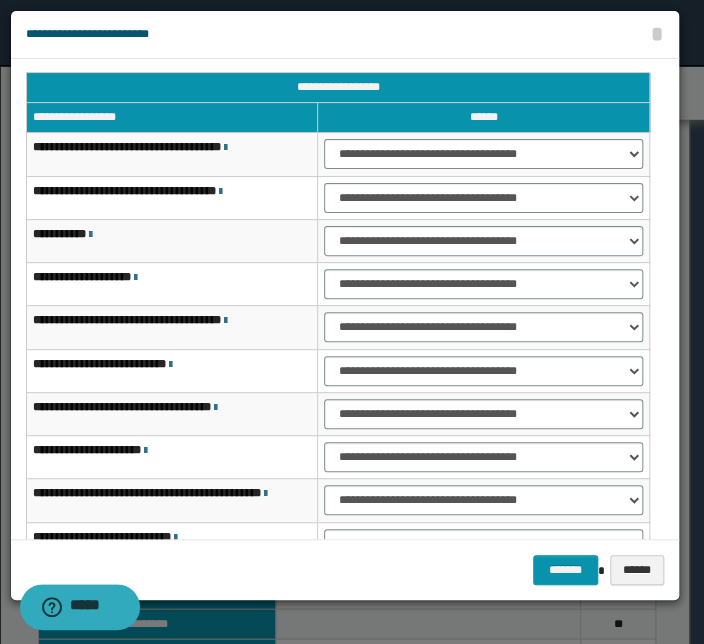 scroll, scrollTop: 0, scrollLeft: 0, axis: both 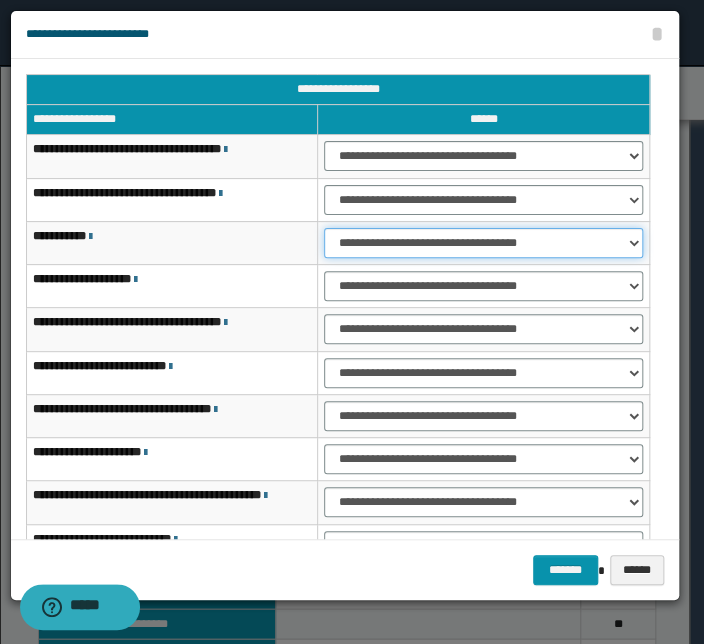 click on "**********" at bounding box center (483, 243) 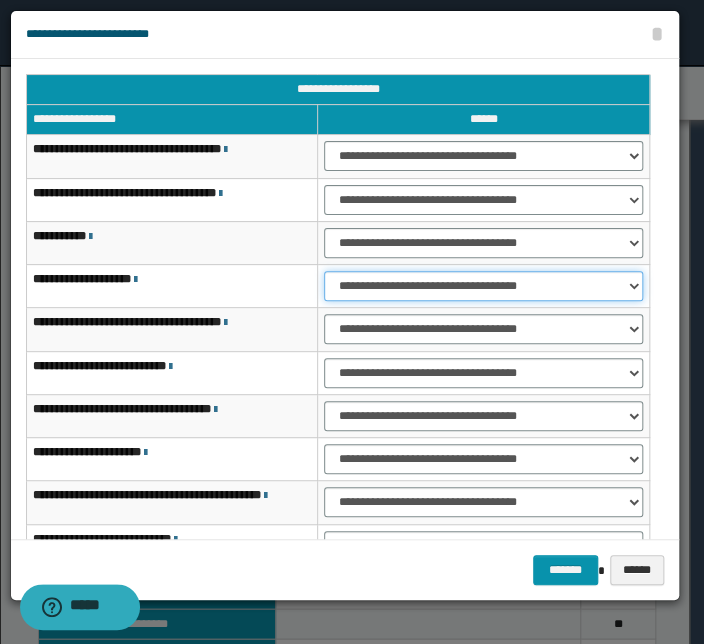 click on "**********" at bounding box center [483, 286] 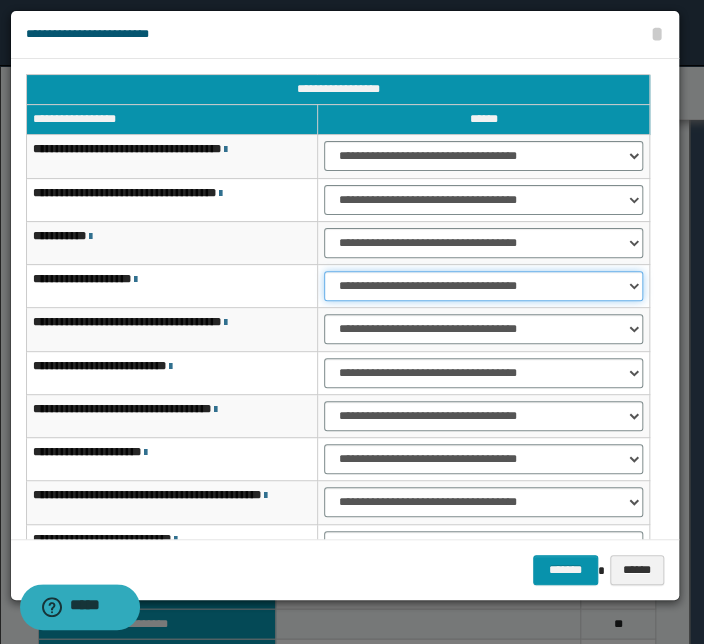 select on "***" 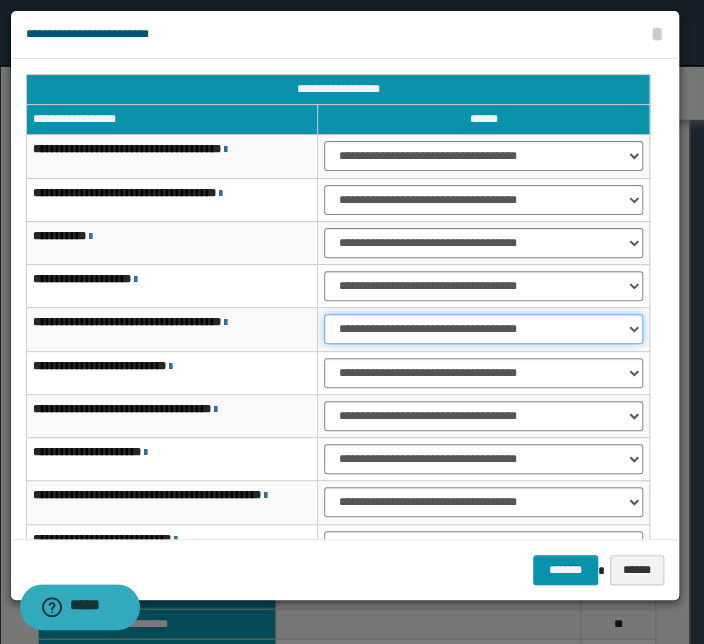 click on "**********" at bounding box center [483, 329] 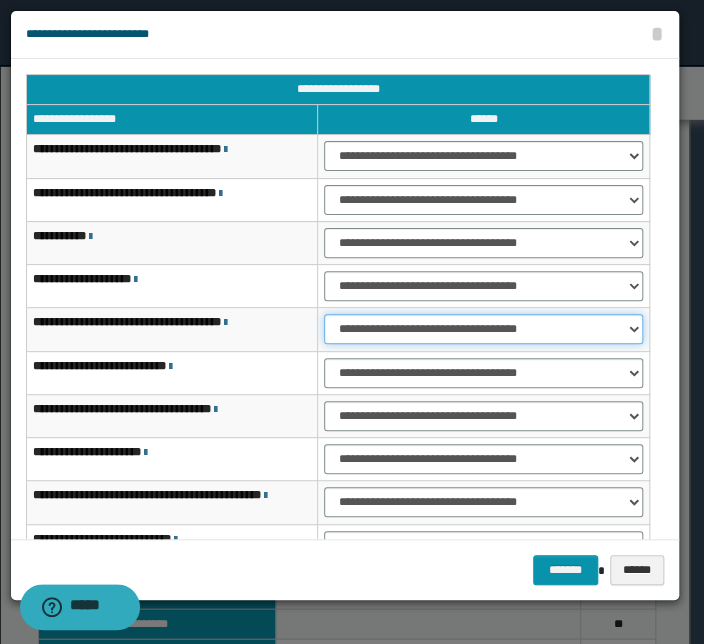 select on "***" 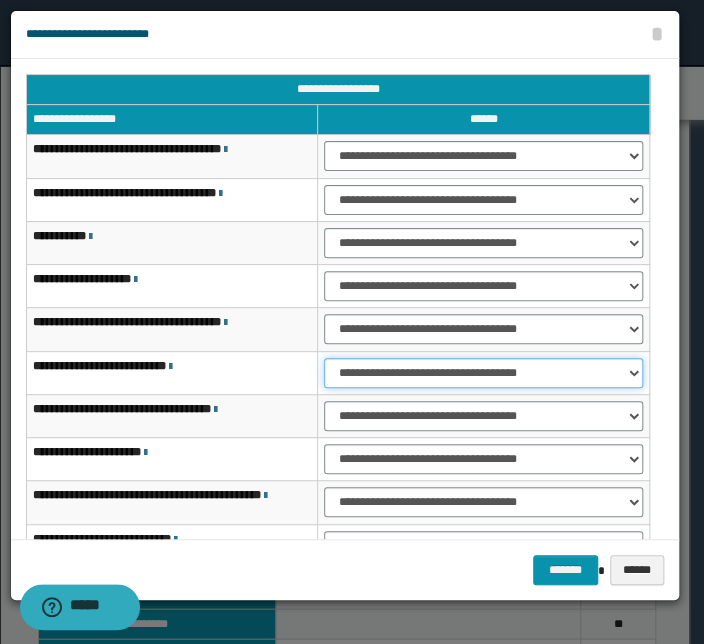 click on "**********" at bounding box center [483, 373] 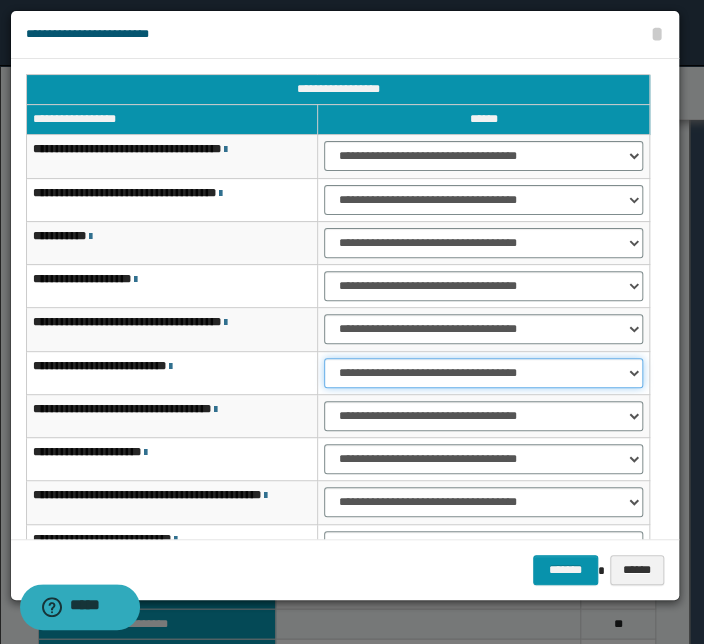 select on "***" 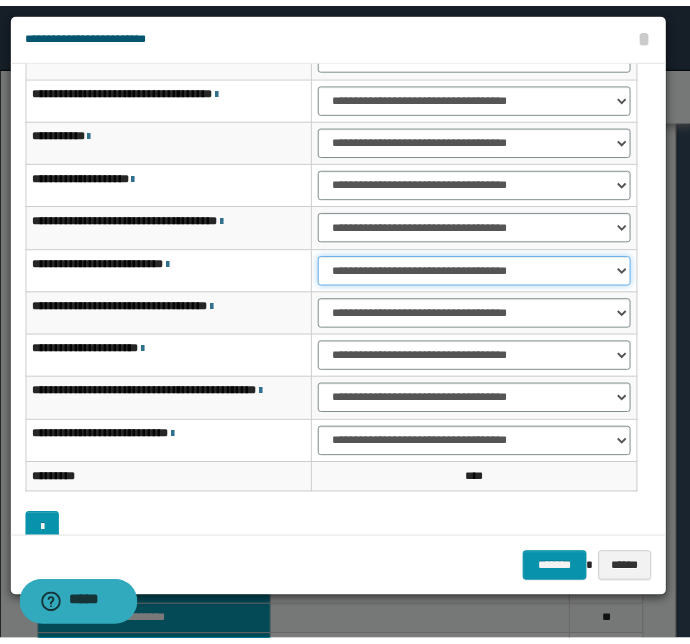 scroll, scrollTop: 124, scrollLeft: 0, axis: vertical 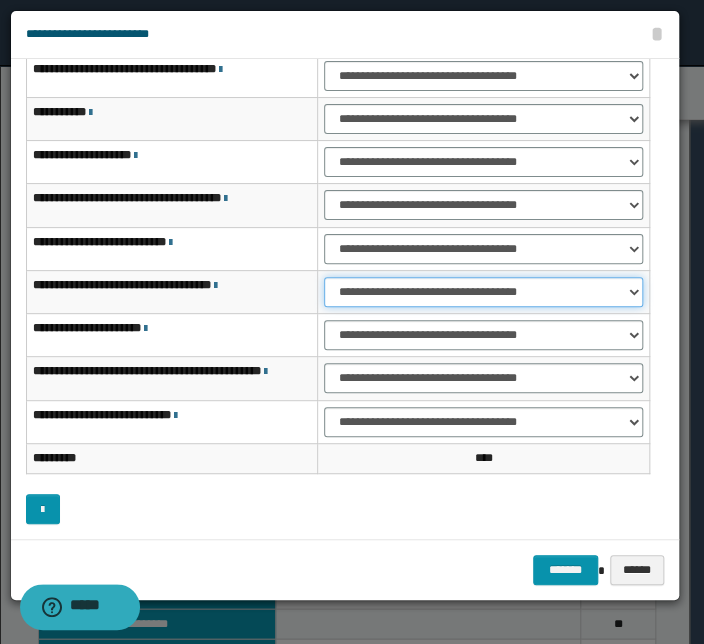 click on "**********" at bounding box center [483, 292] 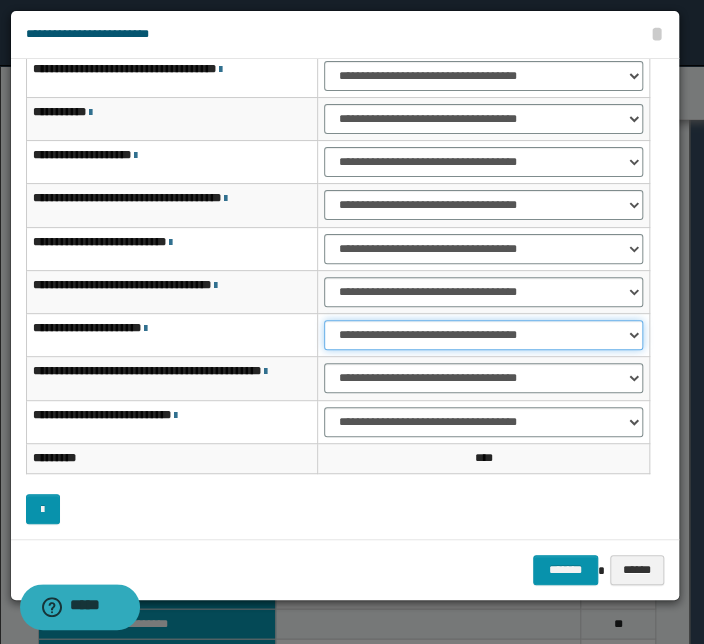 click on "**********" at bounding box center (483, 335) 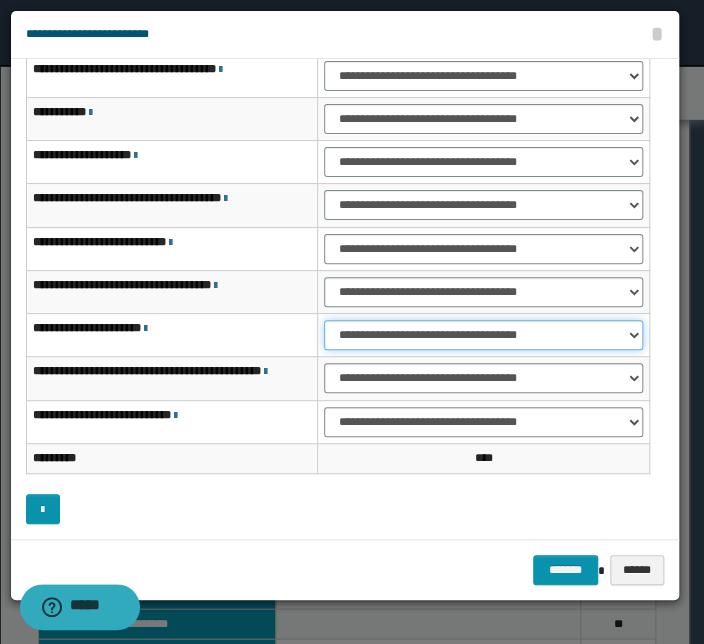 select on "***" 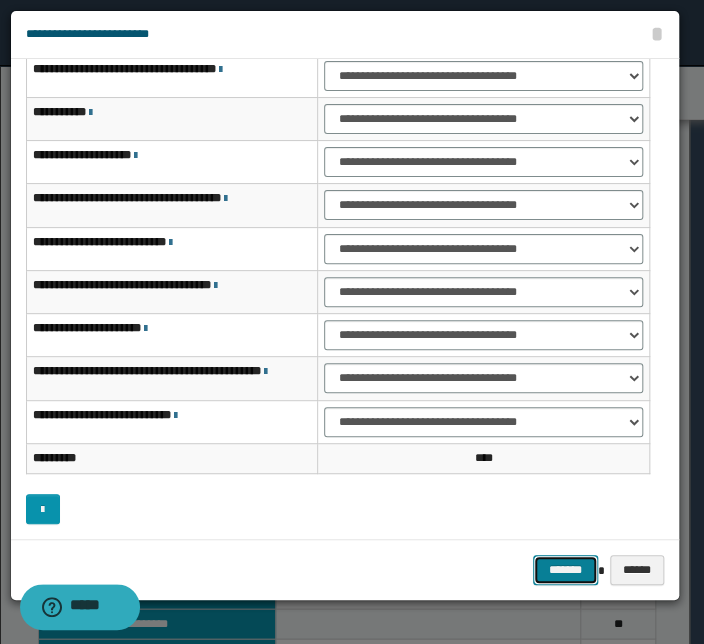 click on "*******" at bounding box center (565, 570) 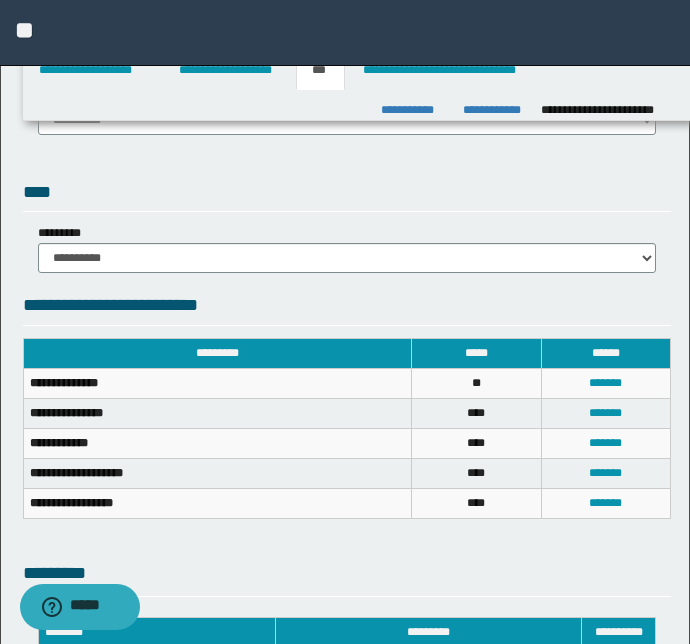 scroll, scrollTop: 151, scrollLeft: 0, axis: vertical 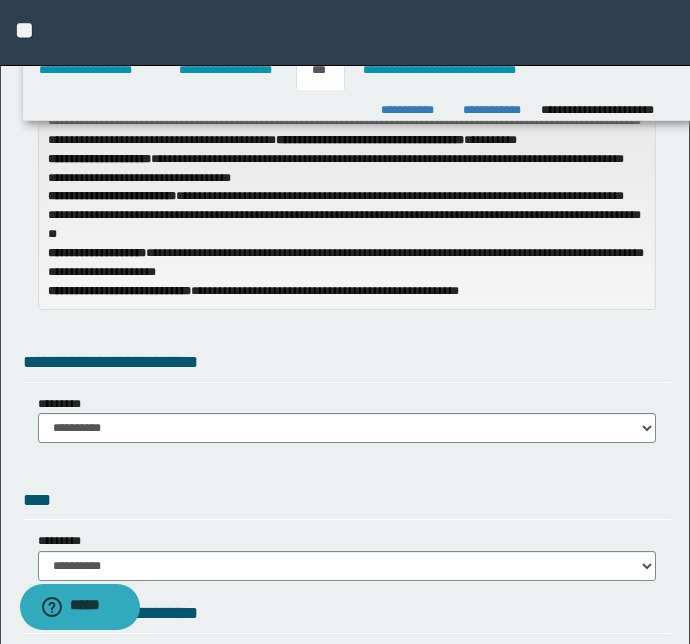 click on "**********" at bounding box center [345, 33] 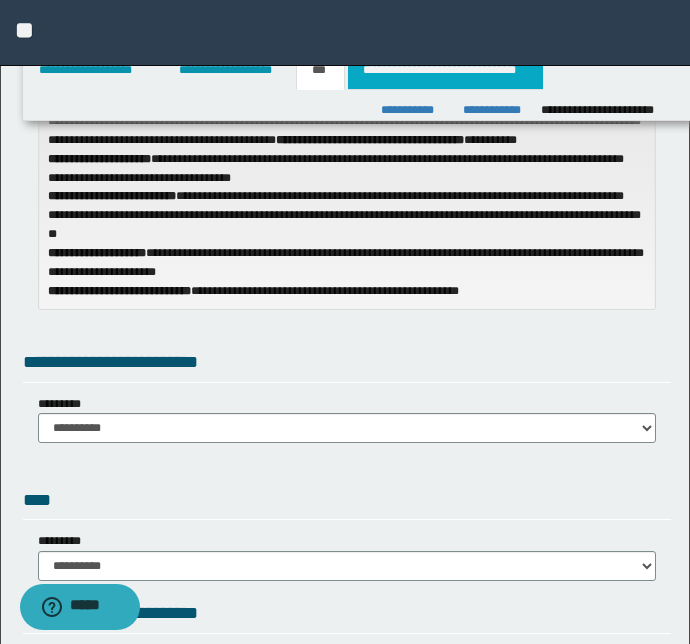 click on "**********" at bounding box center (445, 70) 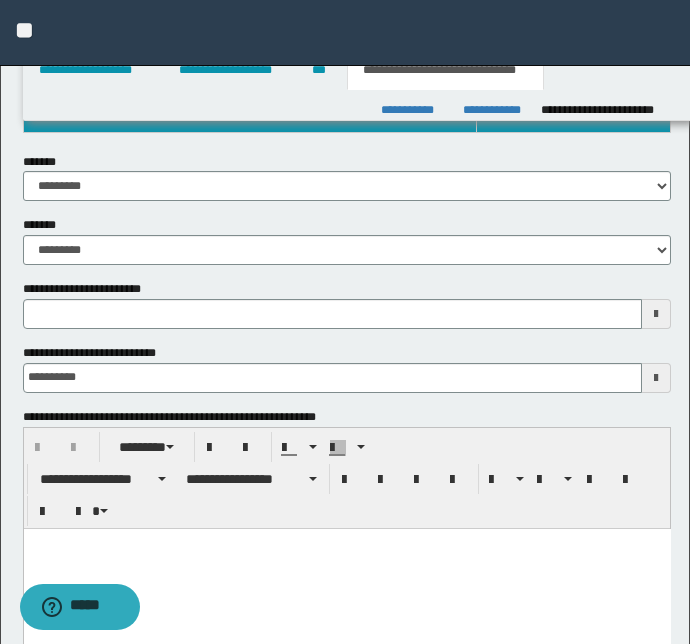 scroll, scrollTop: 363, scrollLeft: 0, axis: vertical 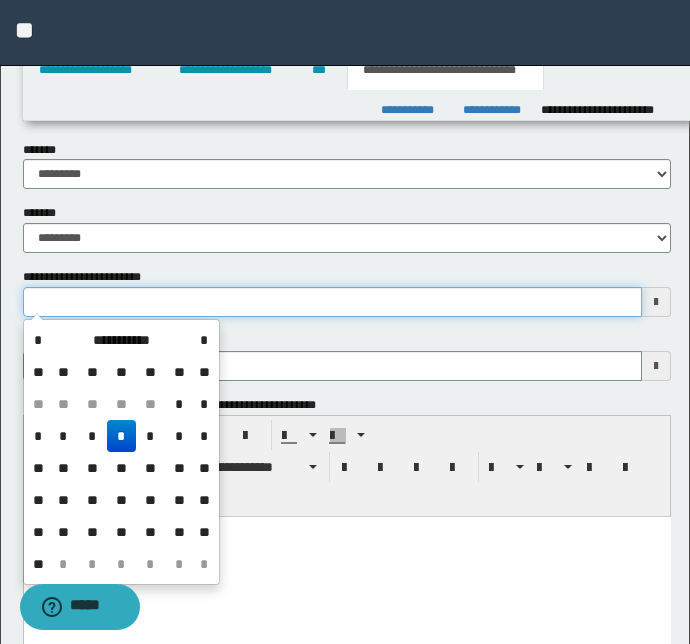 click on "**********" at bounding box center (333, 302) 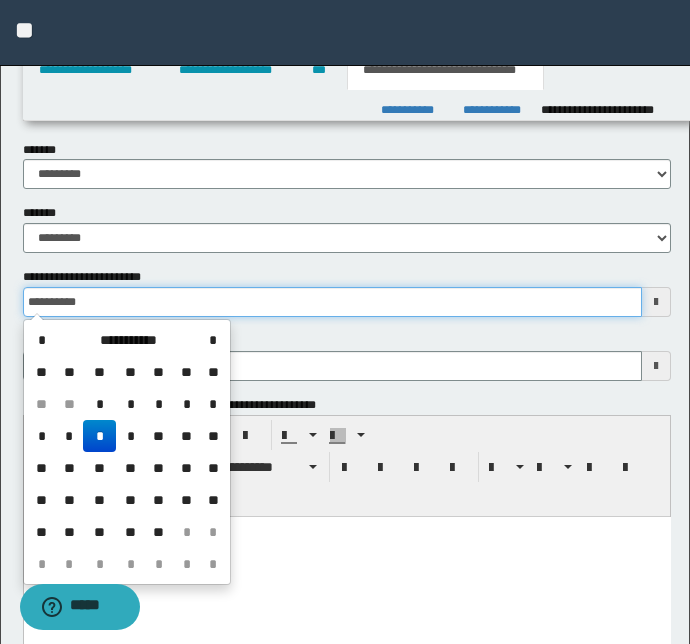 type on "**********" 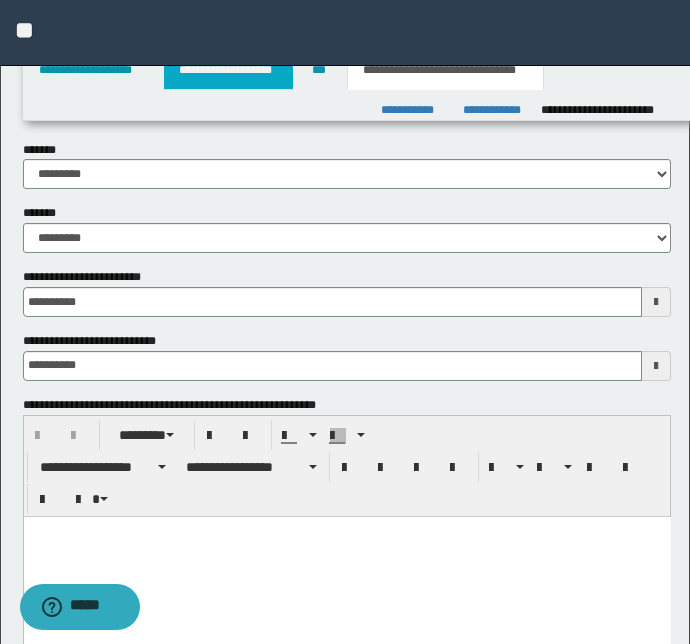 click on "**********" at bounding box center (228, 70) 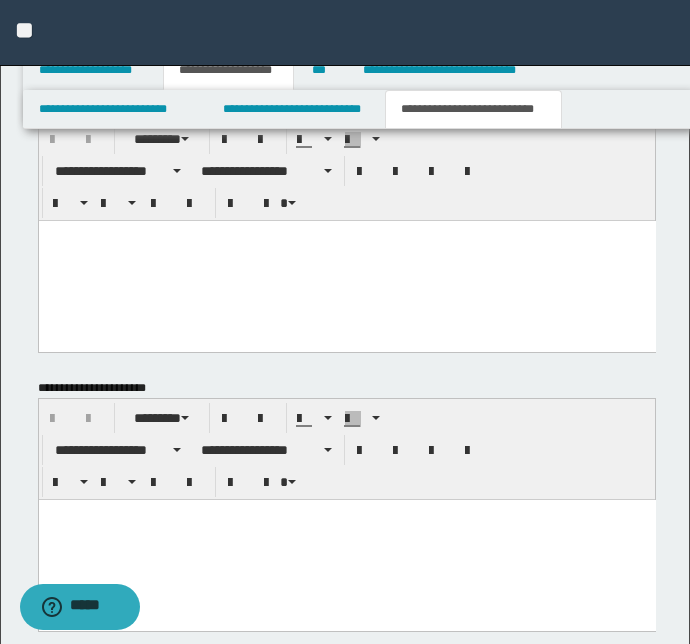 scroll, scrollTop: 1680, scrollLeft: 0, axis: vertical 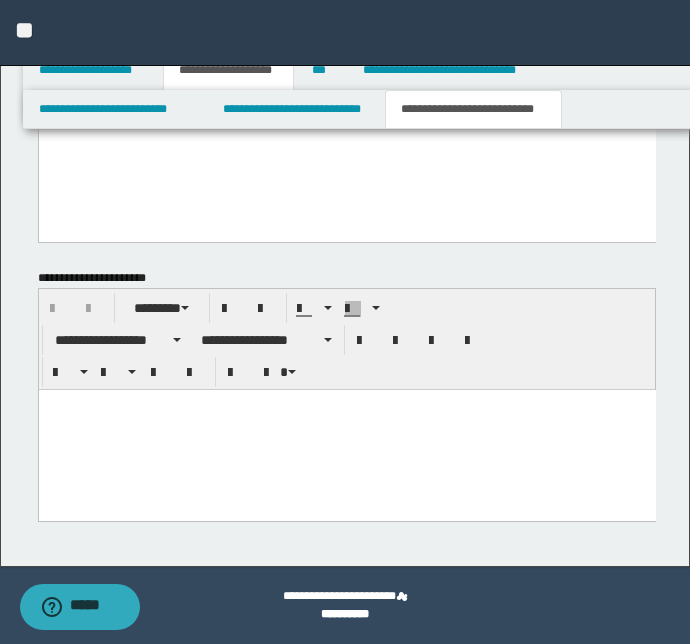 click at bounding box center (346, 404) 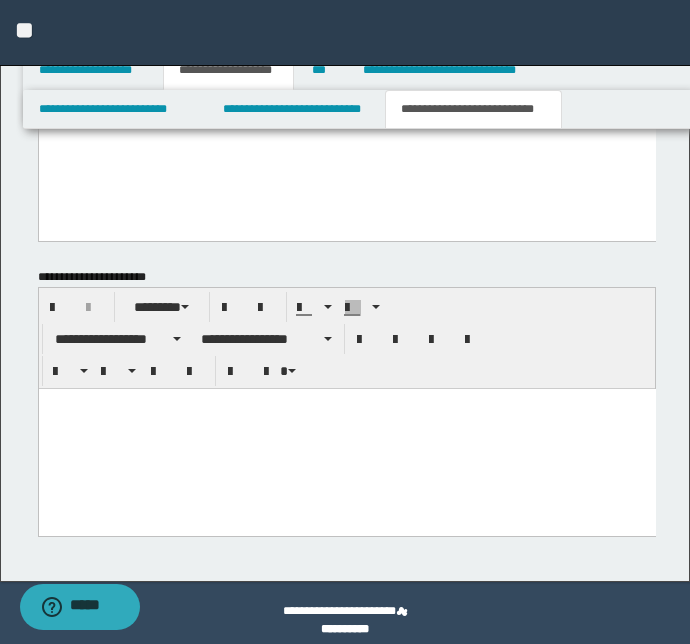 click at bounding box center [346, 435] 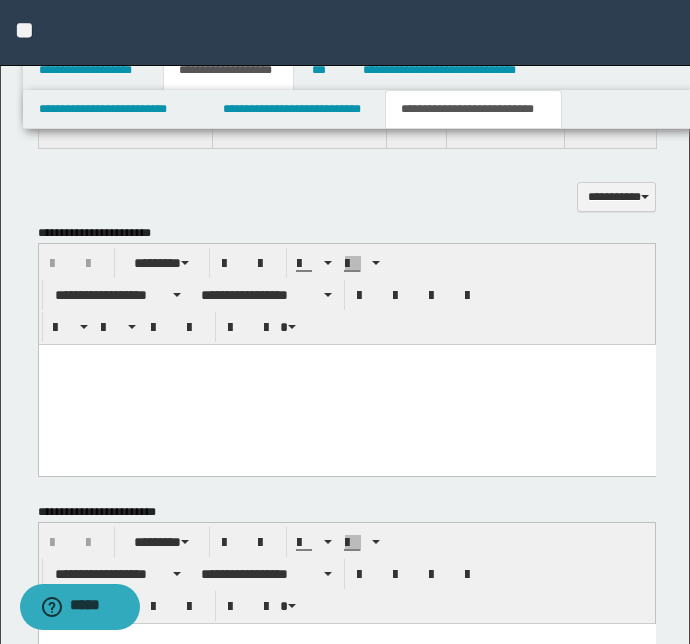 scroll, scrollTop: 1134, scrollLeft: 0, axis: vertical 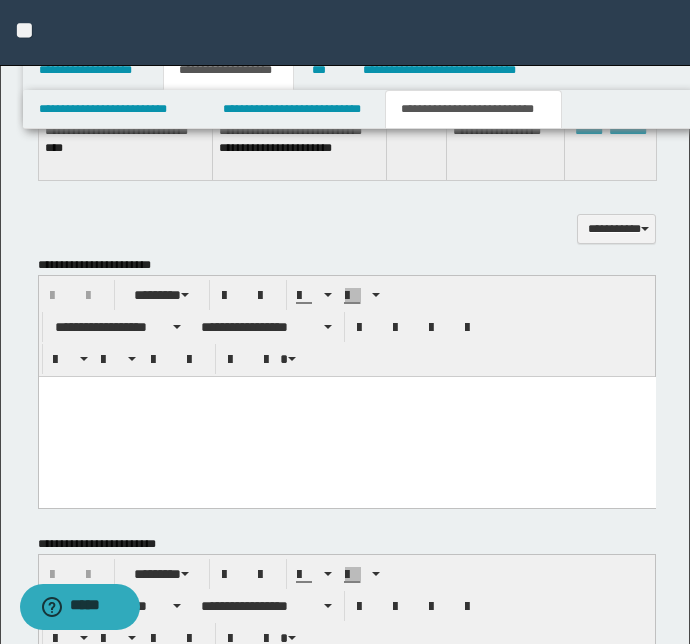 click at bounding box center (346, 391) 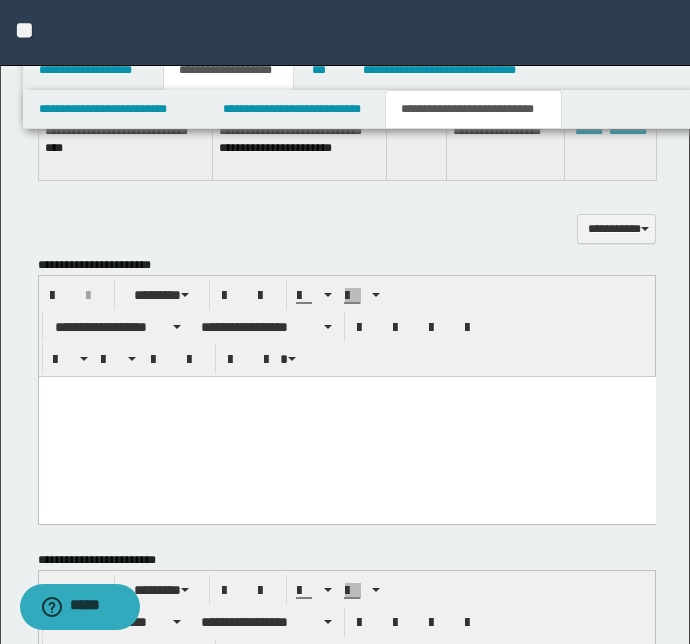 scroll, scrollTop: 1316, scrollLeft: 0, axis: vertical 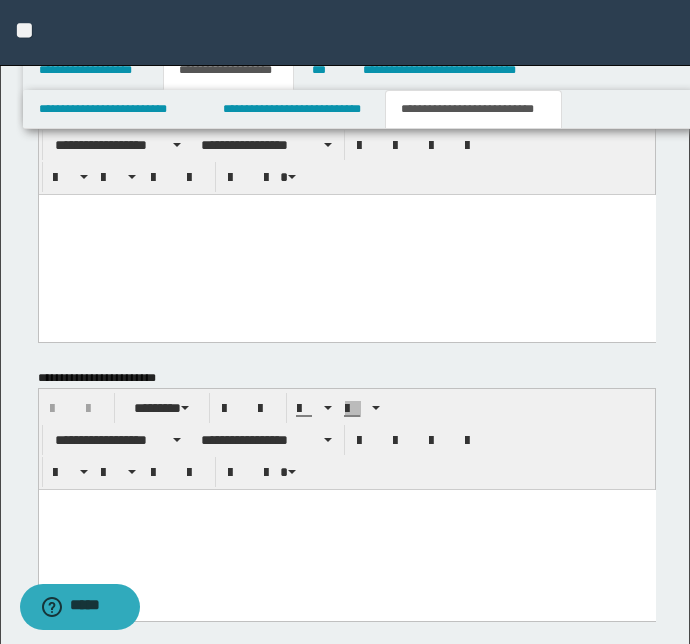 paste 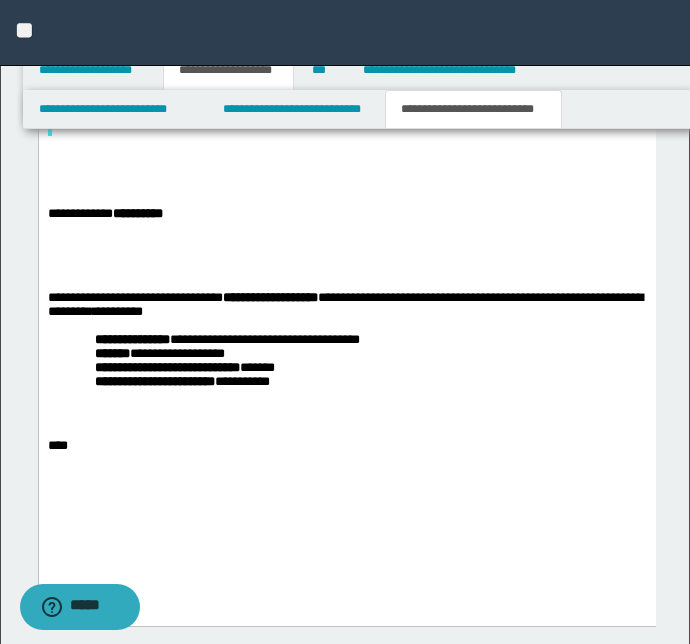 scroll, scrollTop: 1589, scrollLeft: 0, axis: vertical 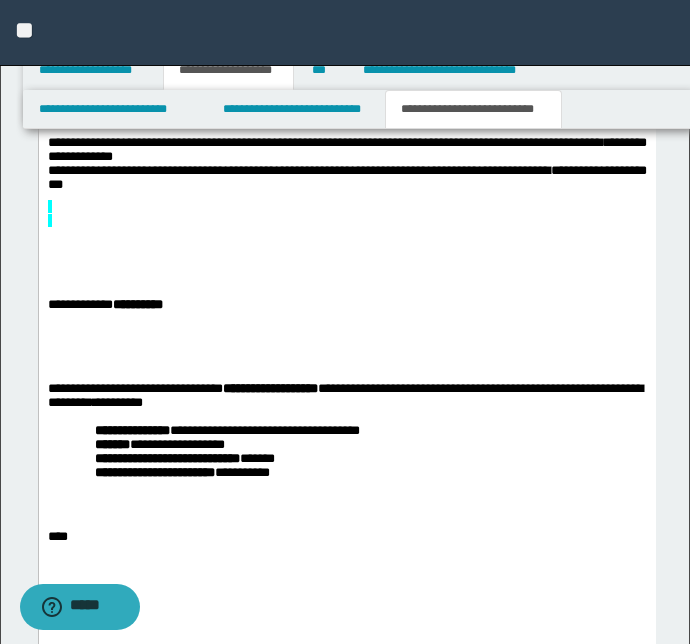 click on "**********" at bounding box center (346, 246) 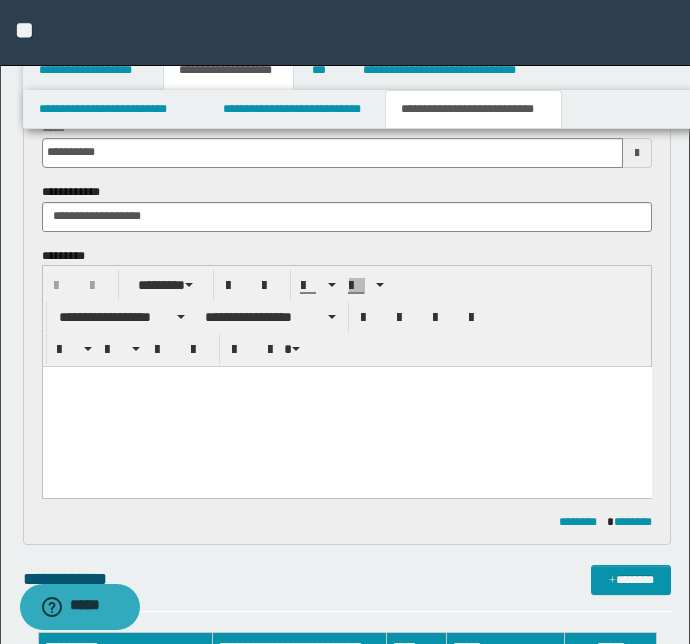 scroll, scrollTop: 498, scrollLeft: 0, axis: vertical 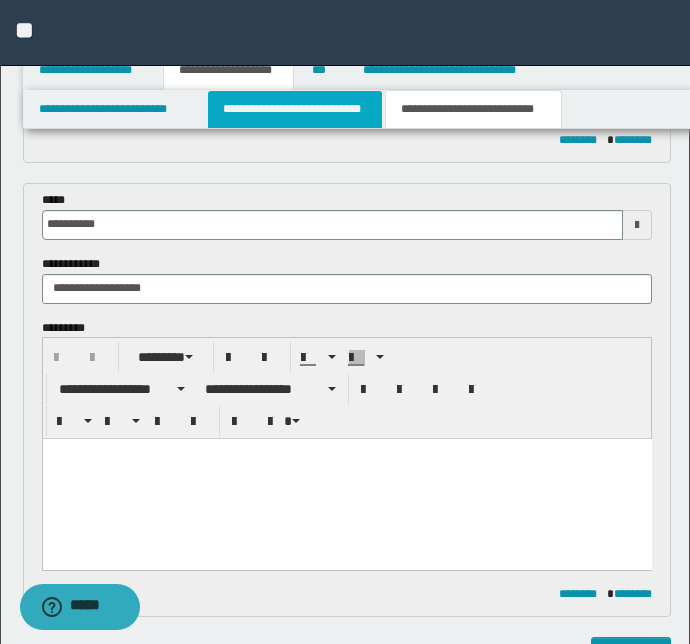 click on "**********" at bounding box center (294, 109) 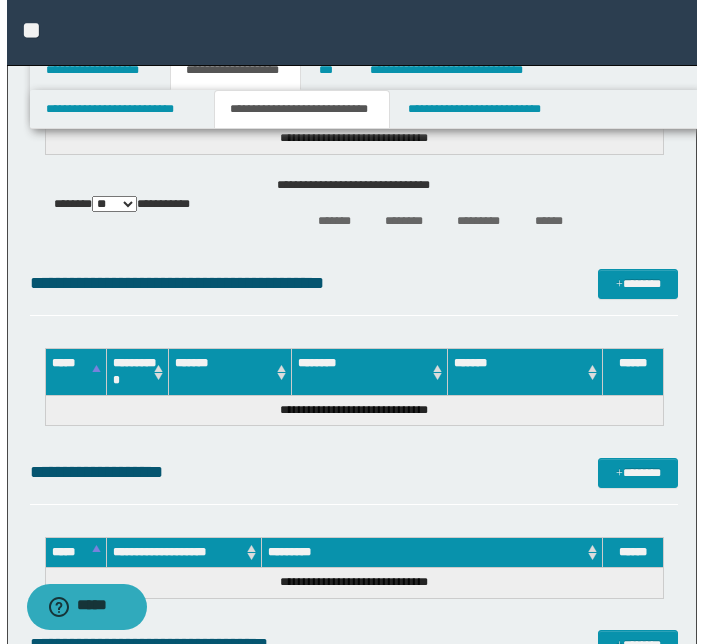 scroll, scrollTop: 2498, scrollLeft: 0, axis: vertical 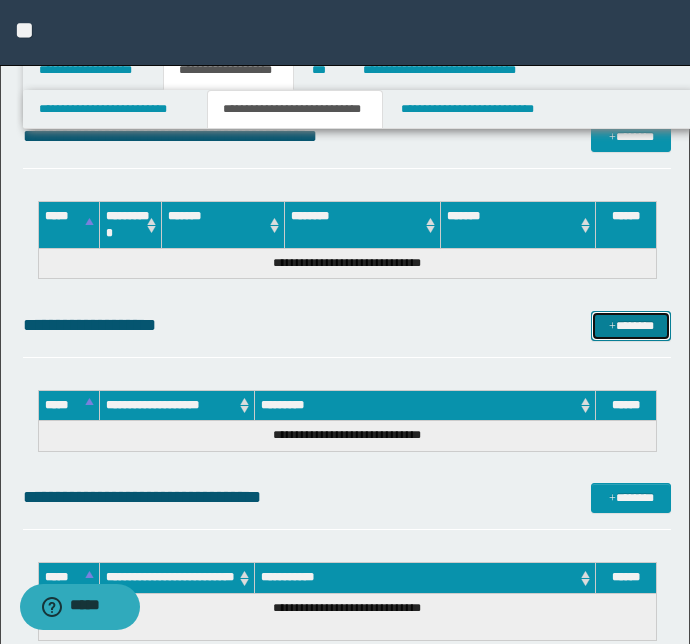 click on "*******" at bounding box center (631, 326) 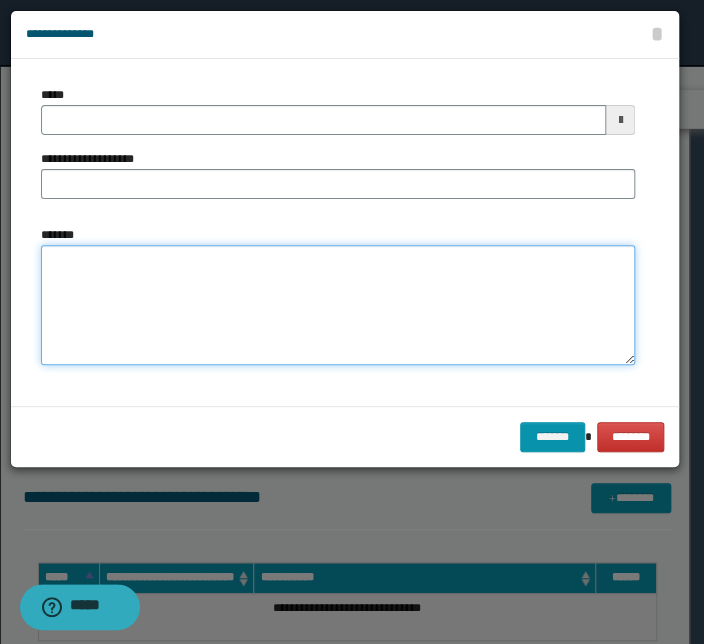 click on "*******" at bounding box center [338, 305] 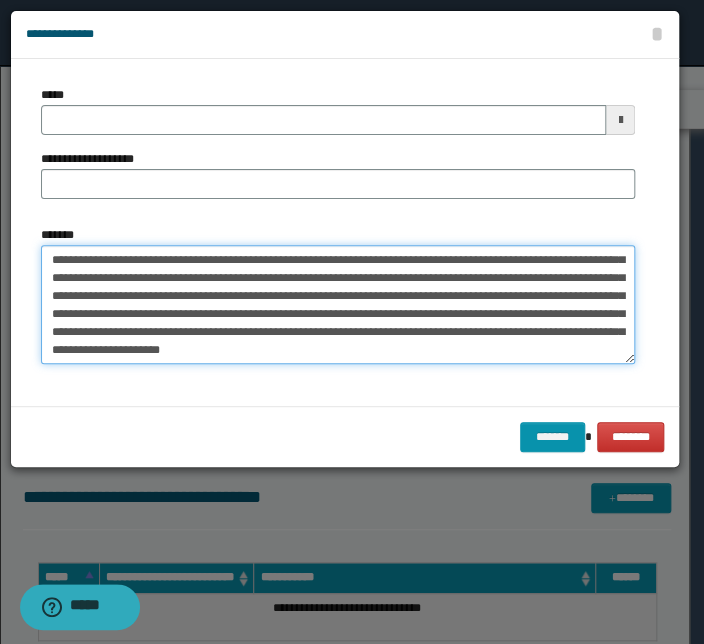 scroll, scrollTop: 0, scrollLeft: 0, axis: both 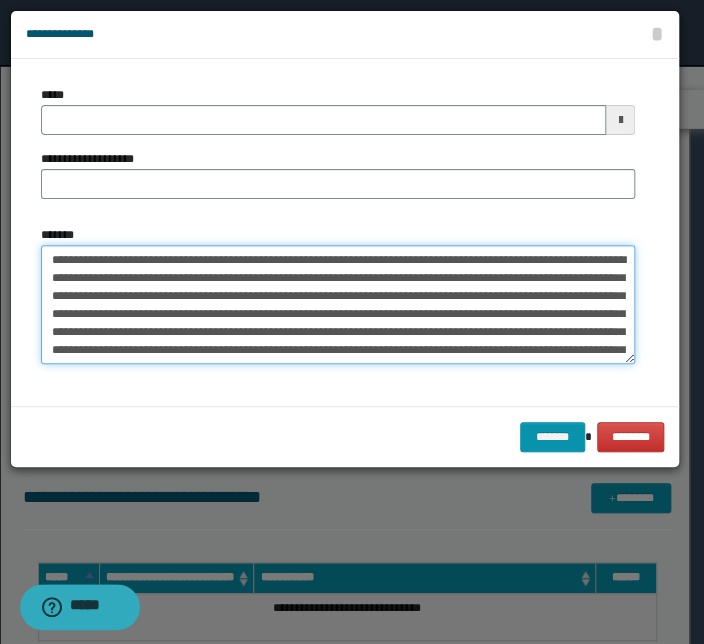 drag, startPoint x: 285, startPoint y: 260, endPoint x: -87, endPoint y: 242, distance: 372.43524 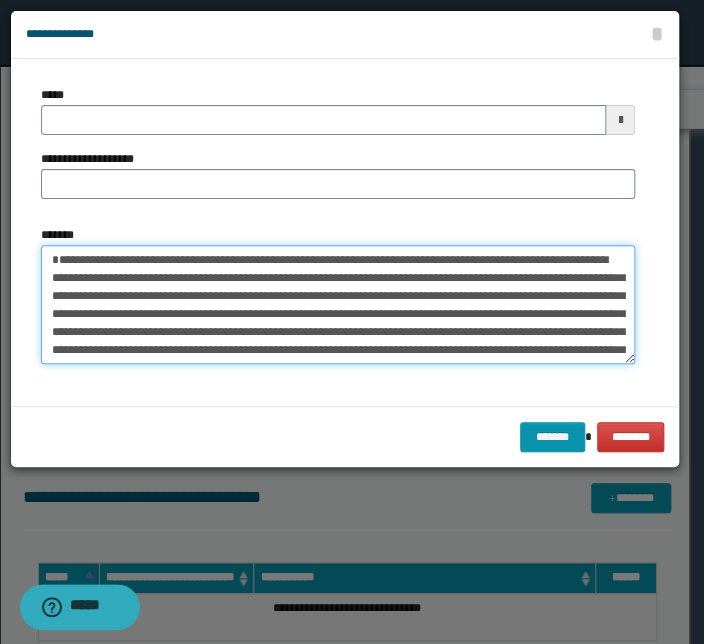 type 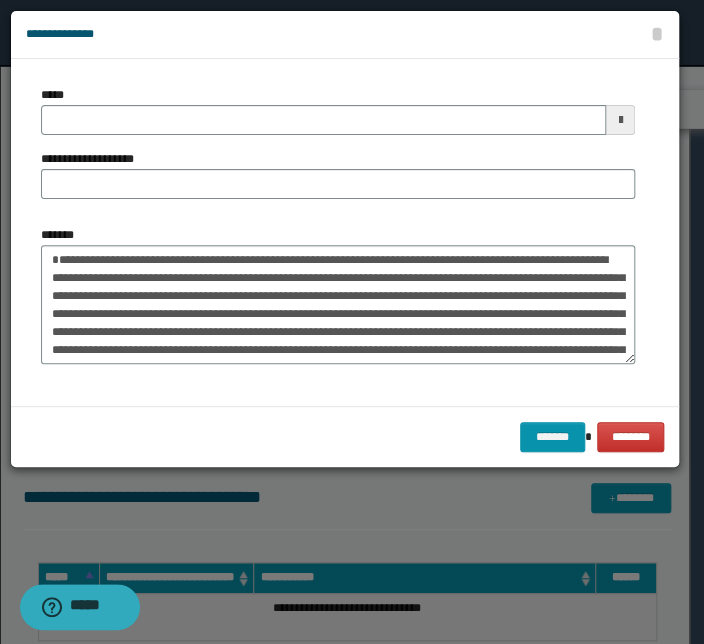 click on "*****" at bounding box center (338, 110) 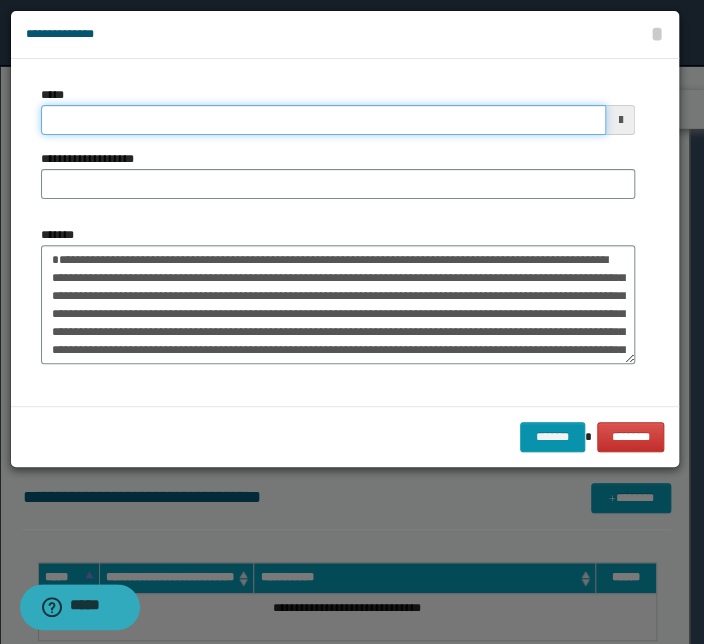 click on "*****" at bounding box center [323, 120] 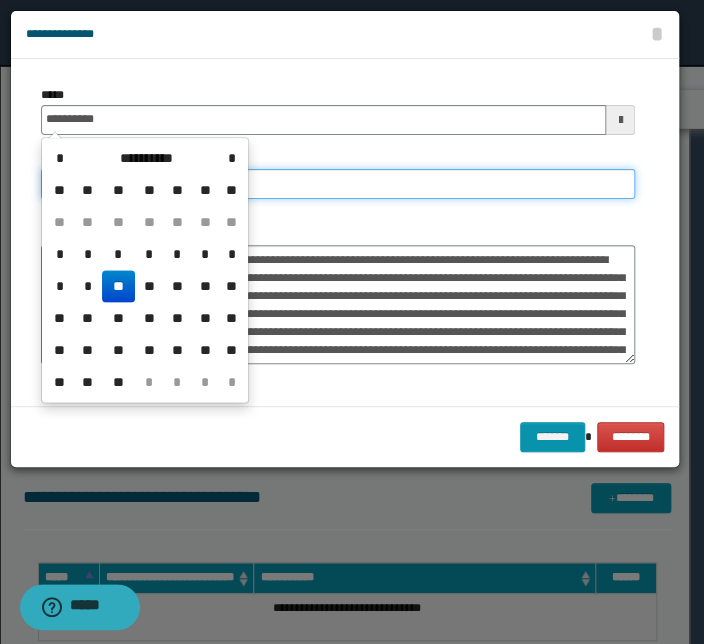 type on "**********" 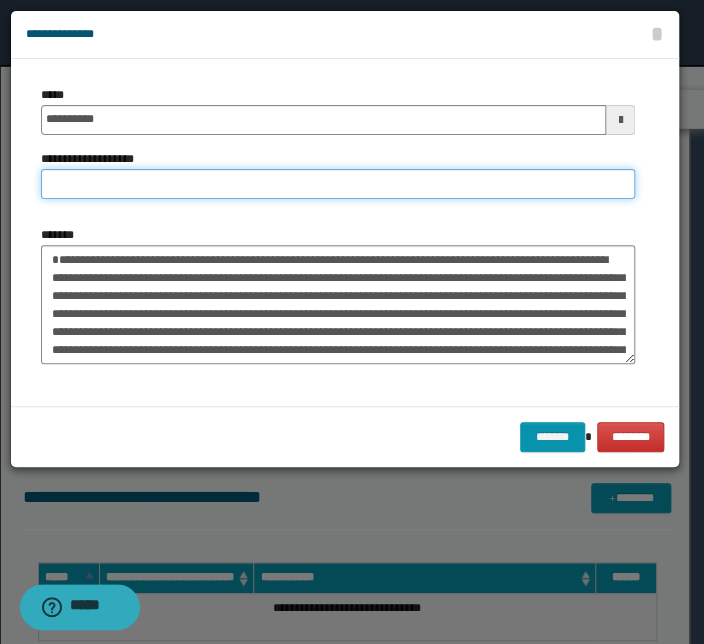 paste on "**********" 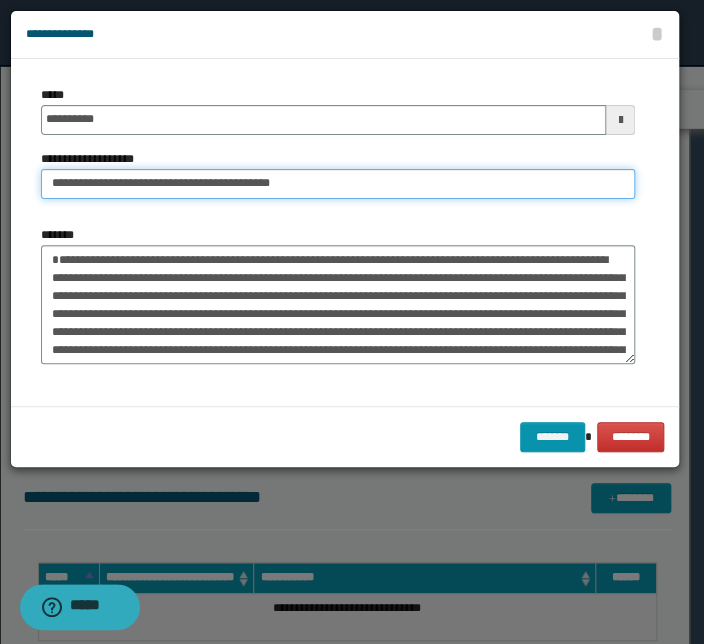 drag, startPoint x: 109, startPoint y: 186, endPoint x: -168, endPoint y: 157, distance: 278.51392 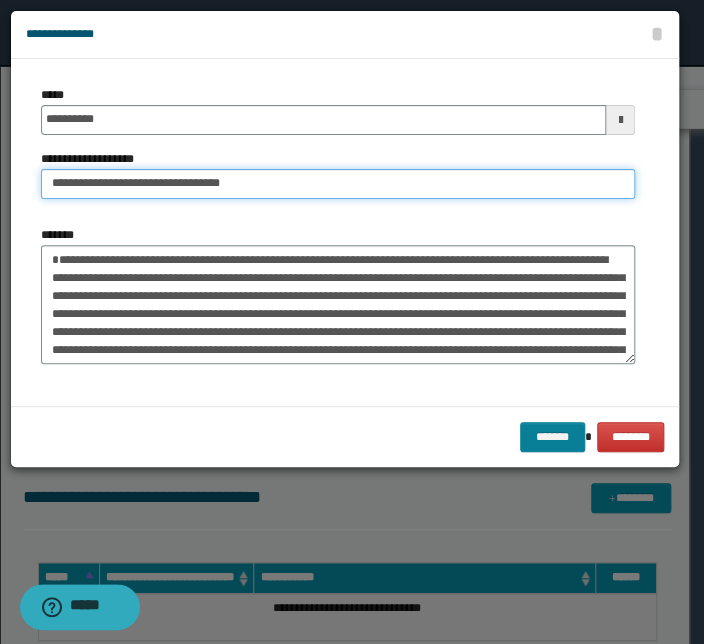 type on "**********" 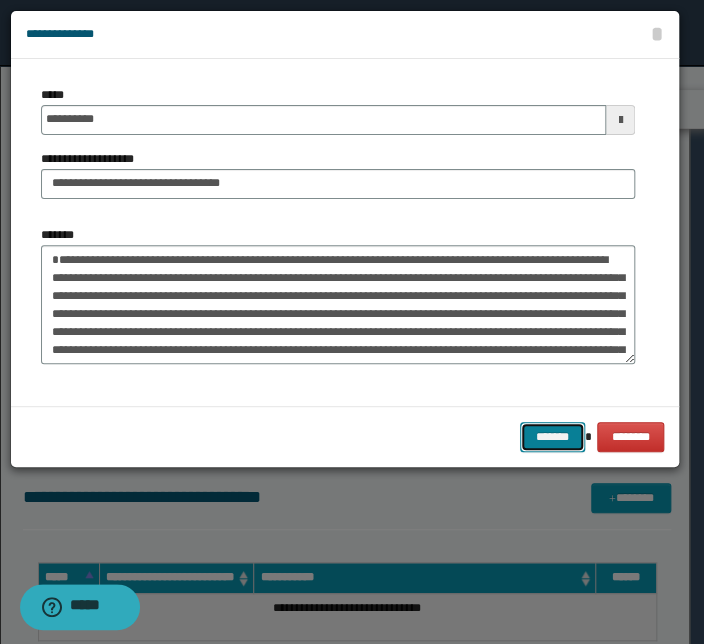 click on "*******" at bounding box center (552, 437) 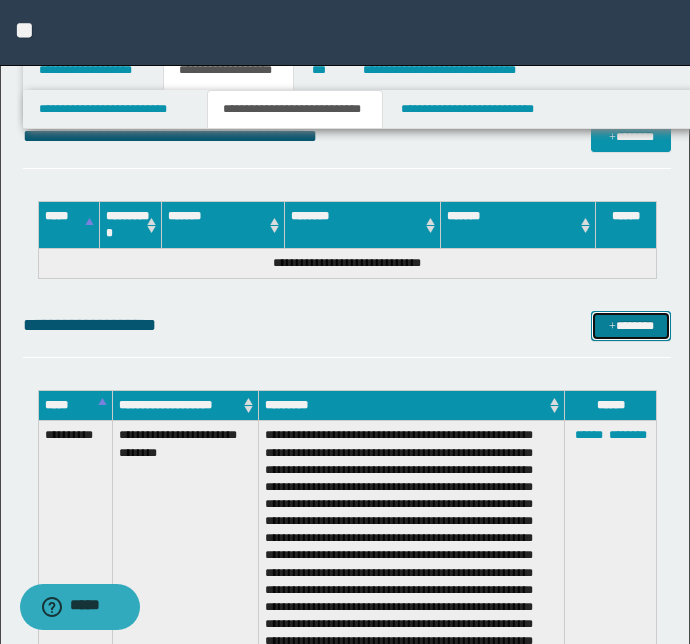 click on "*******" at bounding box center (631, 326) 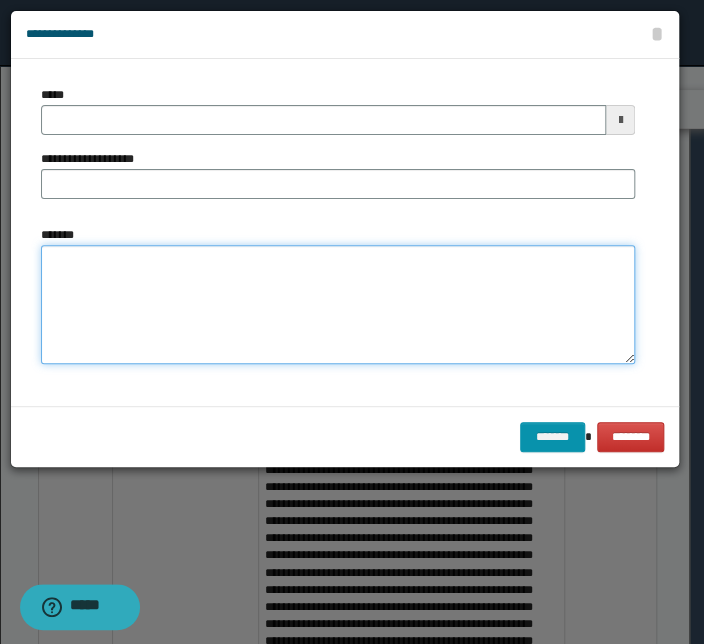 click on "*******" at bounding box center [338, 305] 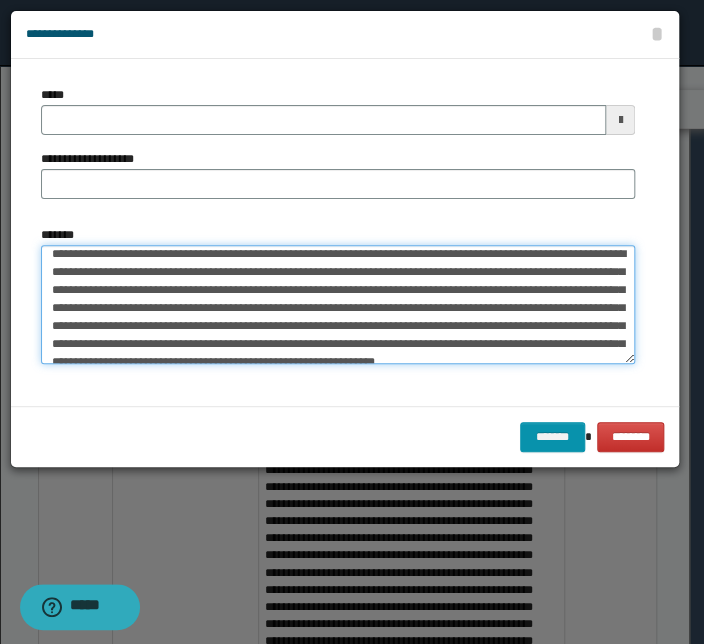 scroll, scrollTop: 0, scrollLeft: 0, axis: both 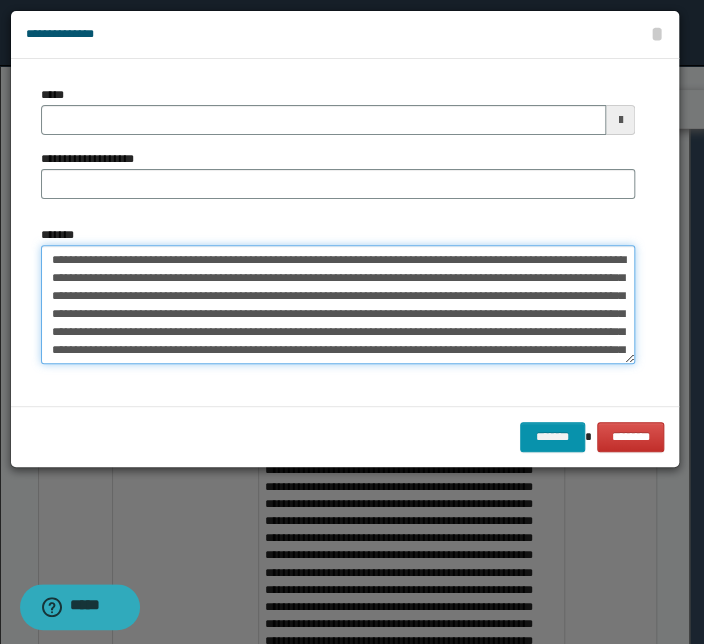 drag, startPoint x: 303, startPoint y: 257, endPoint x: -75, endPoint y: 252, distance: 378.03308 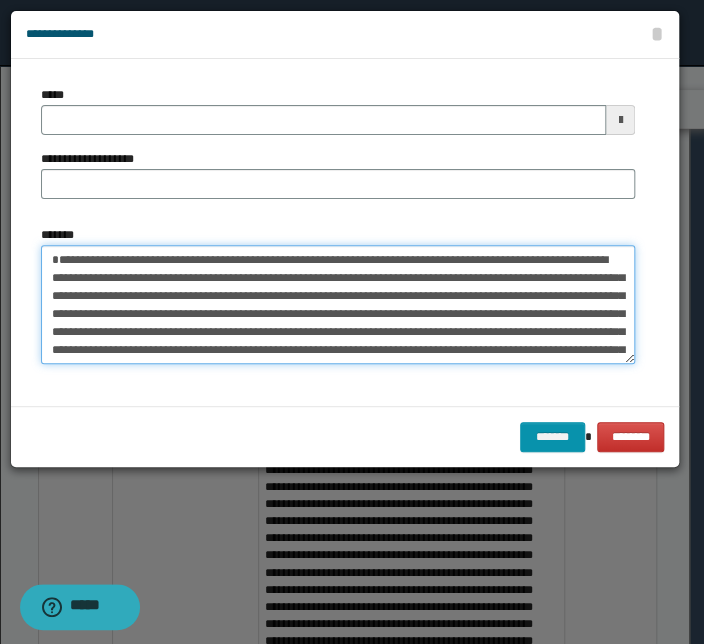 type 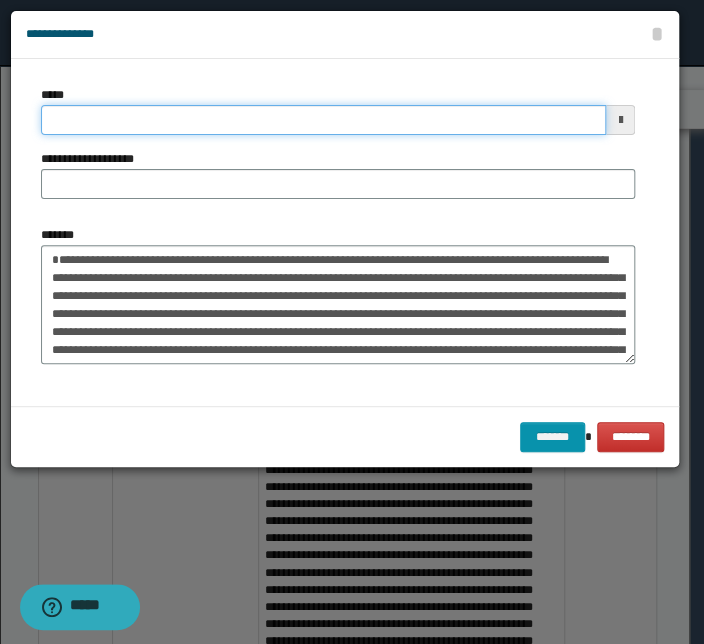 click on "*****" at bounding box center (323, 120) 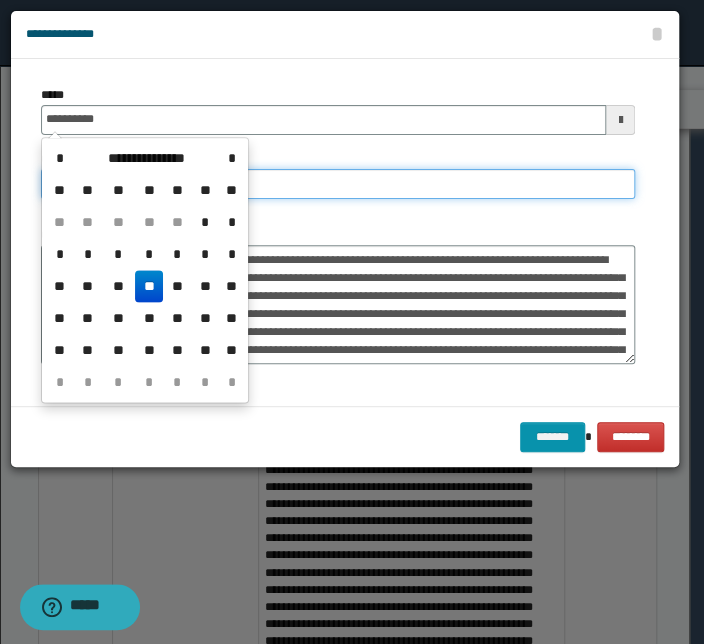 type on "**********" 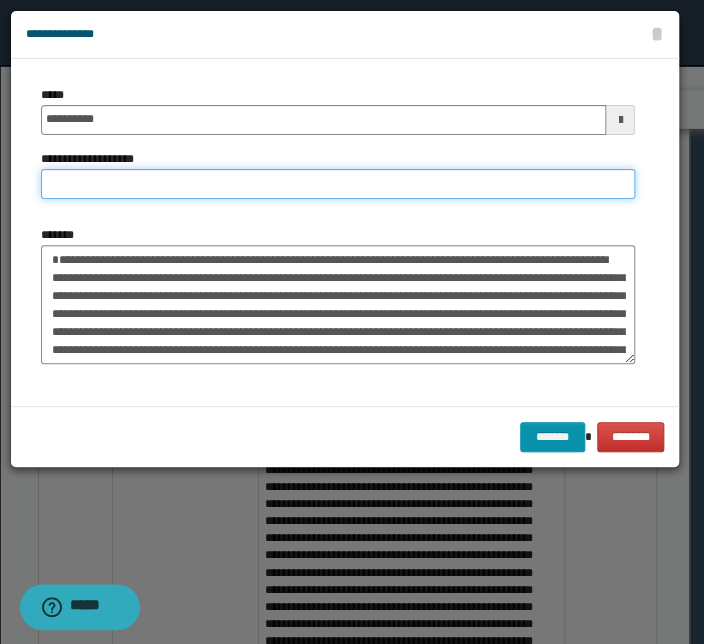 click on "**********" at bounding box center [338, 184] 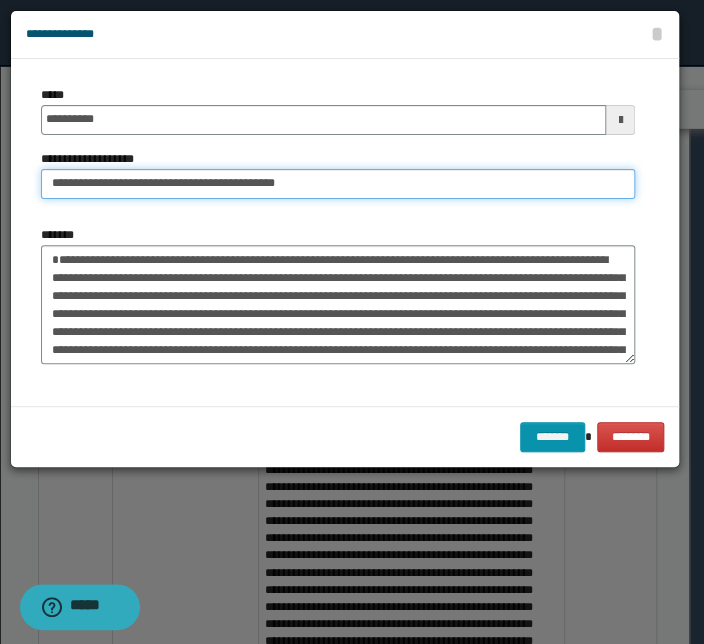 drag, startPoint x: 114, startPoint y: 187, endPoint x: -79, endPoint y: 162, distance: 194.61244 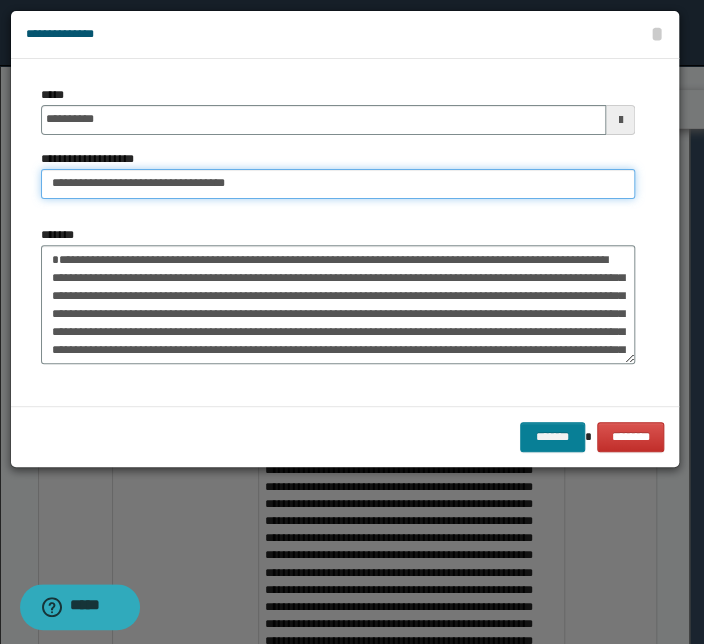 type on "**********" 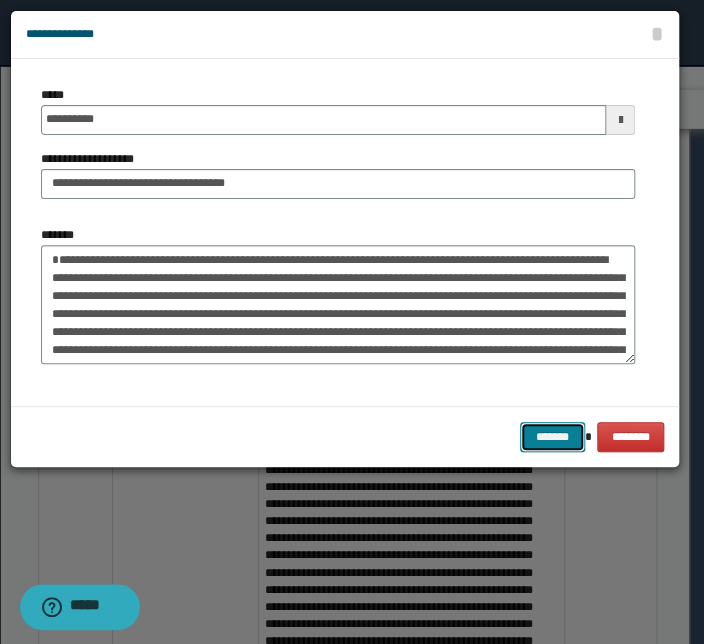 click on "*******" at bounding box center [552, 437] 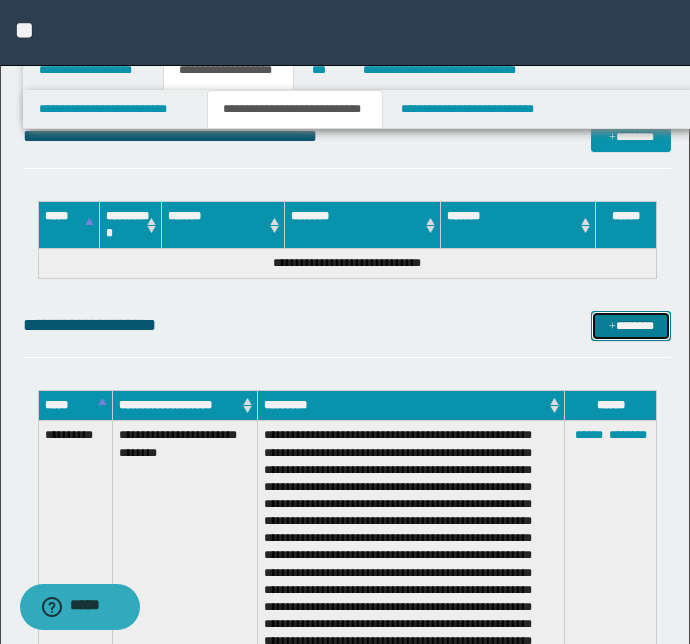 click on "*******" at bounding box center (631, 326) 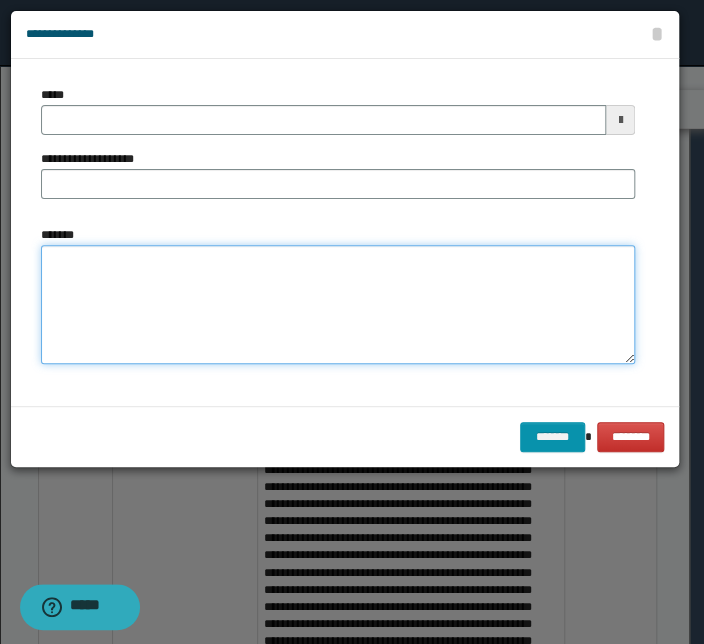 click on "*******" at bounding box center [338, 305] 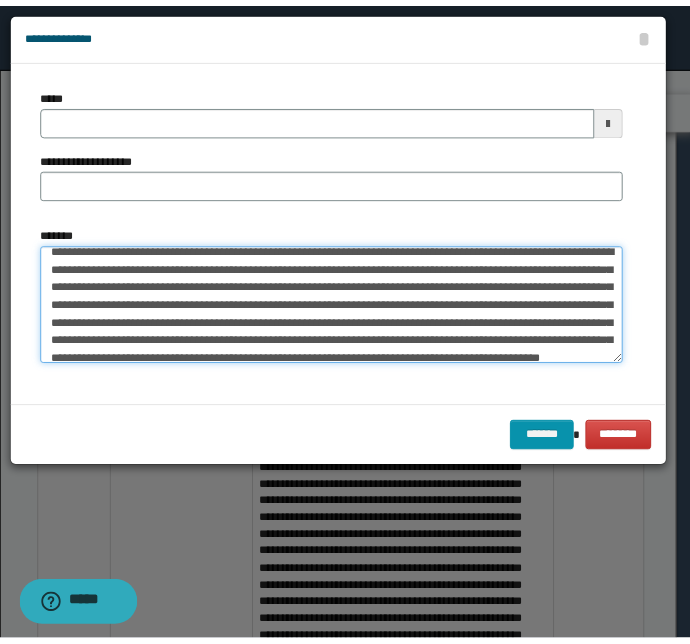 scroll, scrollTop: 0, scrollLeft: 0, axis: both 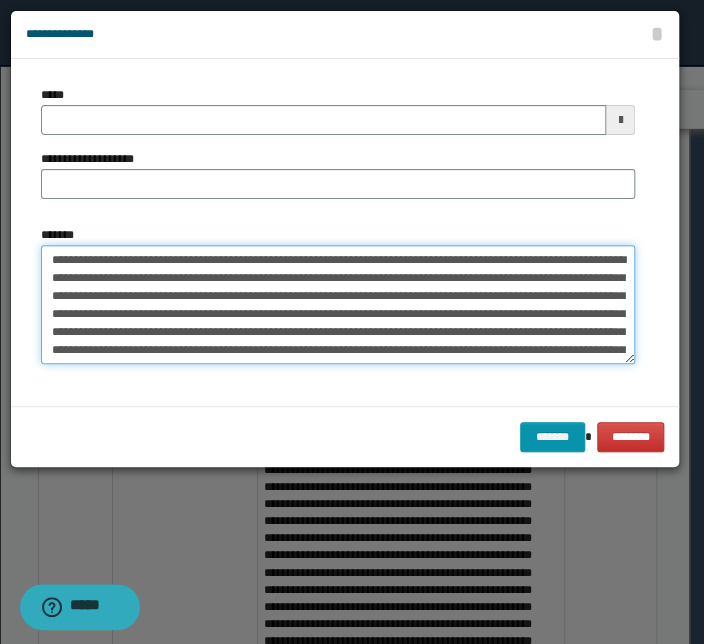 drag, startPoint x: 282, startPoint y: 259, endPoint x: 27, endPoint y: 257, distance: 255.00784 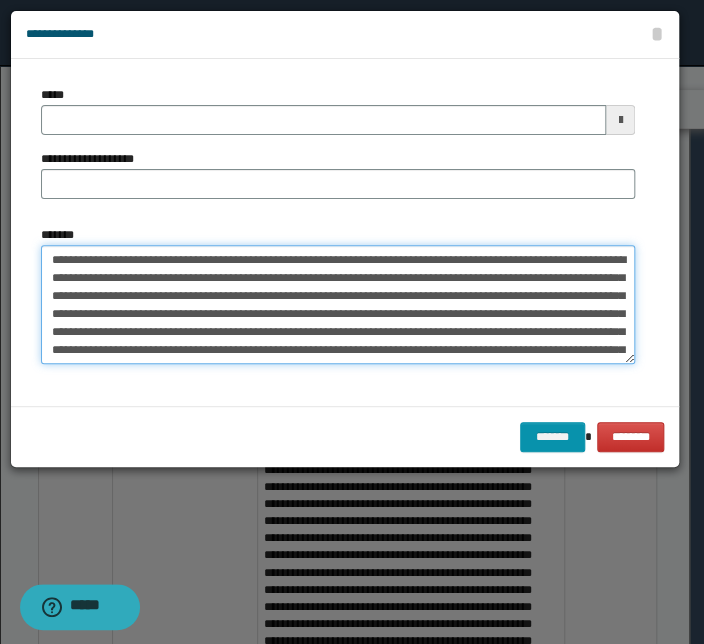 type on "**********" 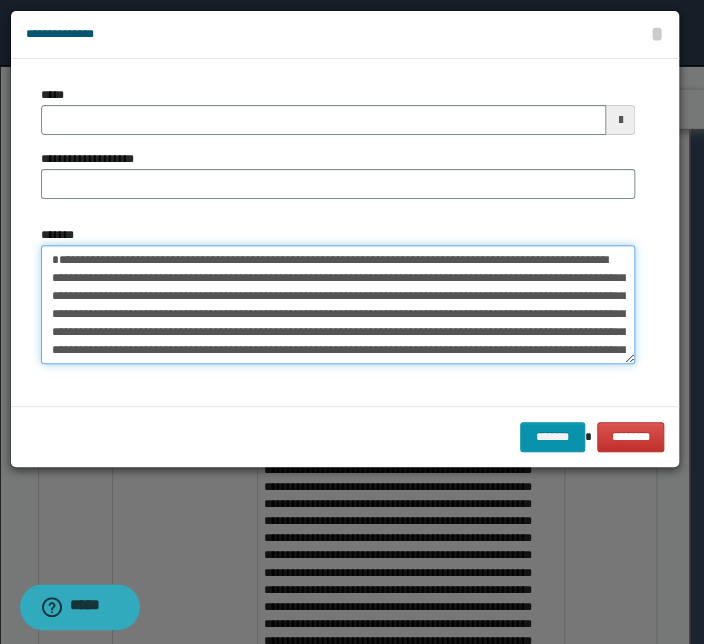 type 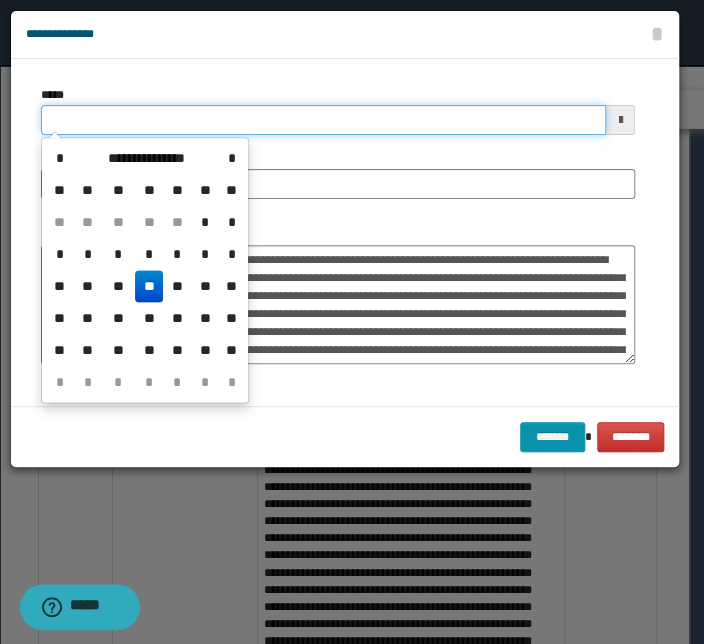 click on "*****" at bounding box center [323, 120] 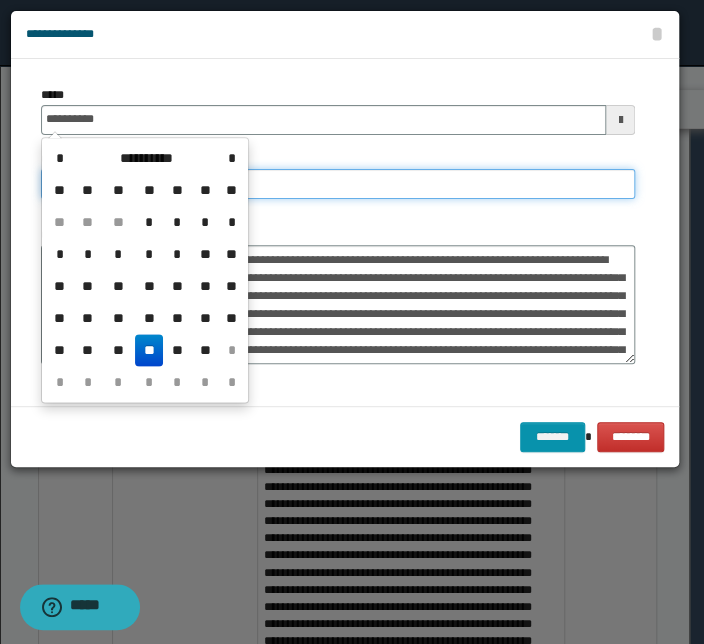 type on "**********" 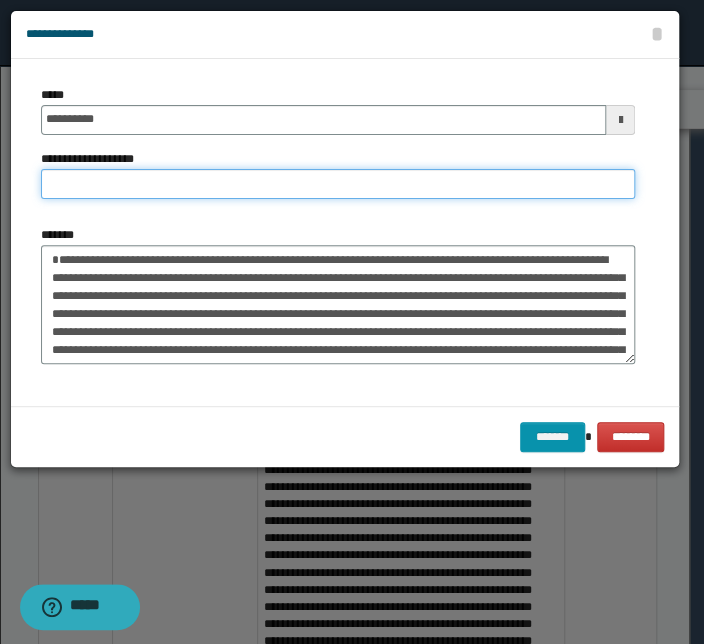 click on "**********" at bounding box center (338, 184) 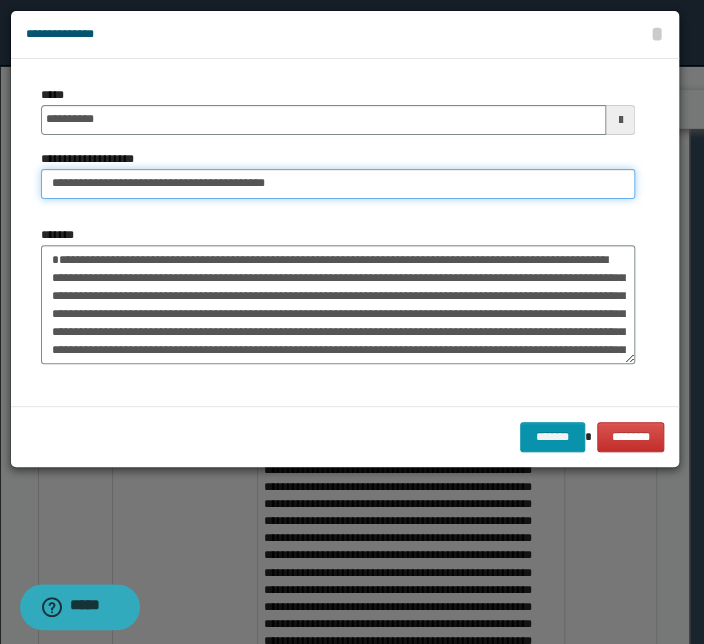 drag, startPoint x: 111, startPoint y: 182, endPoint x: -136, endPoint y: 174, distance: 247.12952 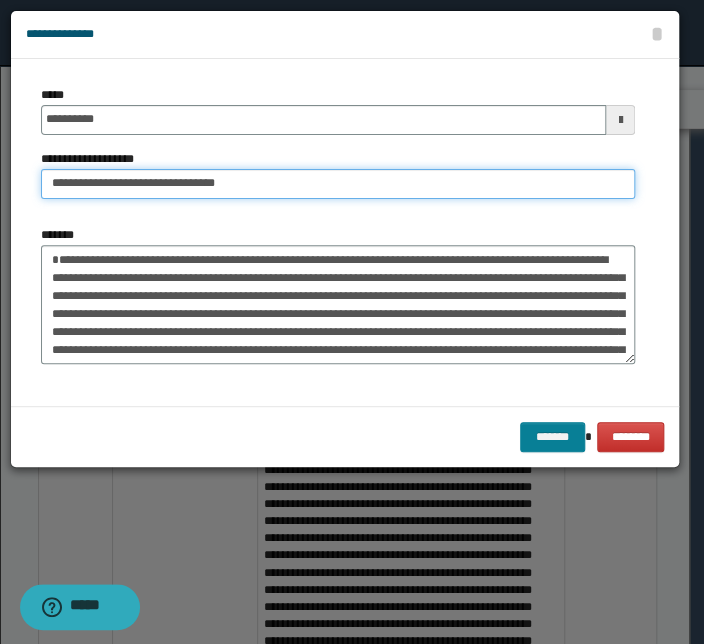 type on "**********" 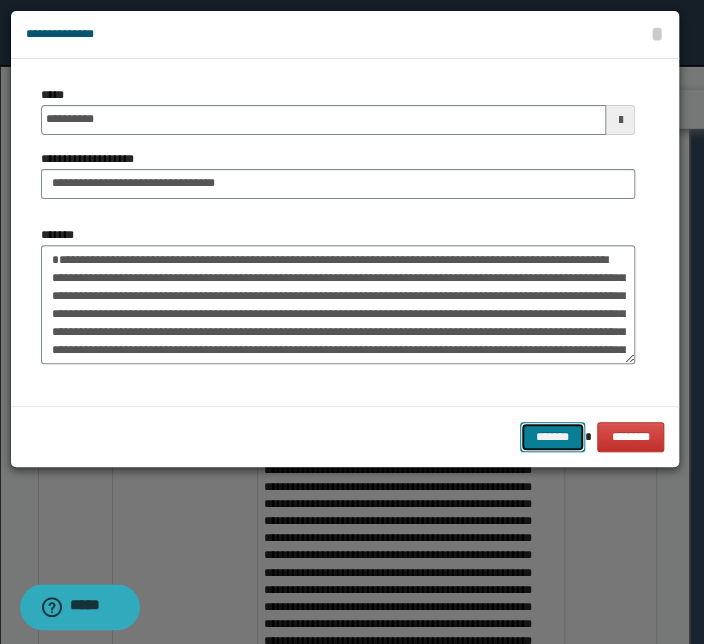 click on "*******" at bounding box center (552, 437) 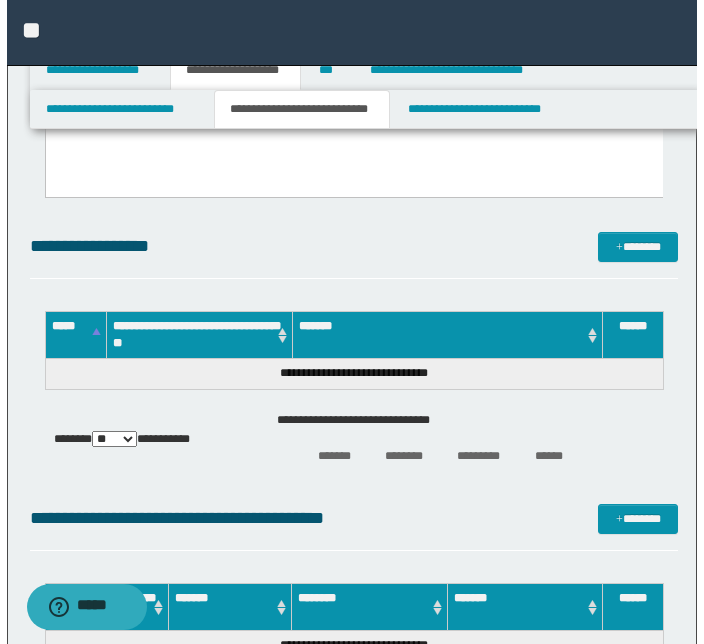 scroll, scrollTop: 2043, scrollLeft: 0, axis: vertical 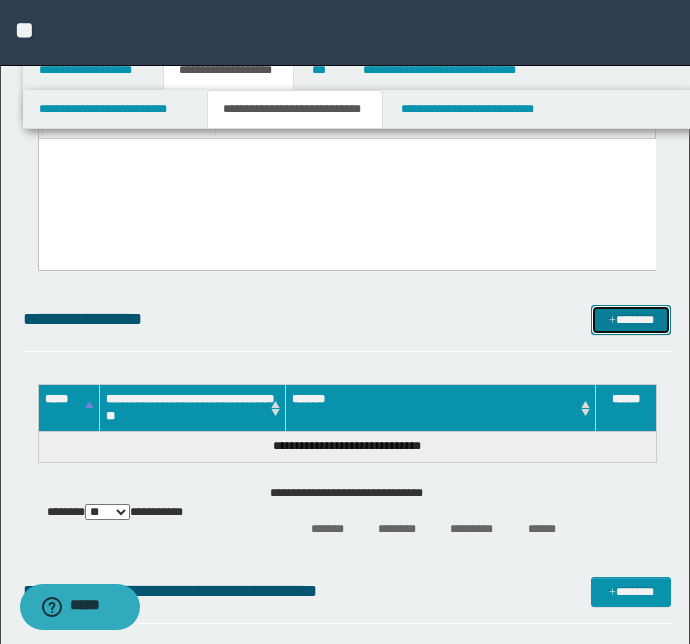 click at bounding box center [612, 321] 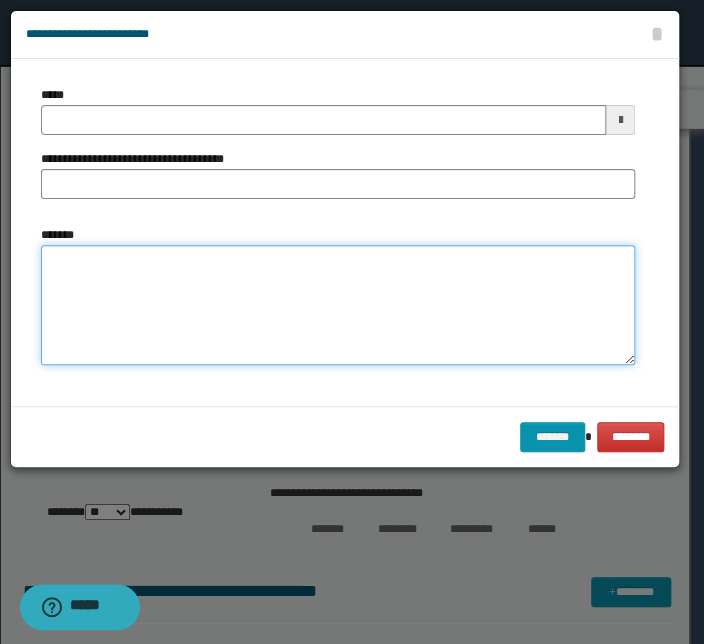 click on "*******" at bounding box center [338, 305] 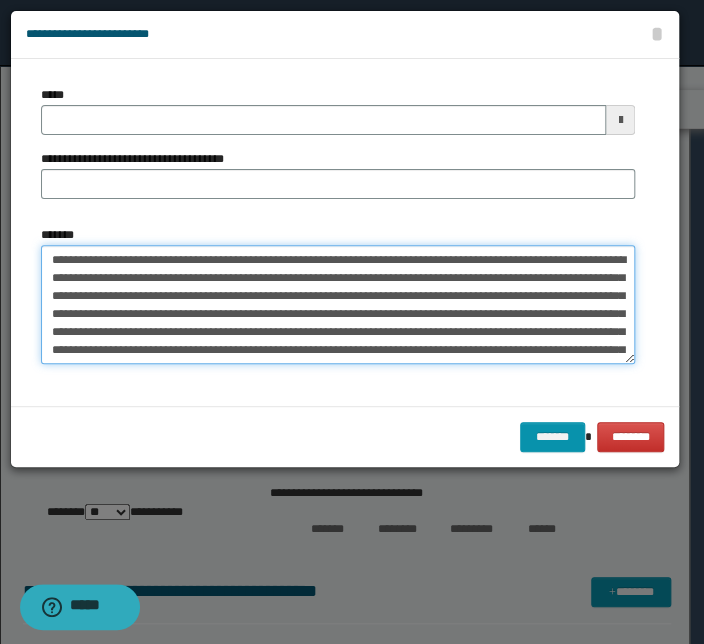 scroll, scrollTop: 0, scrollLeft: 0, axis: both 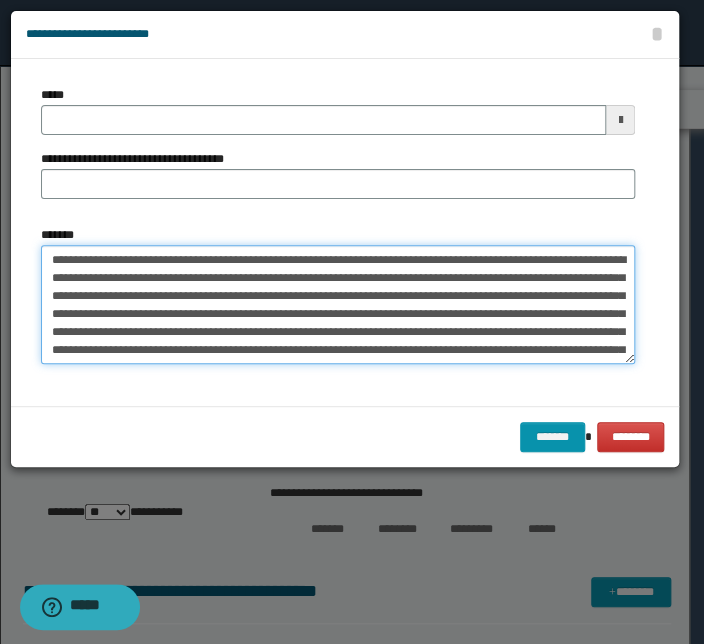 drag, startPoint x: 320, startPoint y: 261, endPoint x: -16, endPoint y: 261, distance: 336 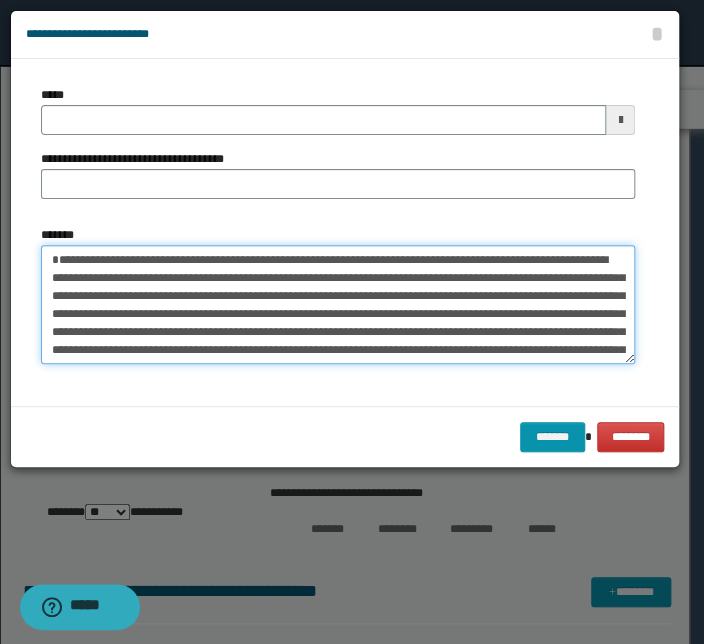type 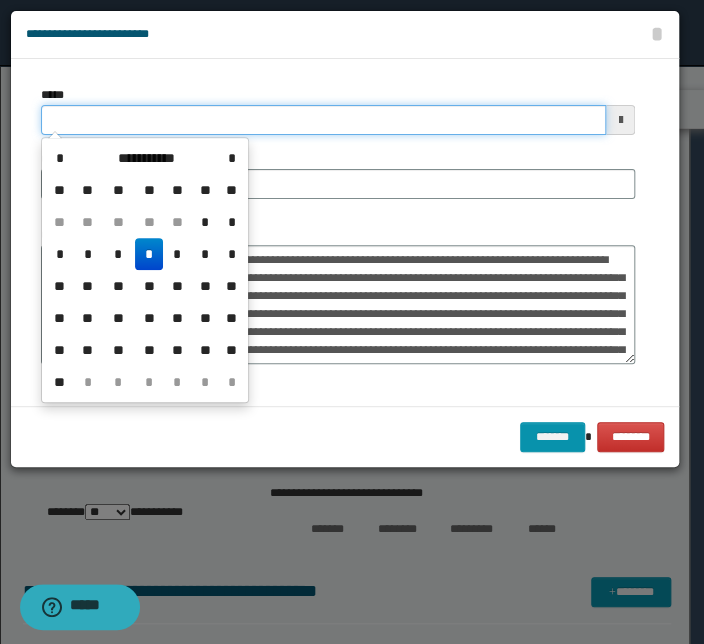 click on "*****" at bounding box center [323, 120] 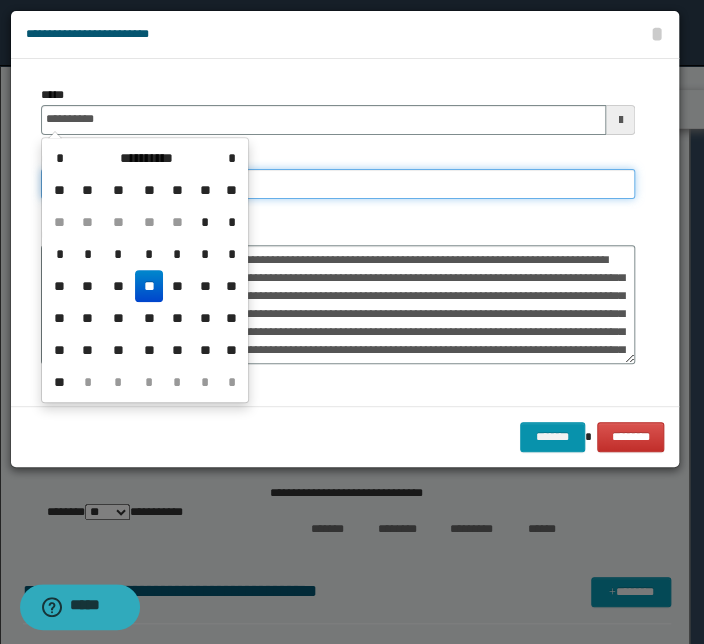 type on "**********" 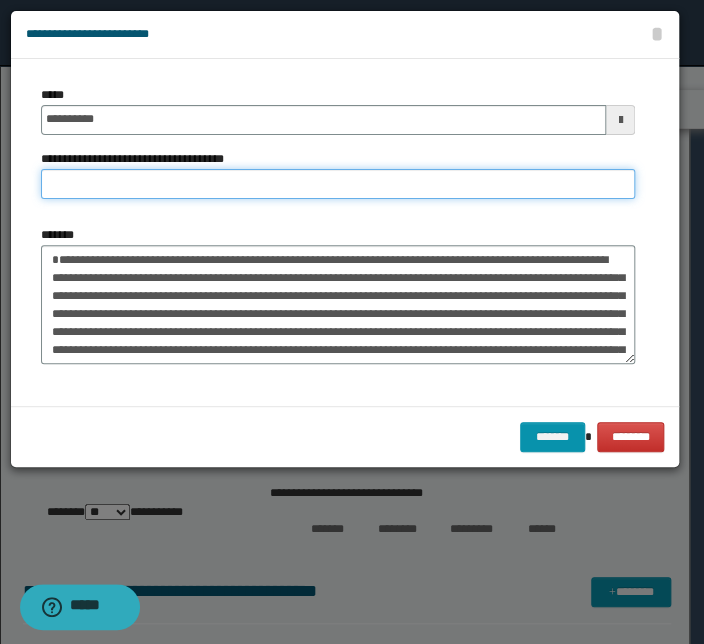 paste on "**********" 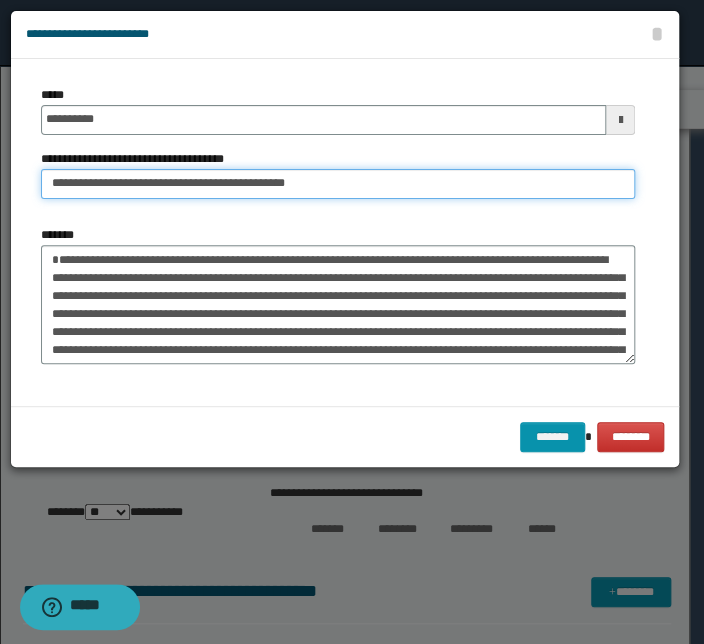 drag, startPoint x: 112, startPoint y: 185, endPoint x: -216, endPoint y: 157, distance: 329.19296 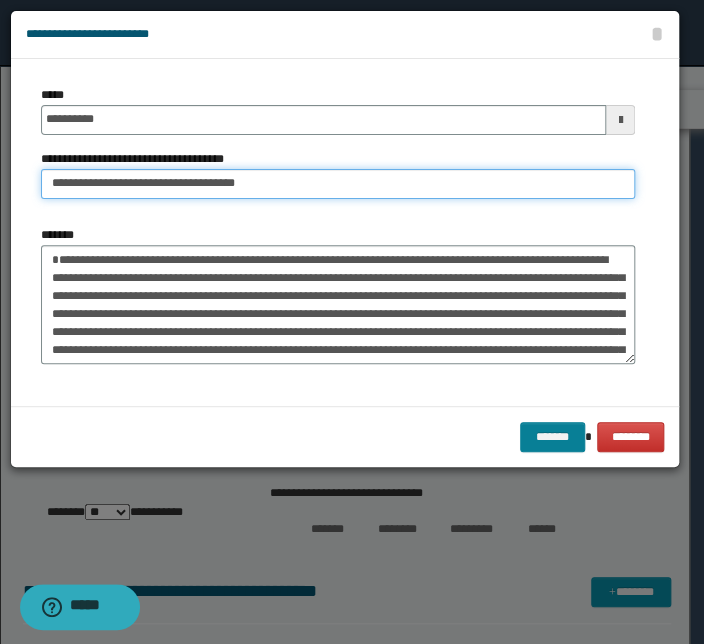 type on "**********" 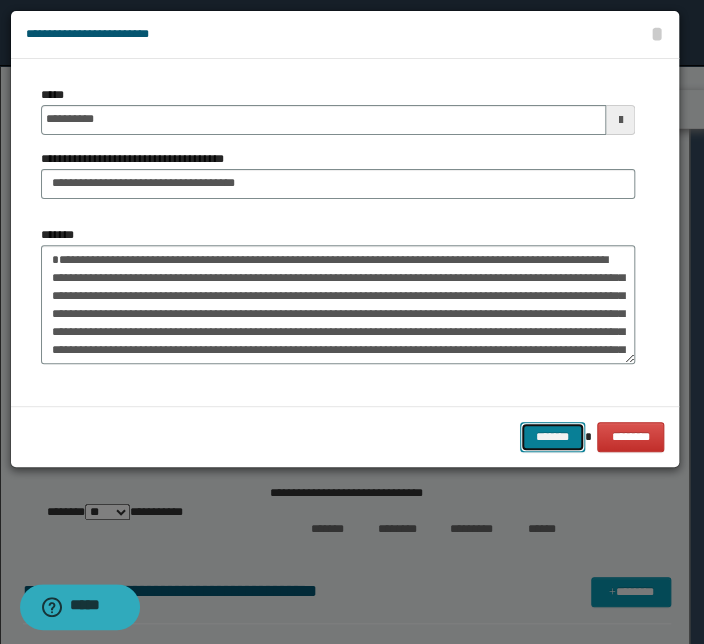 click on "*******" at bounding box center (552, 437) 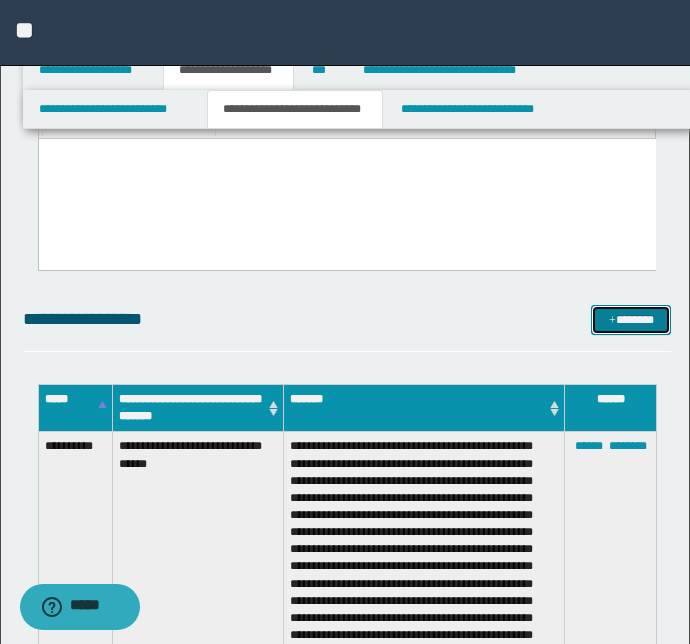 click on "*******" at bounding box center [631, 320] 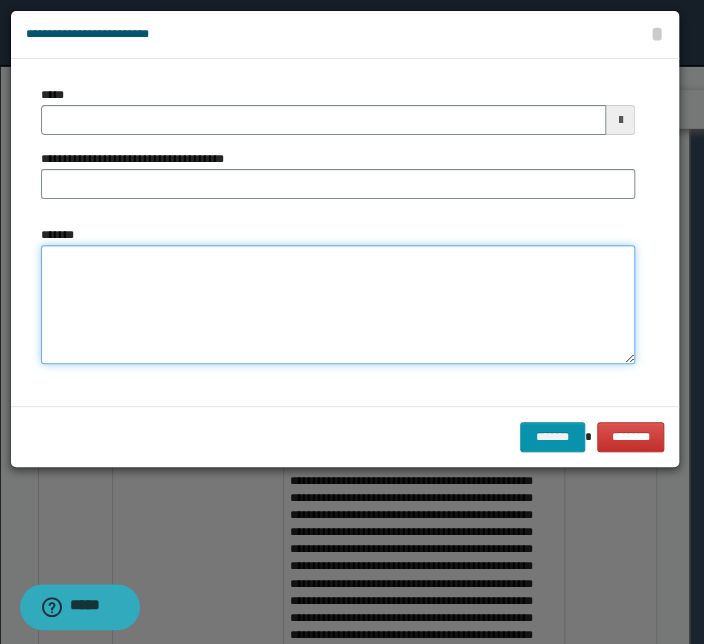 click on "*******" at bounding box center [338, 305] 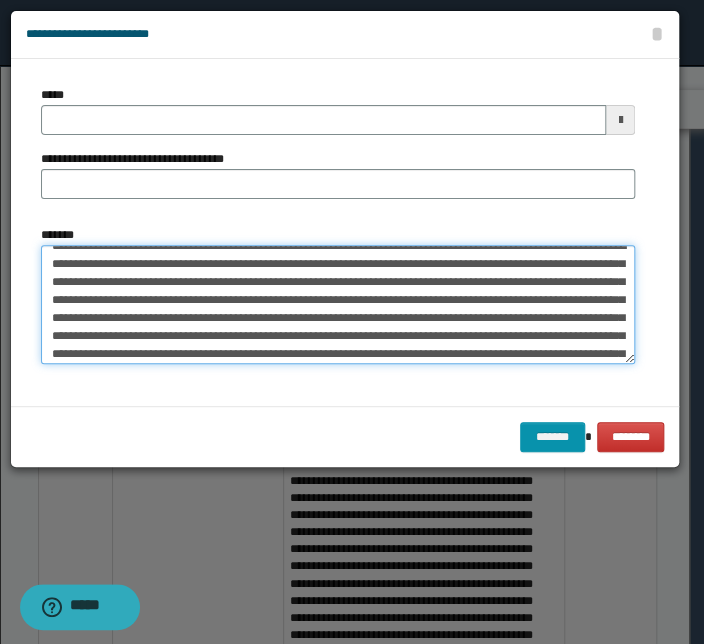 scroll, scrollTop: 0, scrollLeft: 0, axis: both 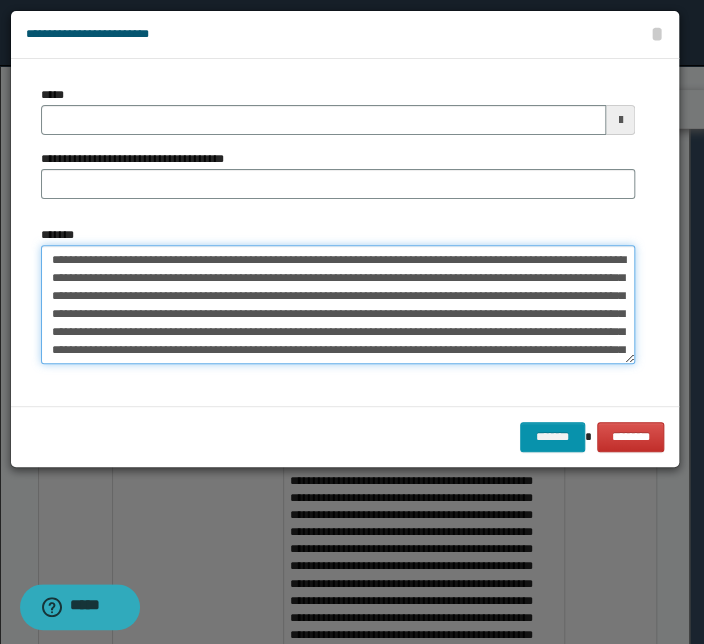 drag, startPoint x: 292, startPoint y: 260, endPoint x: -131, endPoint y: 243, distance: 423.34146 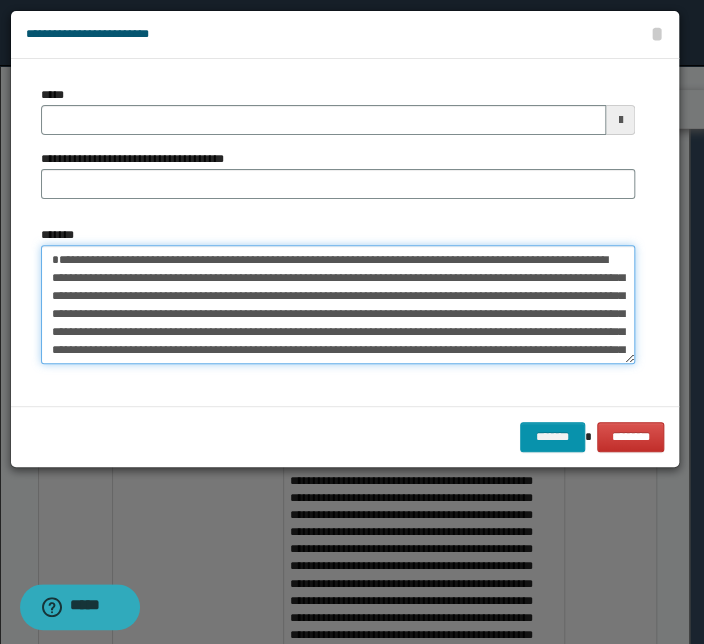 type 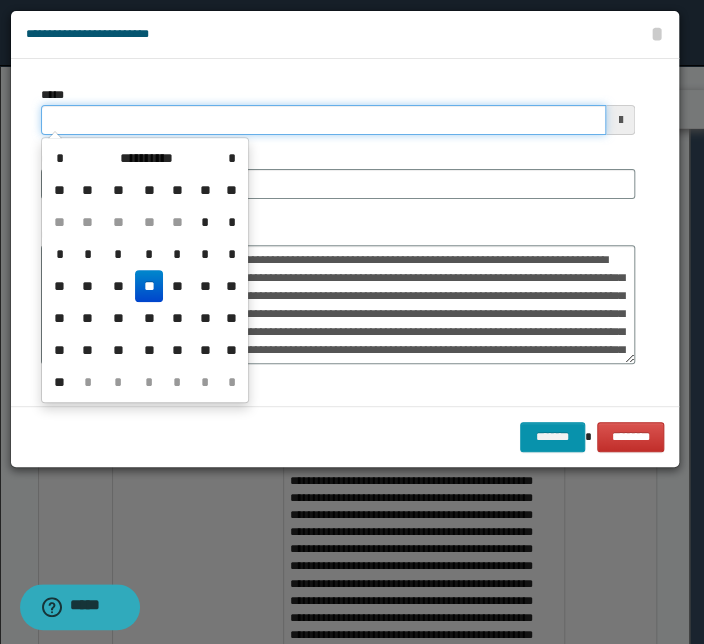 click on "*****" at bounding box center [323, 120] 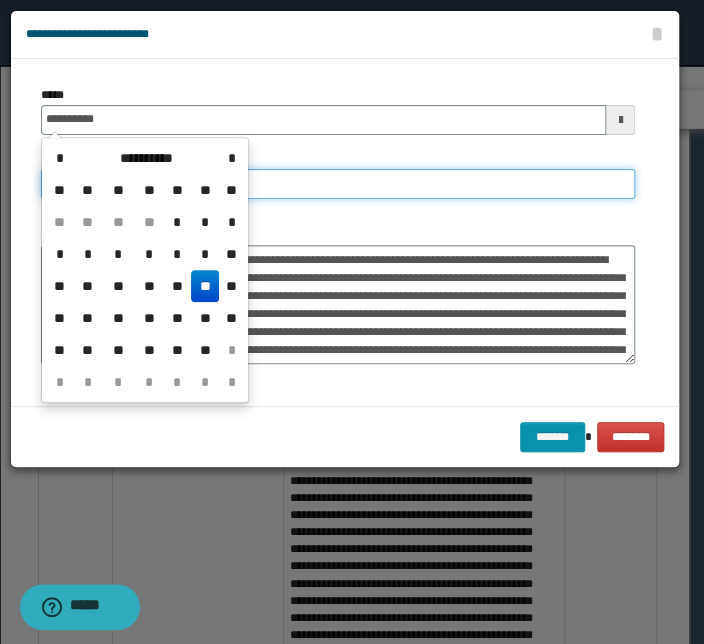 type on "**********" 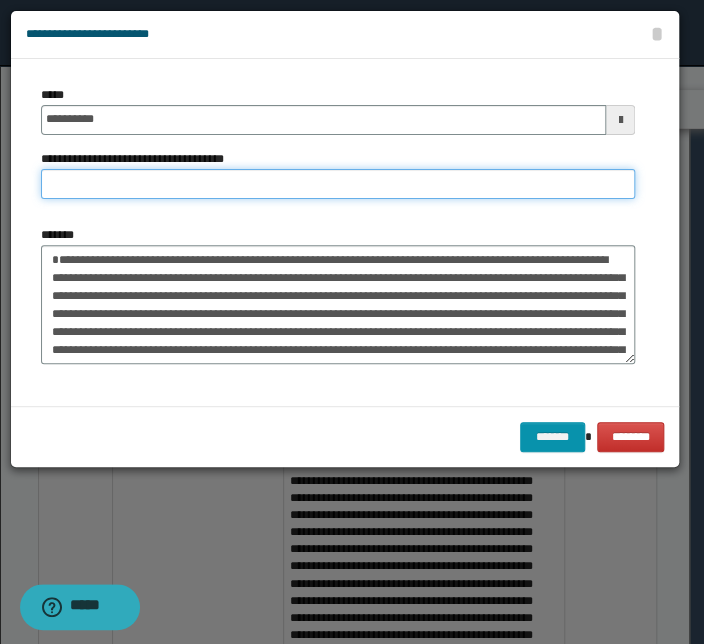 click on "**********" at bounding box center (338, 184) 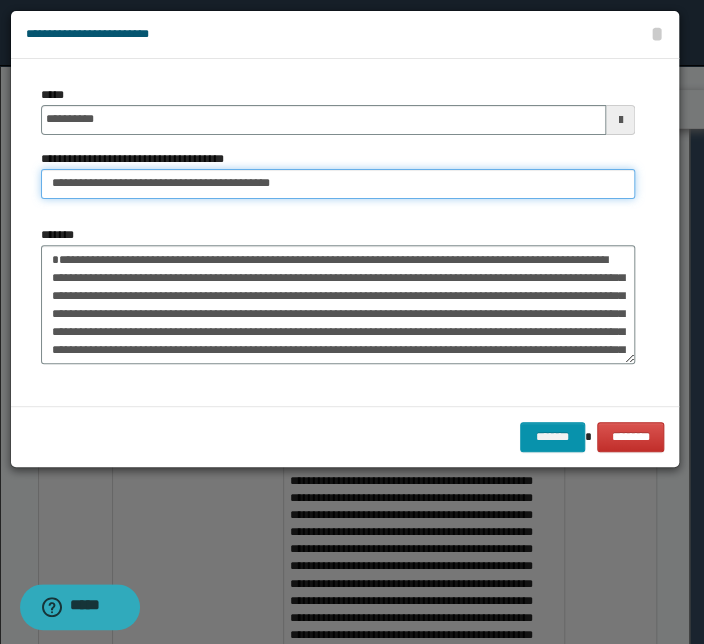 drag, startPoint x: 119, startPoint y: 186, endPoint x: -50, endPoint y: 180, distance: 169.10648 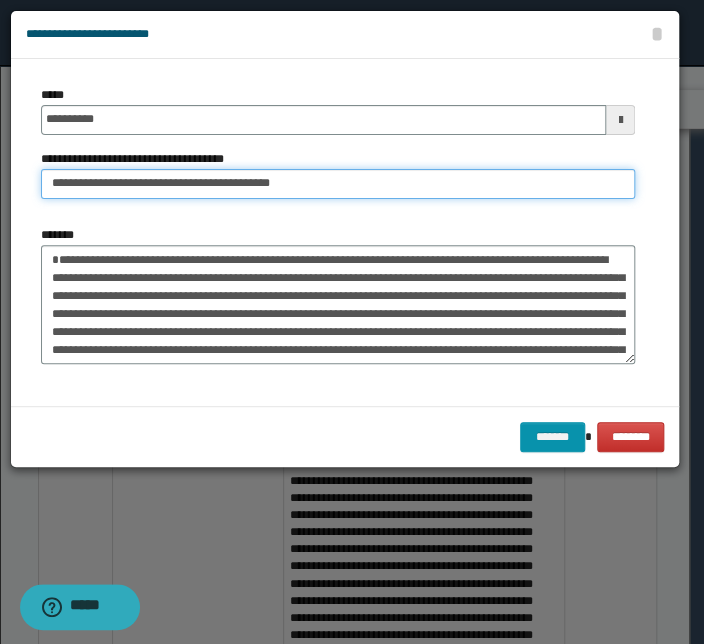 click on "**********" at bounding box center [352, -1721] 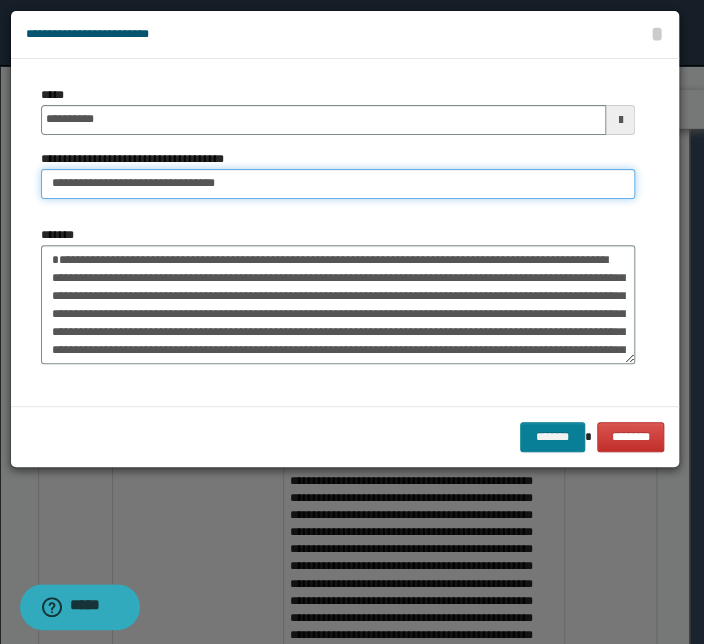 type on "**********" 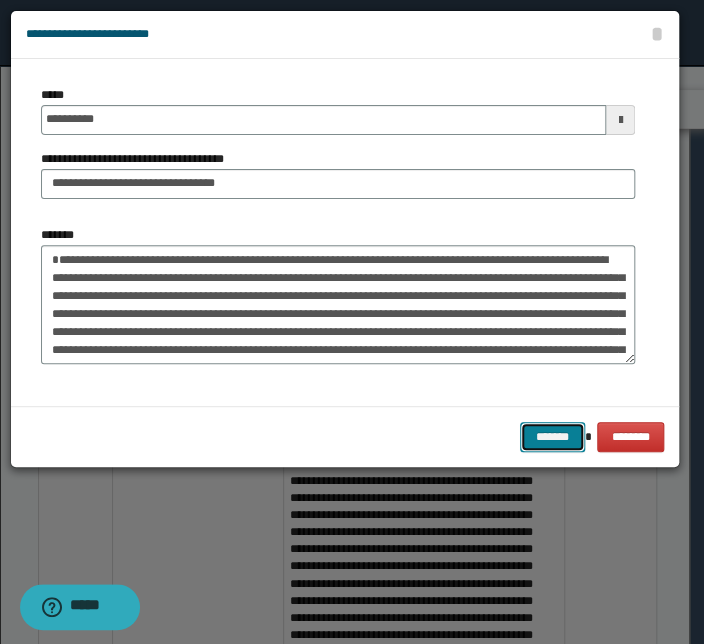 click on "*******" at bounding box center [552, 437] 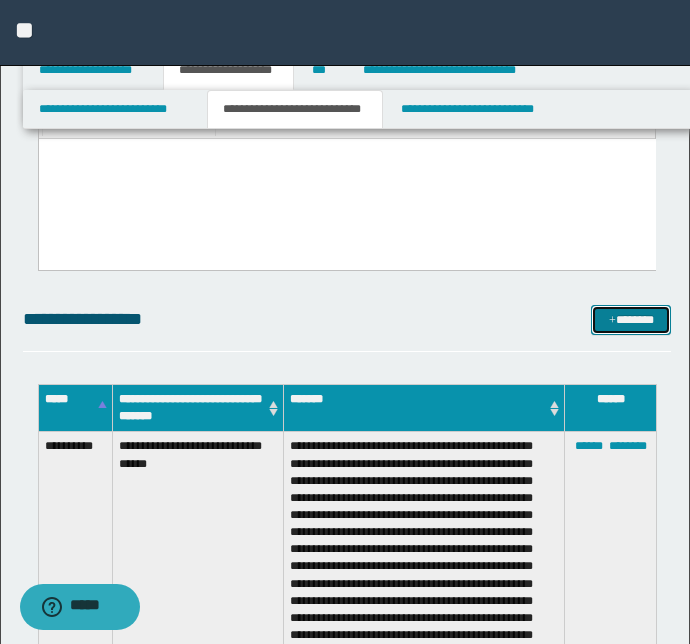 click on "*******" at bounding box center (631, 320) 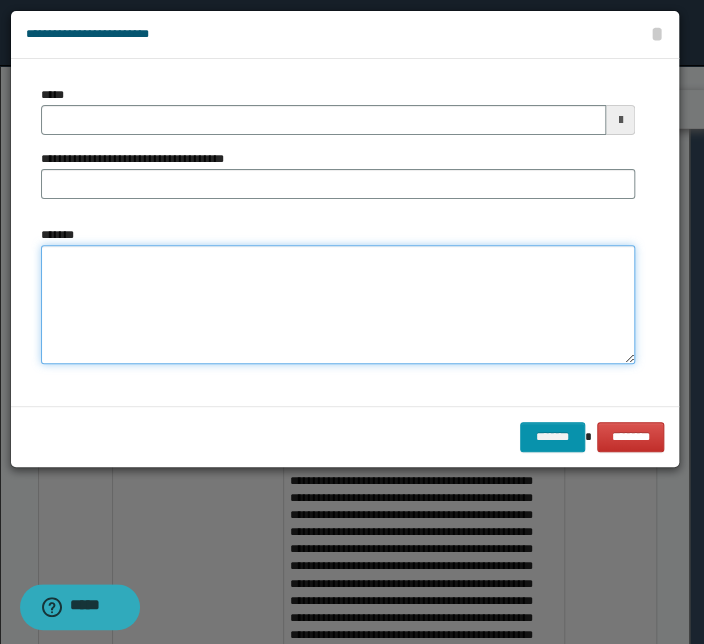 click on "*******" at bounding box center (338, 305) 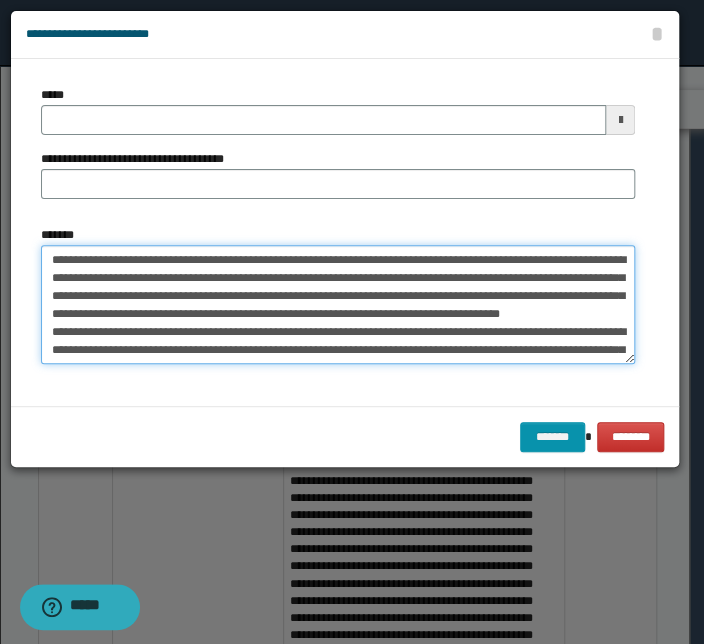 scroll, scrollTop: 0, scrollLeft: 0, axis: both 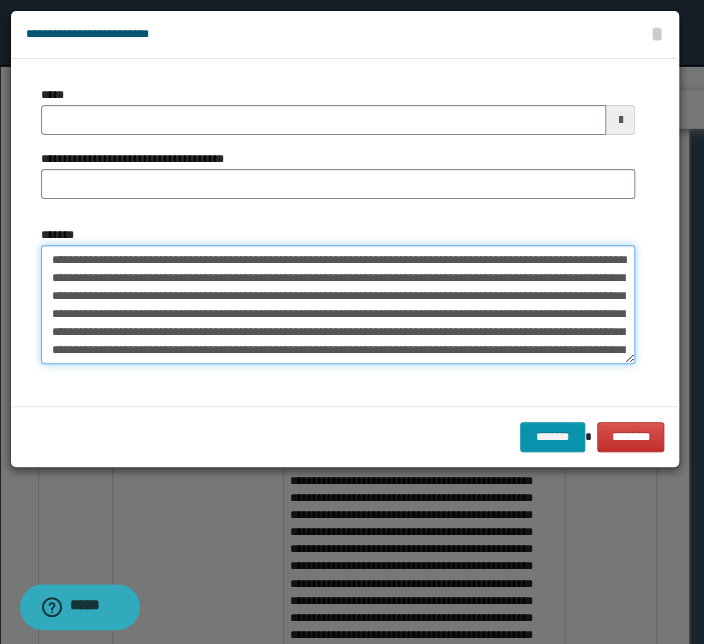 drag, startPoint x: 238, startPoint y: 259, endPoint x: -4, endPoint y: 258, distance: 242.00206 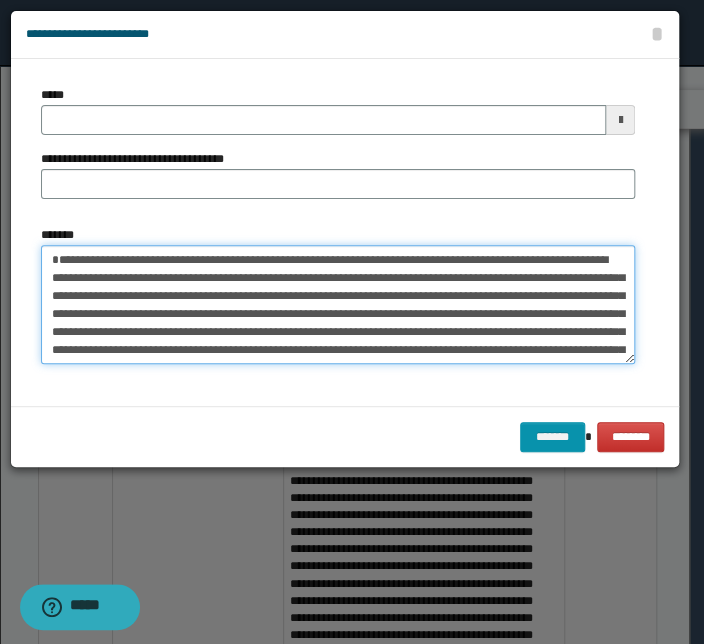 type 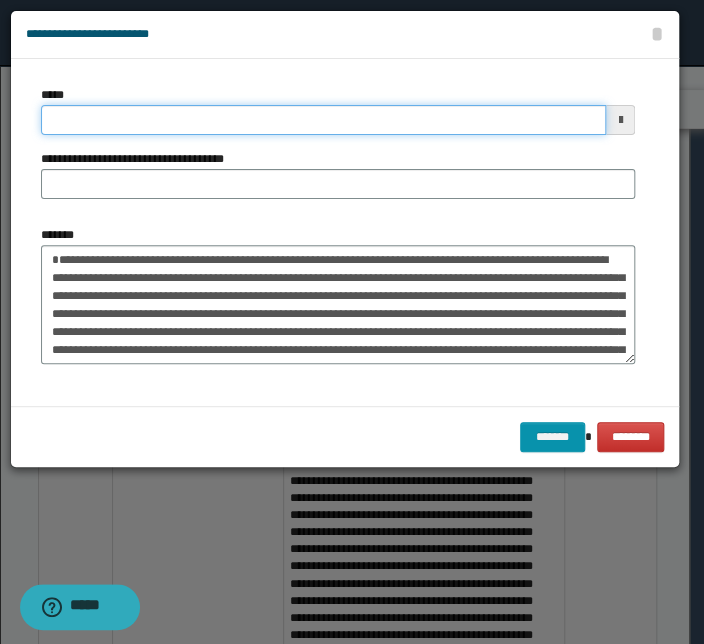 click on "*****" at bounding box center (323, 120) 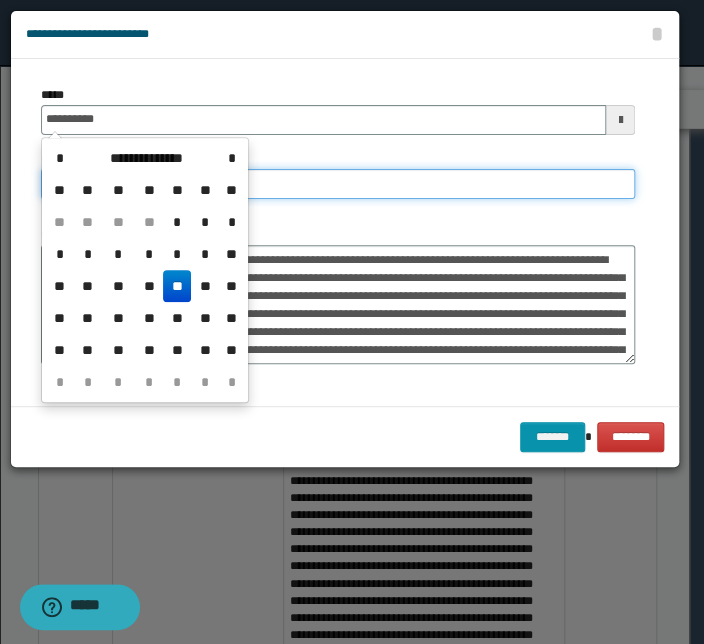 type on "**********" 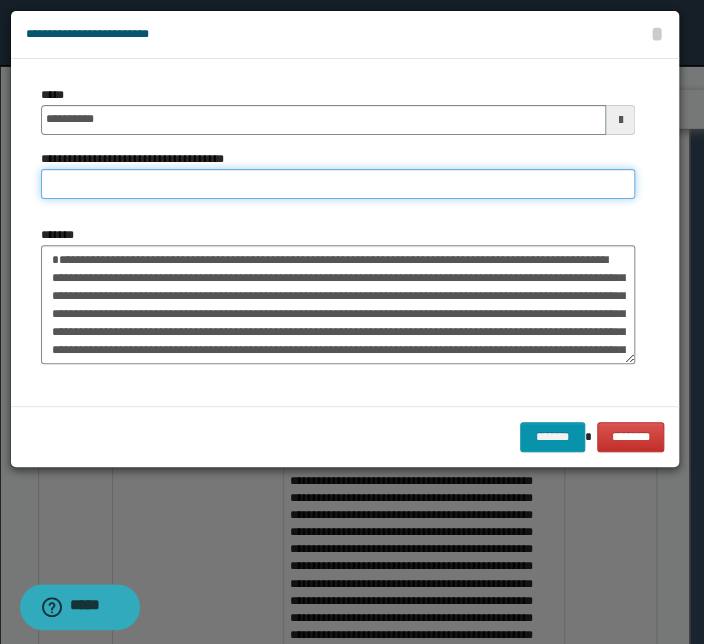 paste on "**********" 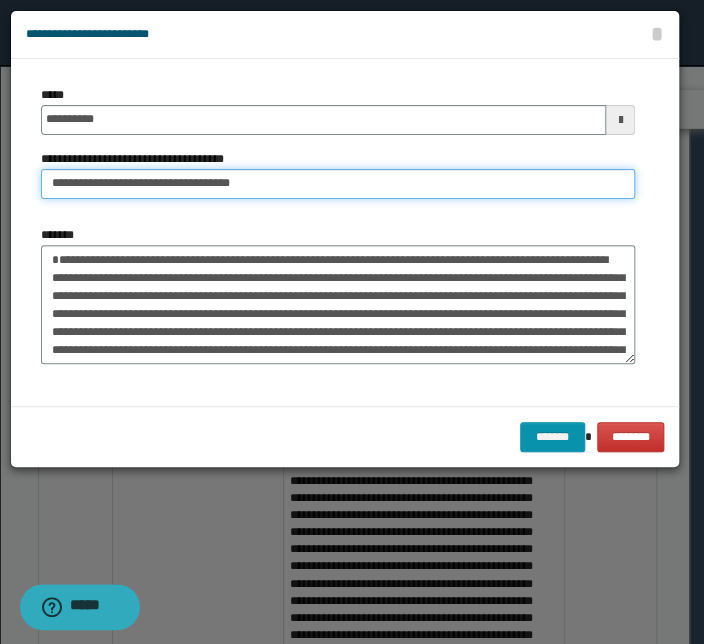 type on "**********" 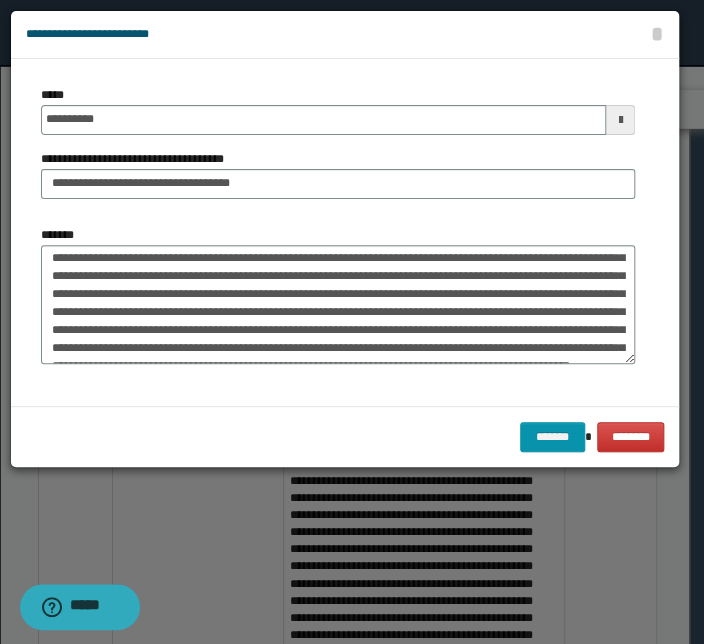 scroll, scrollTop: 180, scrollLeft: 0, axis: vertical 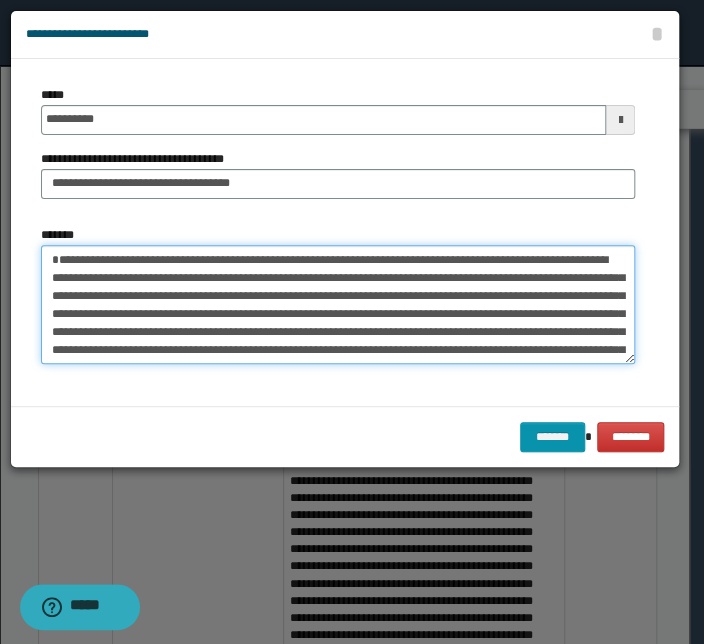 drag, startPoint x: 234, startPoint y: 331, endPoint x: -28, endPoint y: 161, distance: 312.32034 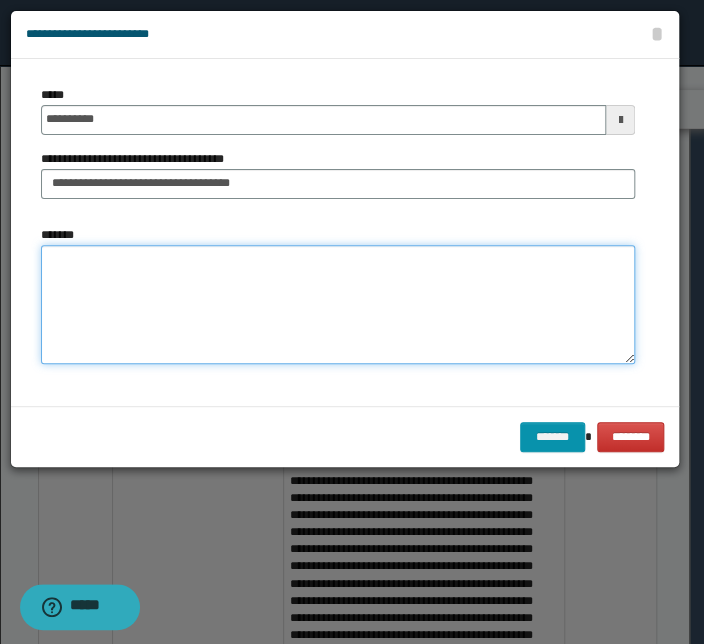 paste on "**********" 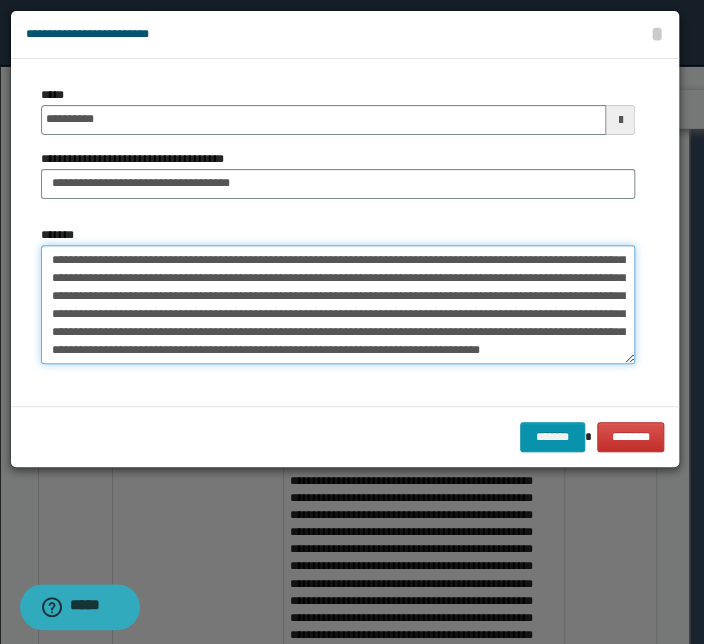 scroll, scrollTop: 0, scrollLeft: 0, axis: both 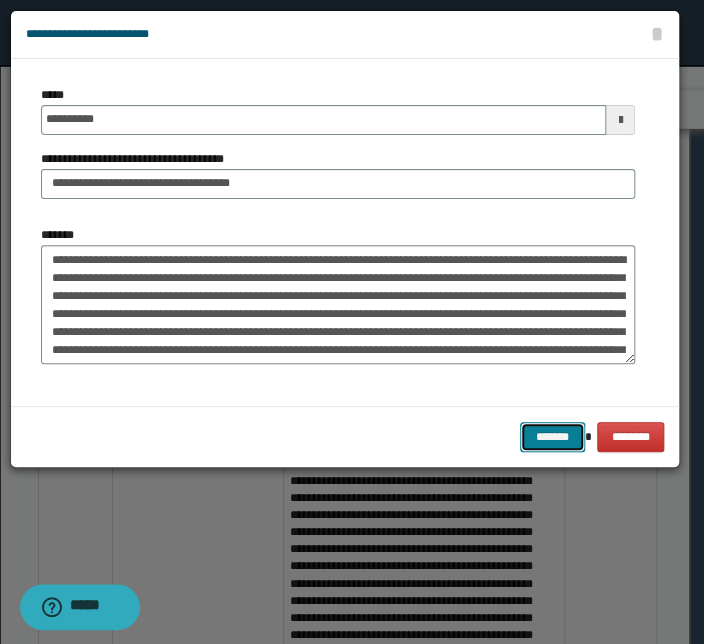 click on "*******" at bounding box center [552, 437] 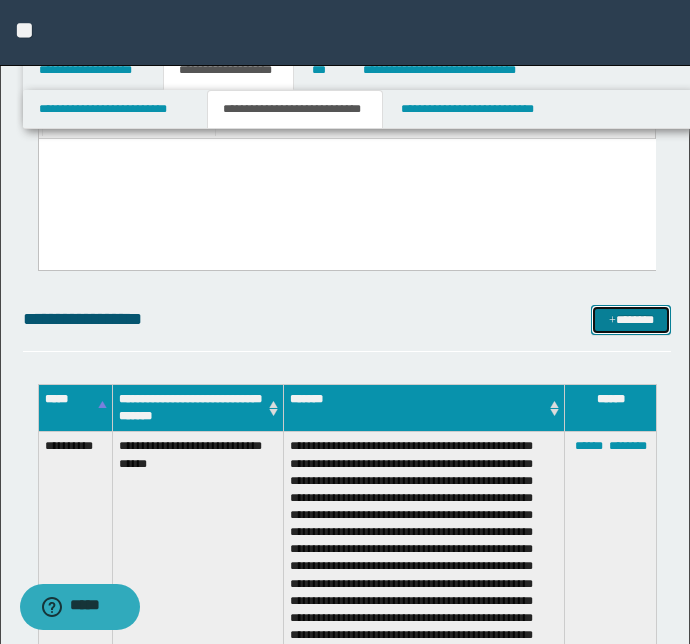 click on "*******" at bounding box center [631, 320] 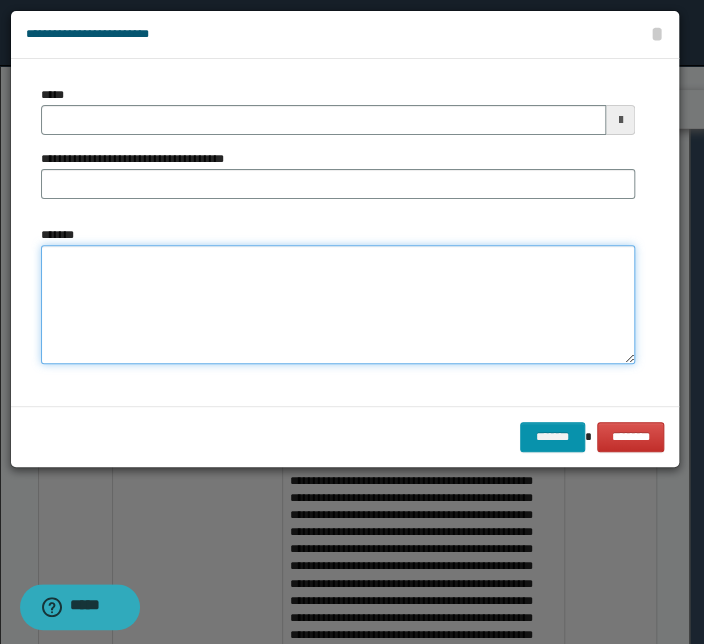 click on "*******" at bounding box center [338, 305] 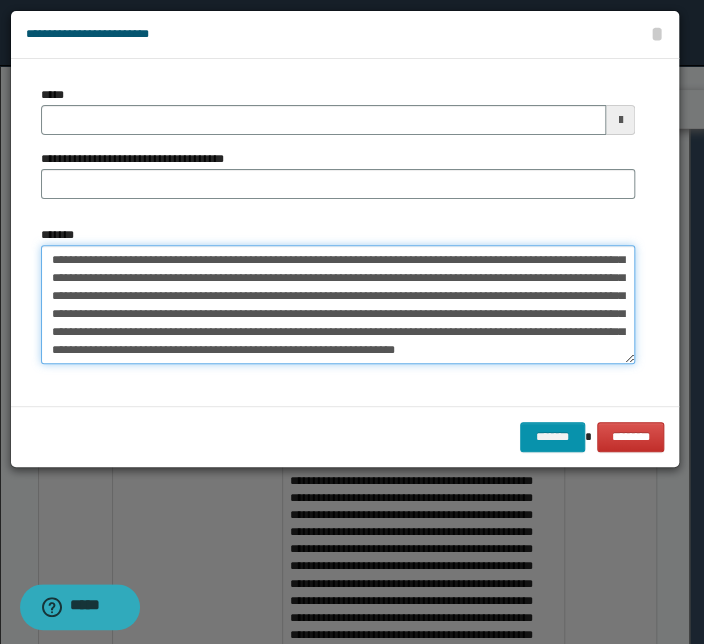 scroll, scrollTop: 0, scrollLeft: 0, axis: both 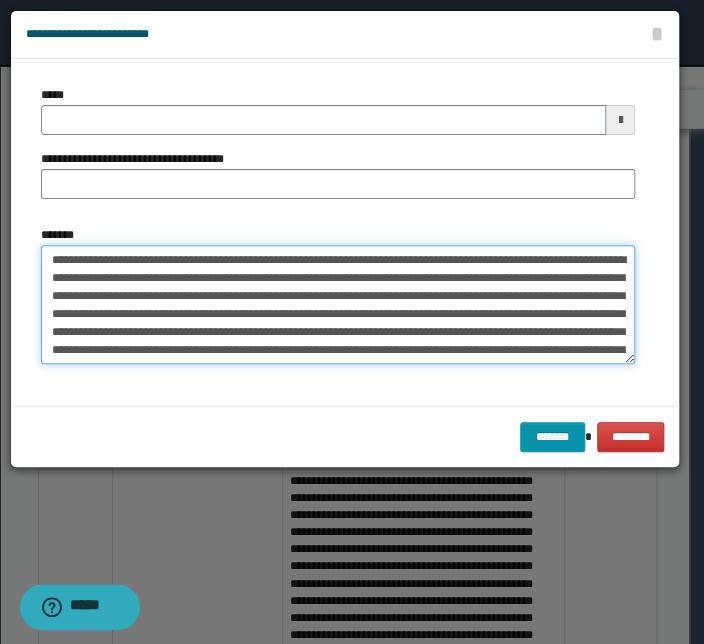drag, startPoint x: 239, startPoint y: 258, endPoint x: -20, endPoint y: 247, distance: 259.2335 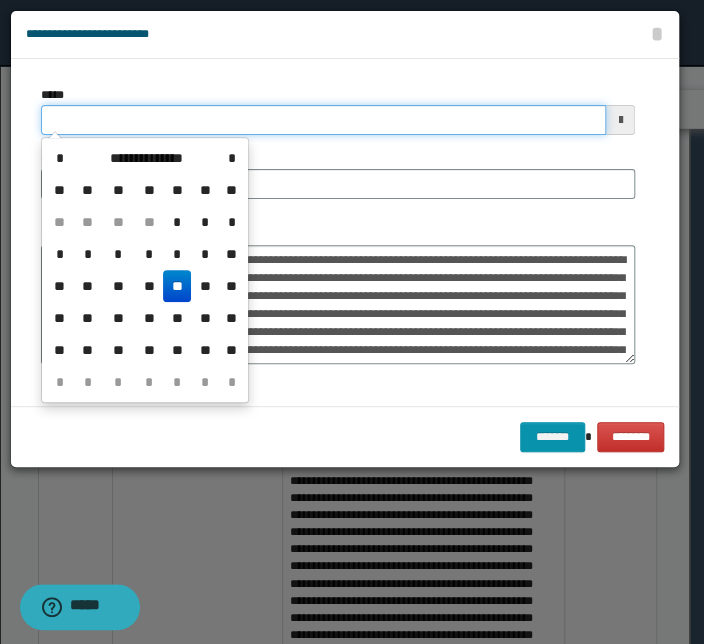 click on "*****" at bounding box center (323, 120) 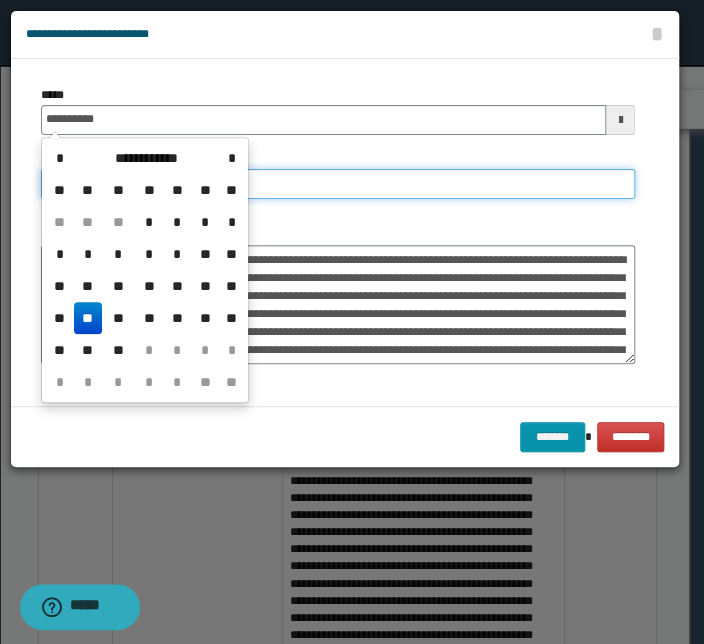 type on "**********" 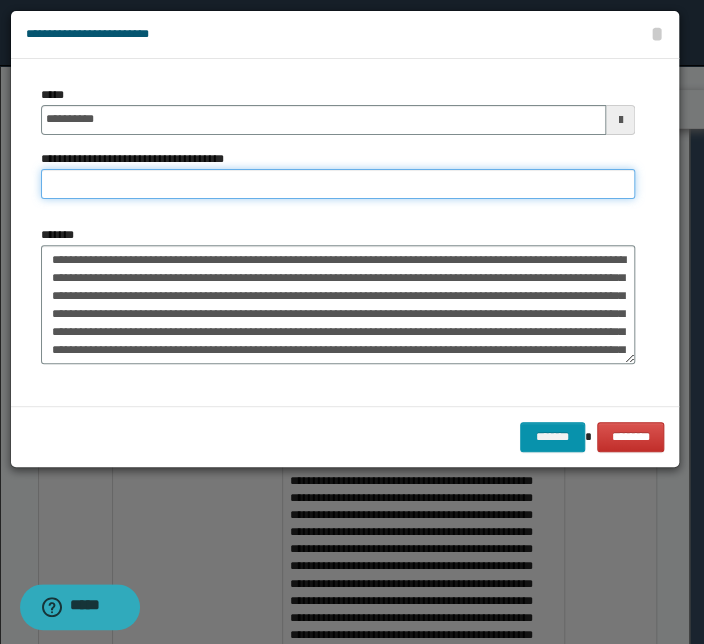 paste on "**********" 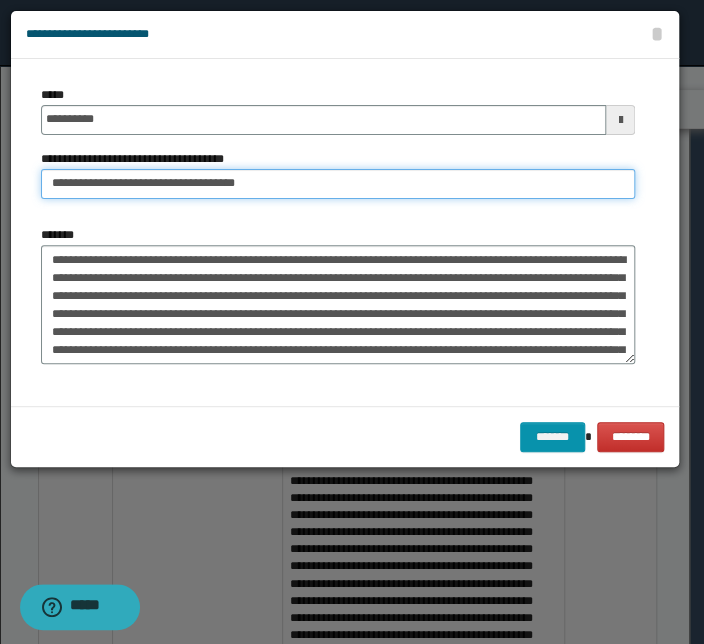 drag, startPoint x: 114, startPoint y: 186, endPoint x: -42, endPoint y: 170, distance: 156.81836 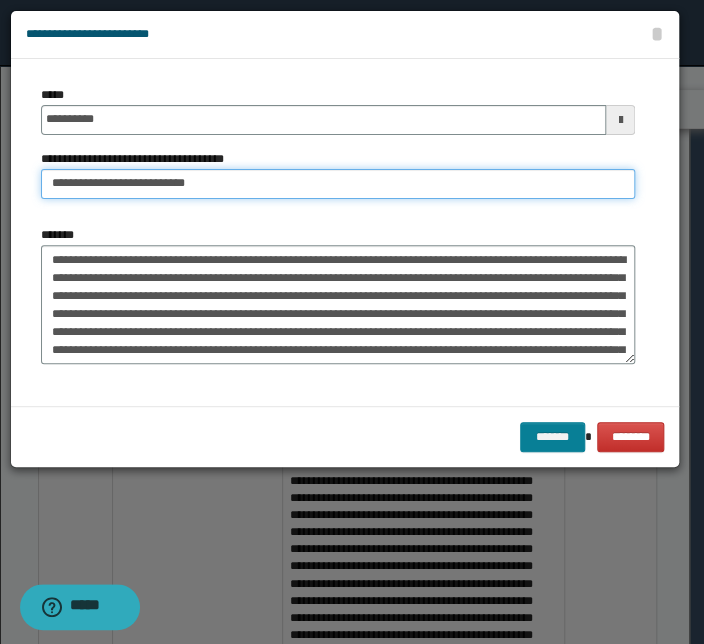 type on "**********" 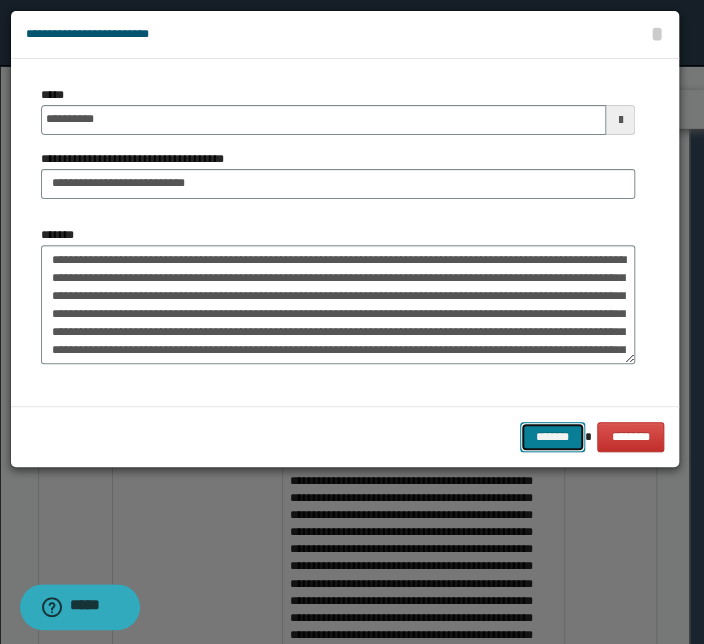 click on "*******" at bounding box center (552, 437) 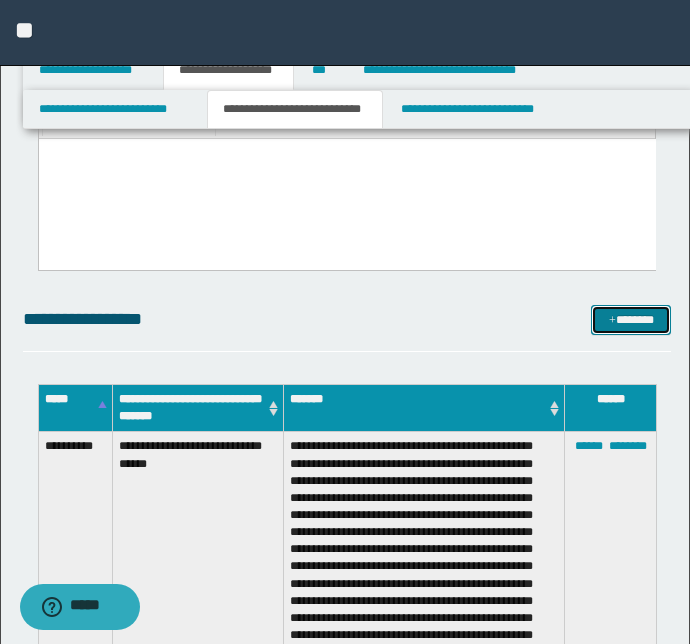click on "*******" at bounding box center [631, 320] 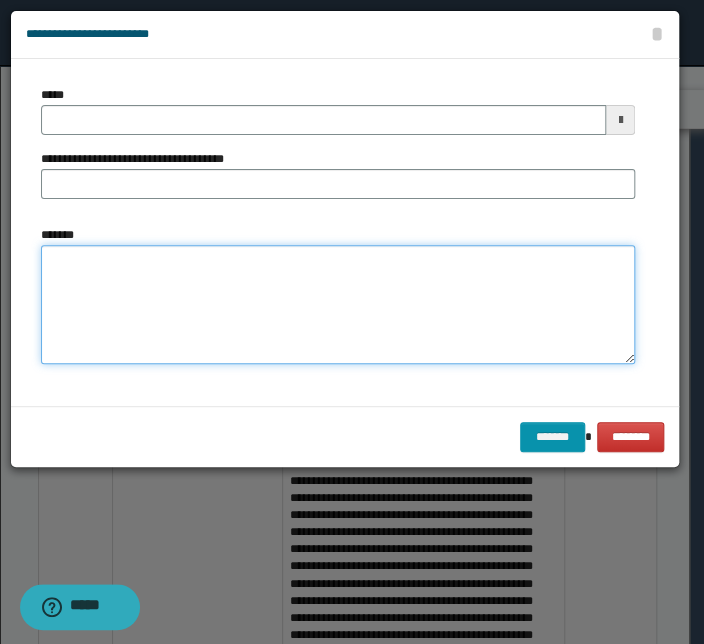 click on "*******" at bounding box center (338, 305) 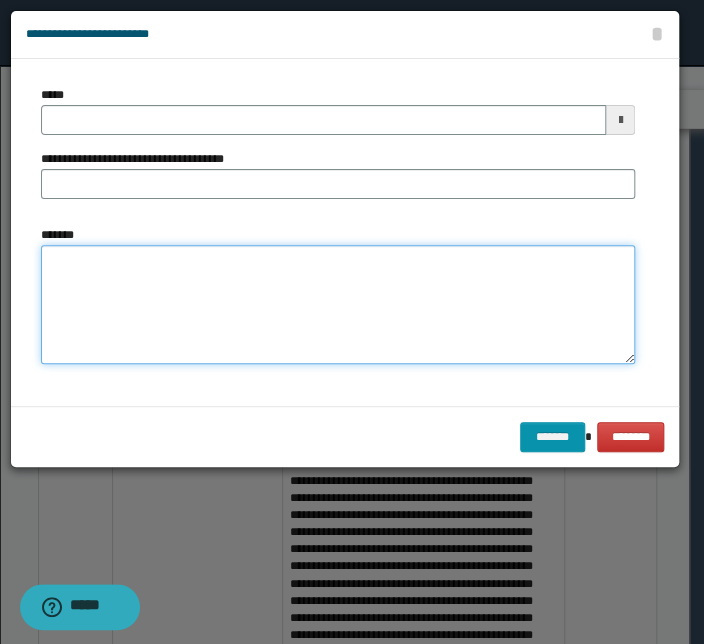 paste on "**********" 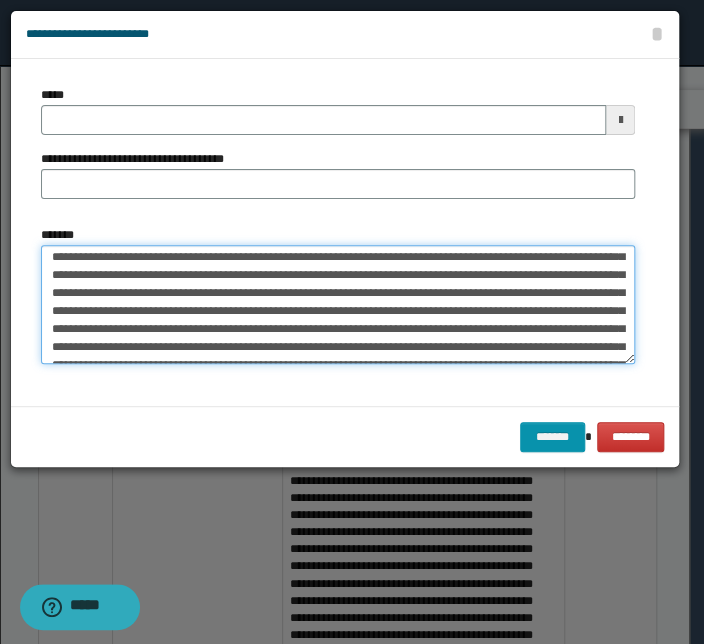 scroll, scrollTop: 0, scrollLeft: 0, axis: both 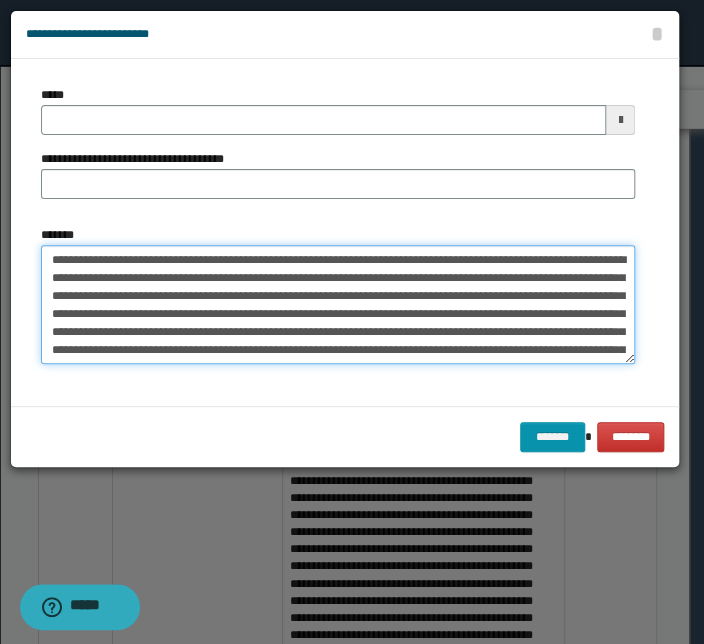 drag, startPoint x: 294, startPoint y: 260, endPoint x: -106, endPoint y: 243, distance: 400.36108 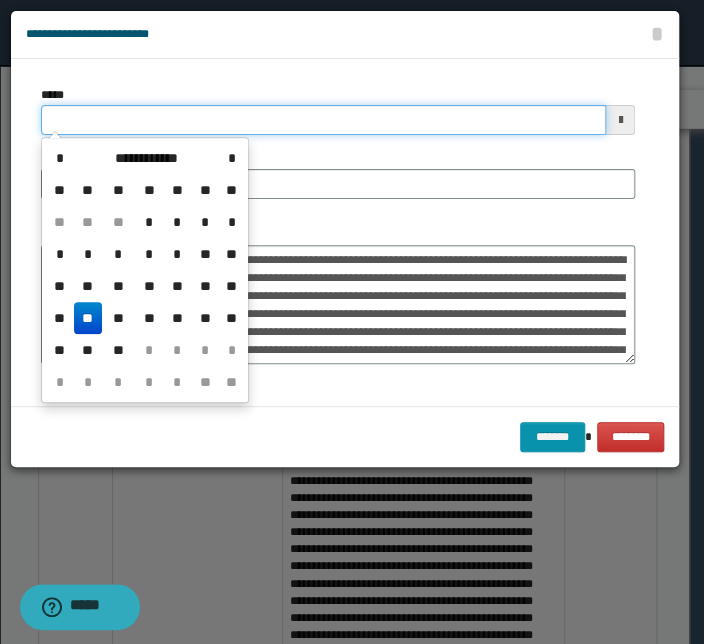 click on "*****" at bounding box center (323, 120) 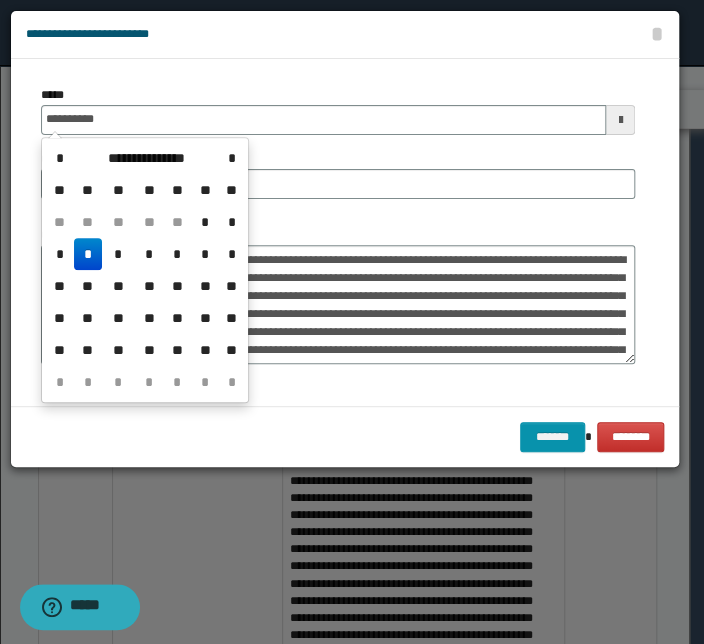 type on "**********" 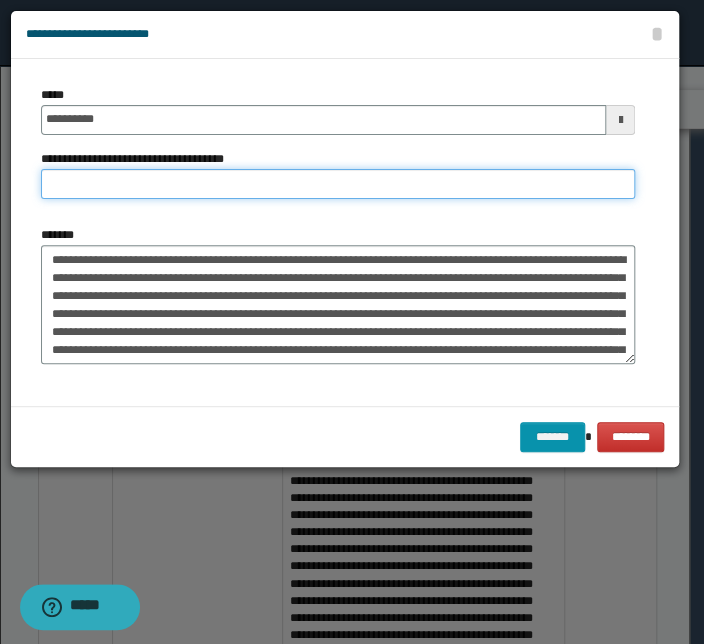 click on "**********" at bounding box center [338, 184] 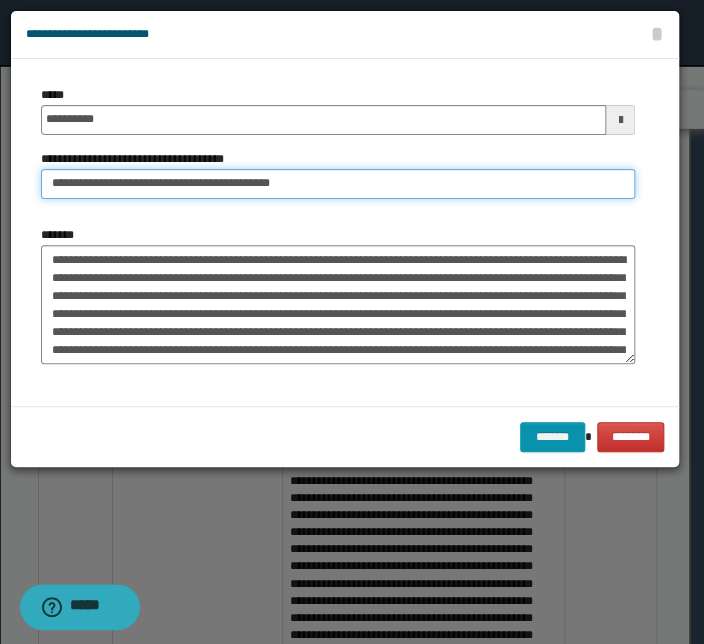 drag, startPoint x: 113, startPoint y: 183, endPoint x: -107, endPoint y: 163, distance: 220.90723 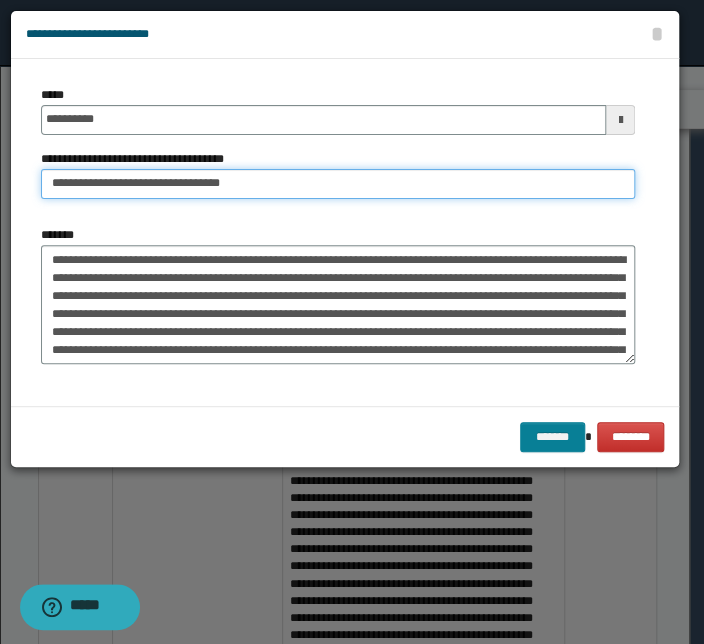 type on "**********" 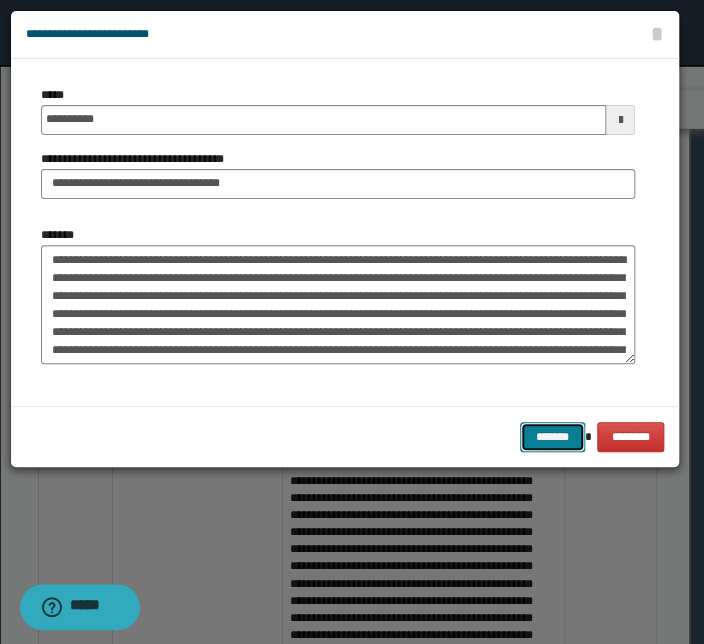 click on "*******" at bounding box center [552, 437] 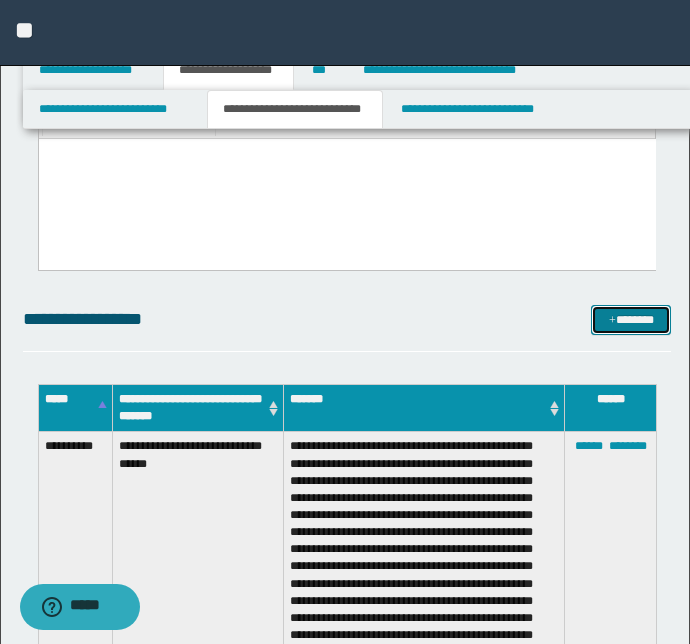 click on "*******" at bounding box center (631, 320) 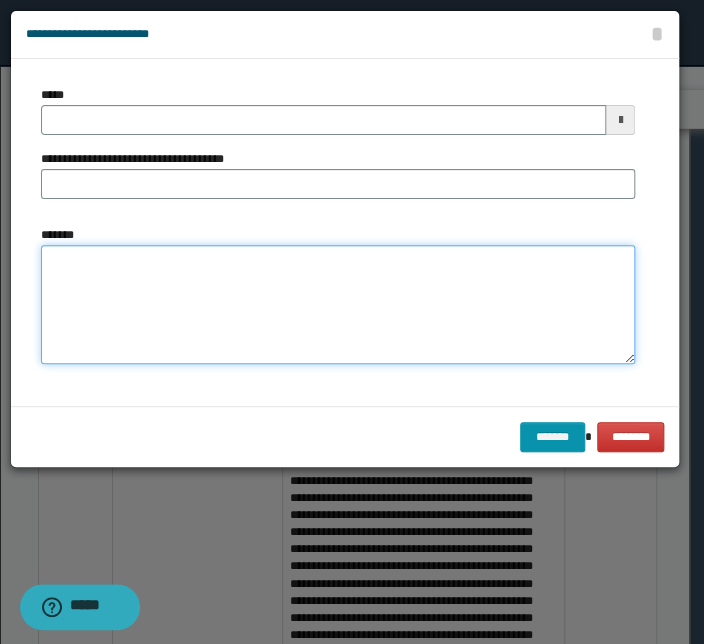 click on "*******" at bounding box center (338, 305) 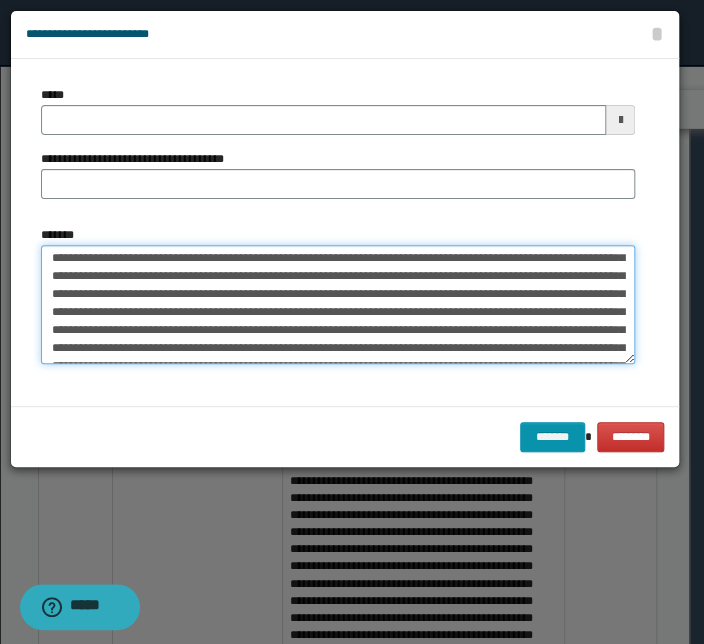 scroll, scrollTop: 0, scrollLeft: 0, axis: both 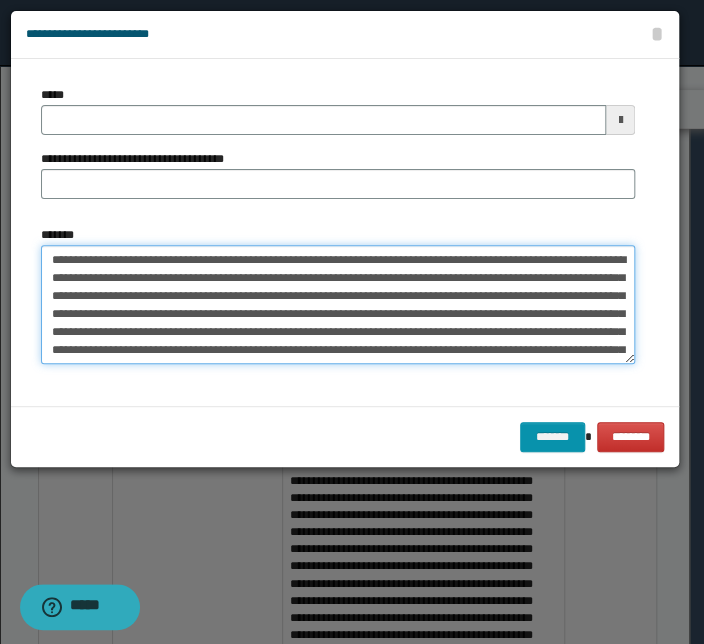 drag, startPoint x: 303, startPoint y: 260, endPoint x: -43, endPoint y: 241, distance: 346.52127 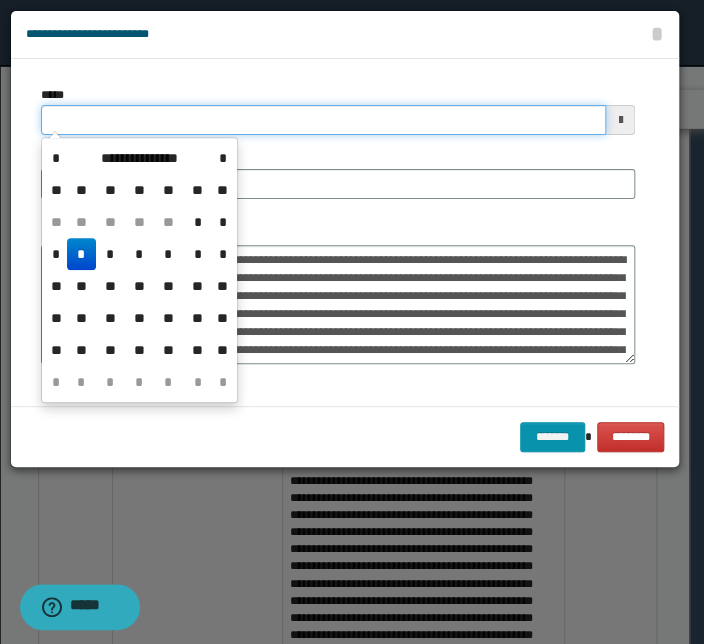 click on "*****" at bounding box center (323, 120) 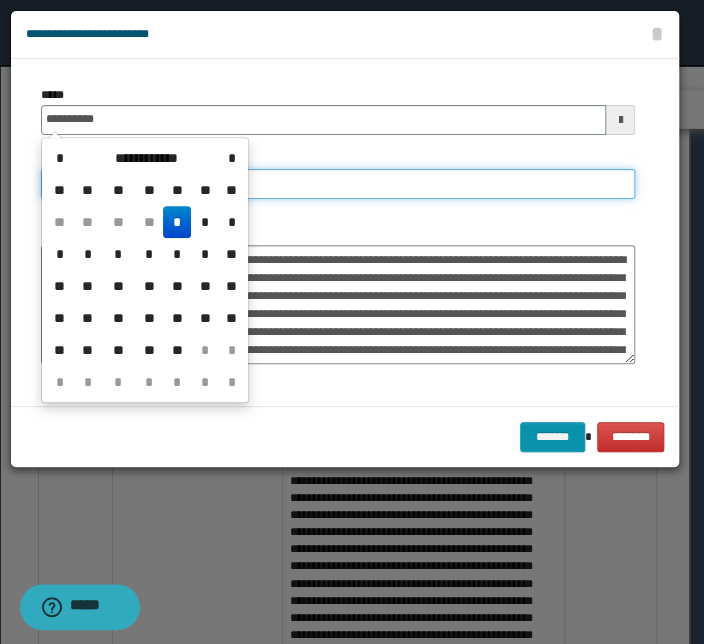 type on "**********" 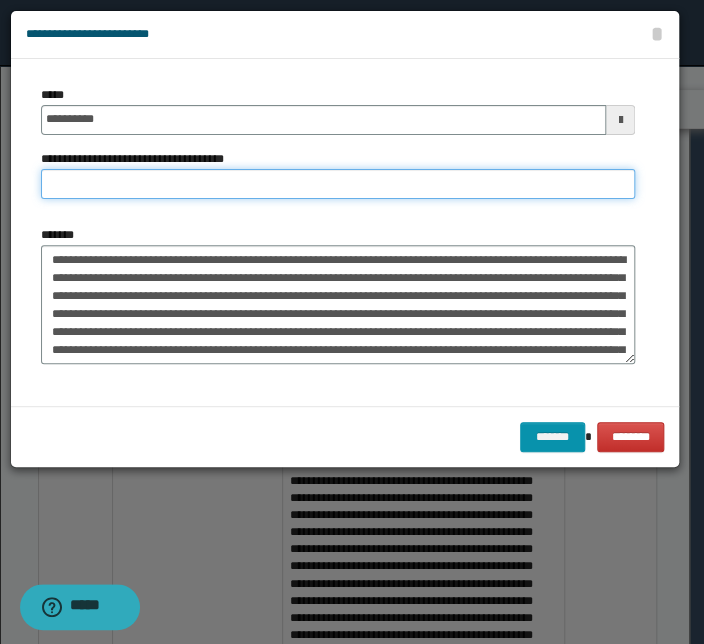 click on "**********" at bounding box center (338, 184) 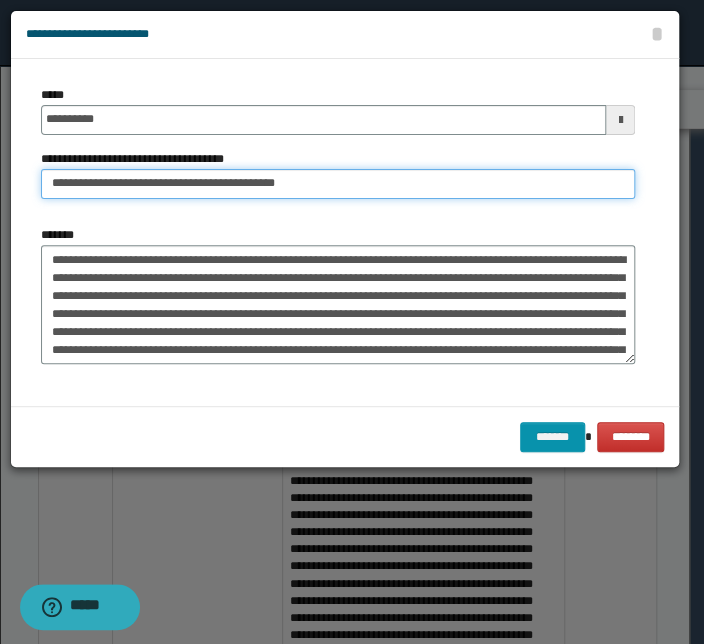 drag, startPoint x: 115, startPoint y: 184, endPoint x: -177, endPoint y: 171, distance: 292.28925 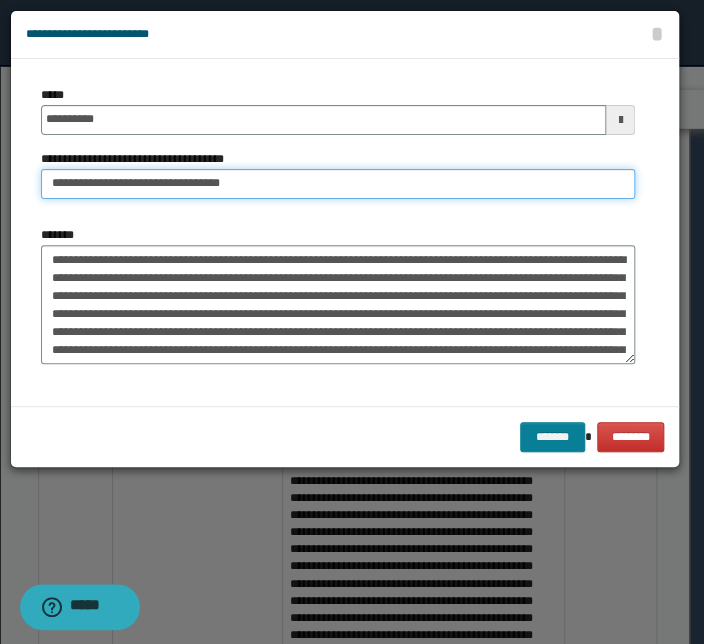 type on "**********" 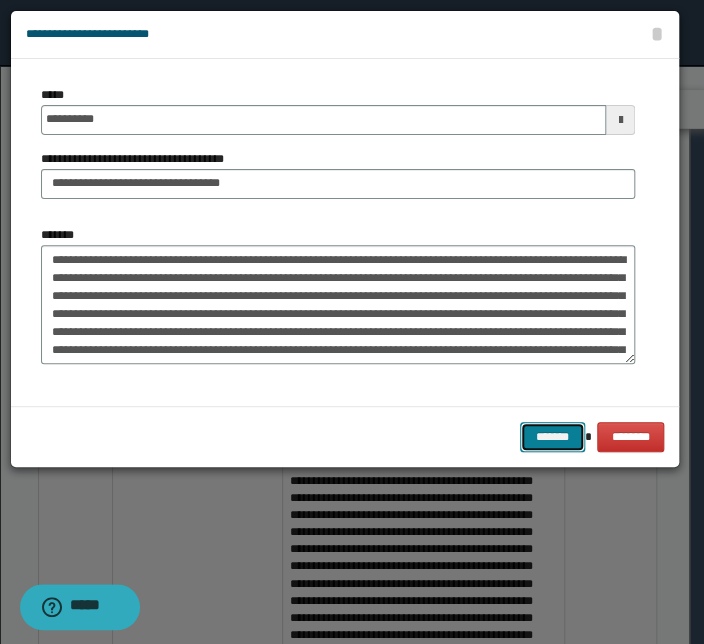click on "*******" at bounding box center [552, 437] 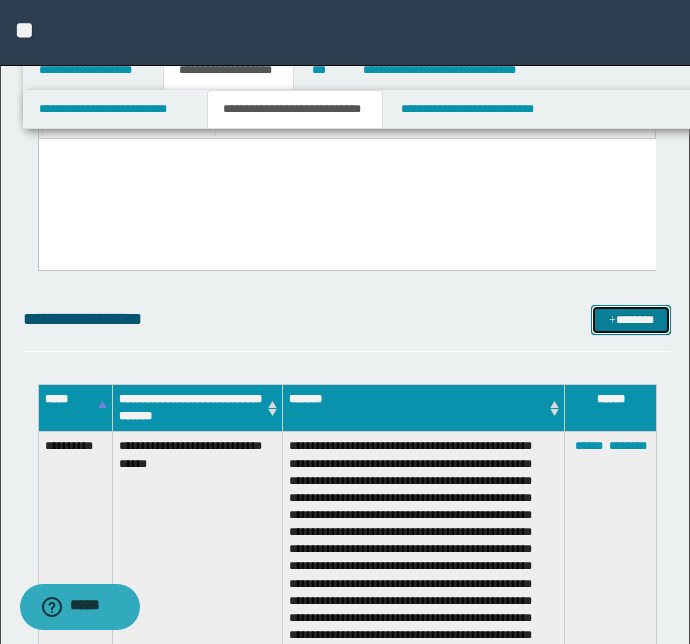 click on "*******" at bounding box center (631, 320) 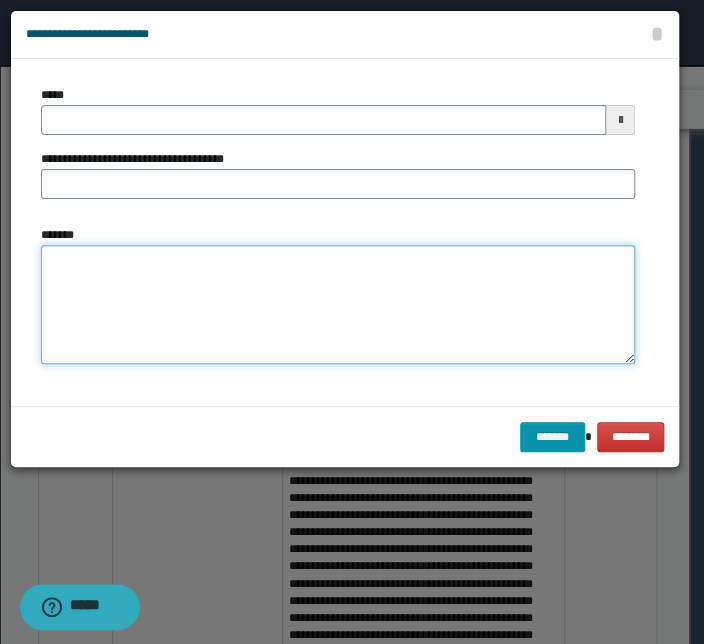 click on "*******" at bounding box center [338, 305] 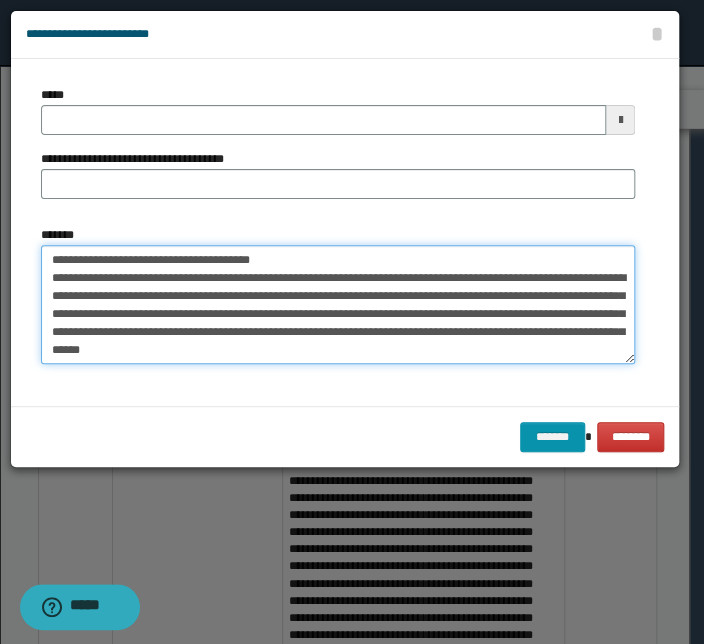 scroll, scrollTop: 0, scrollLeft: 0, axis: both 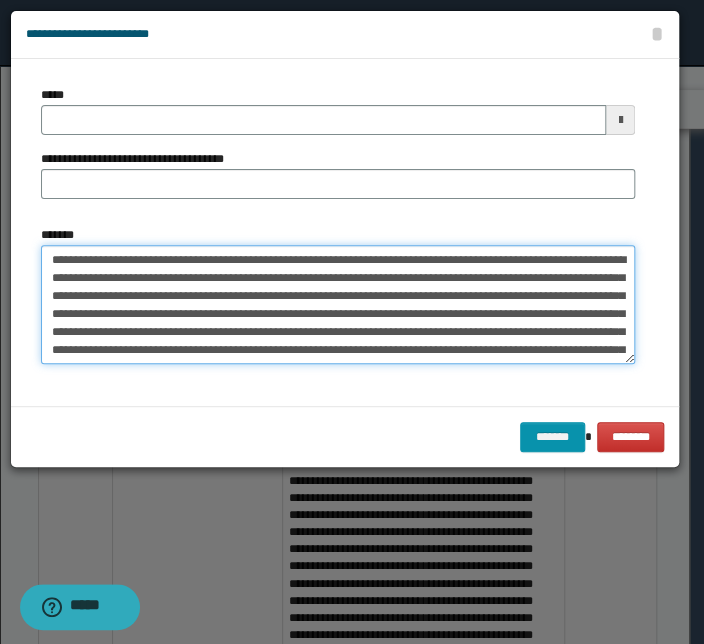 drag, startPoint x: 301, startPoint y: 262, endPoint x: -24, endPoint y: 263, distance: 325.00153 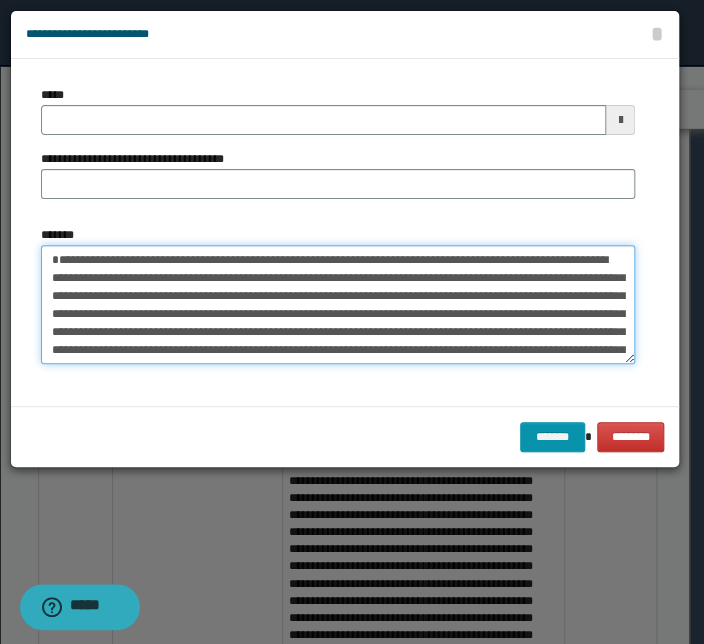 type 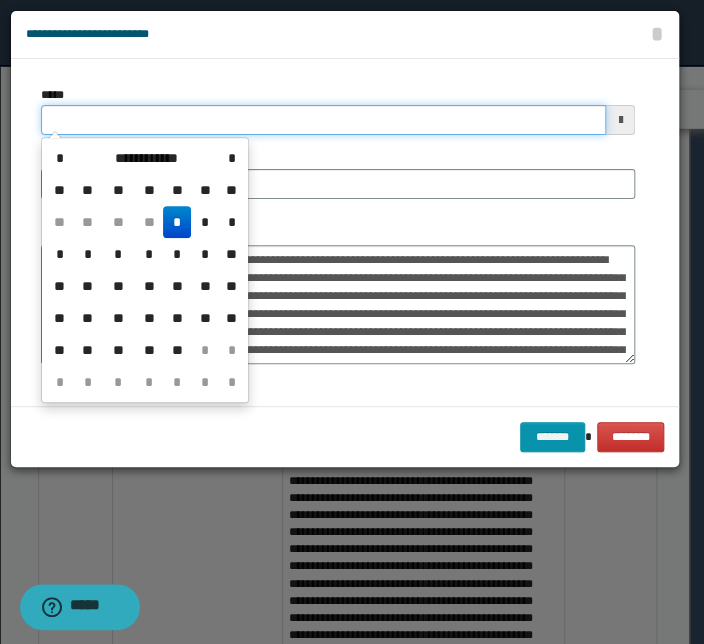click on "*****" at bounding box center [323, 120] 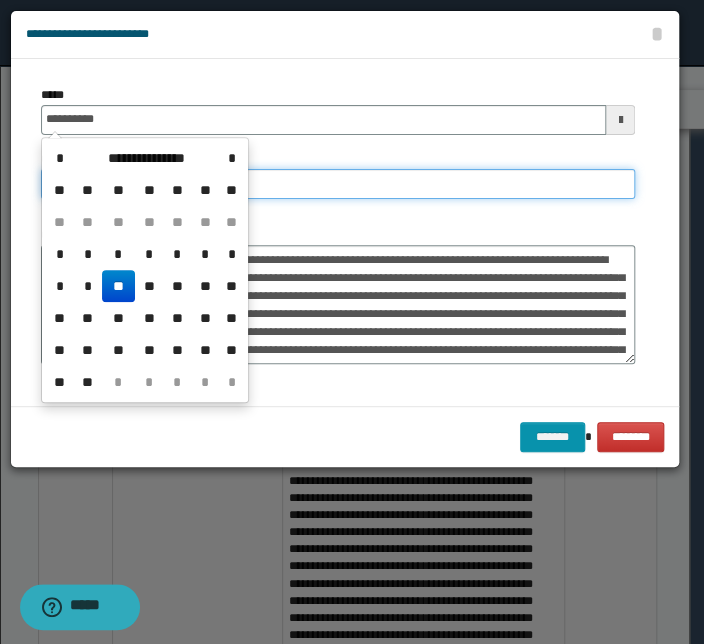 type on "**********" 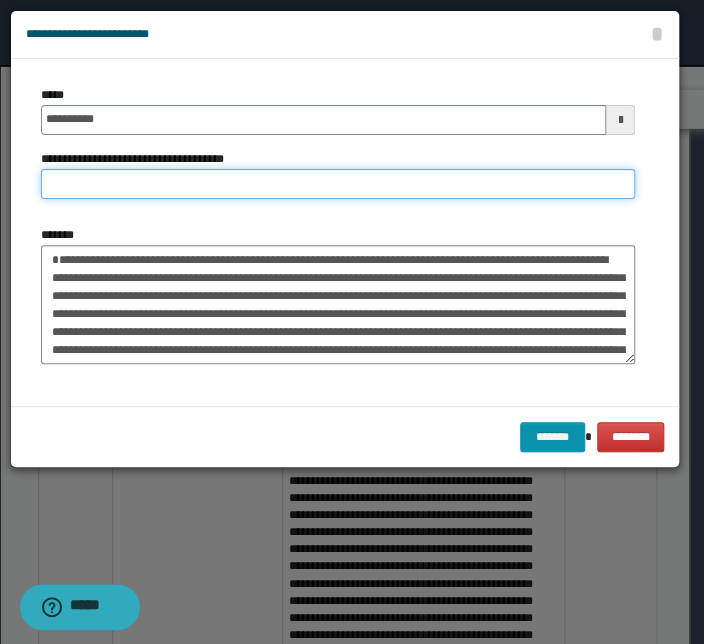 paste on "**********" 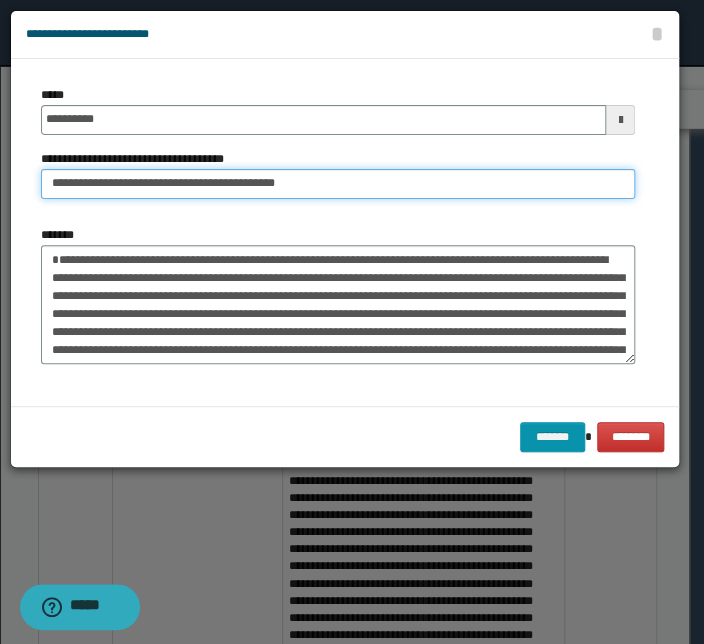 drag, startPoint x: 114, startPoint y: 186, endPoint x: -221, endPoint y: 160, distance: 336.00745 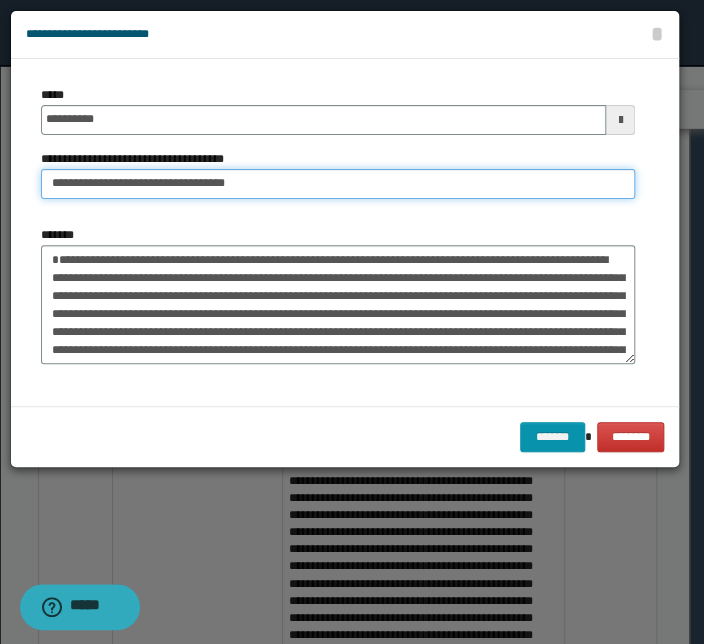type on "**********" 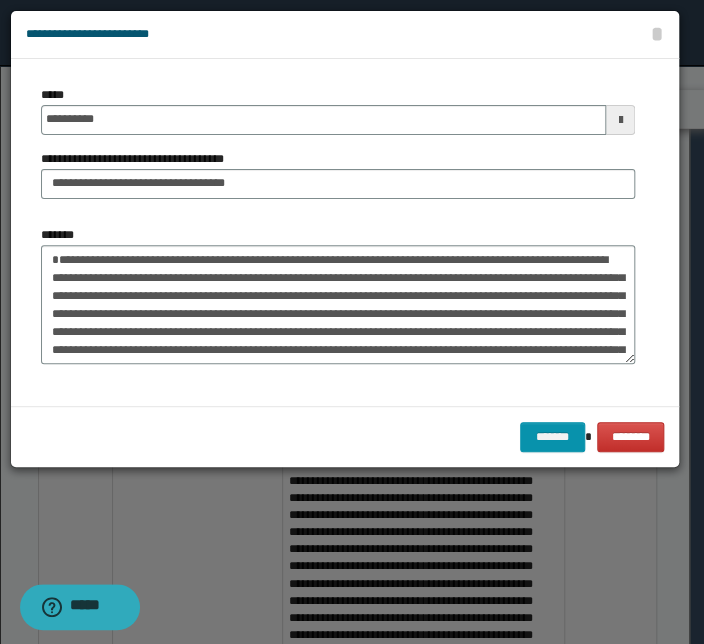 click on "*******" at bounding box center (338, 295) 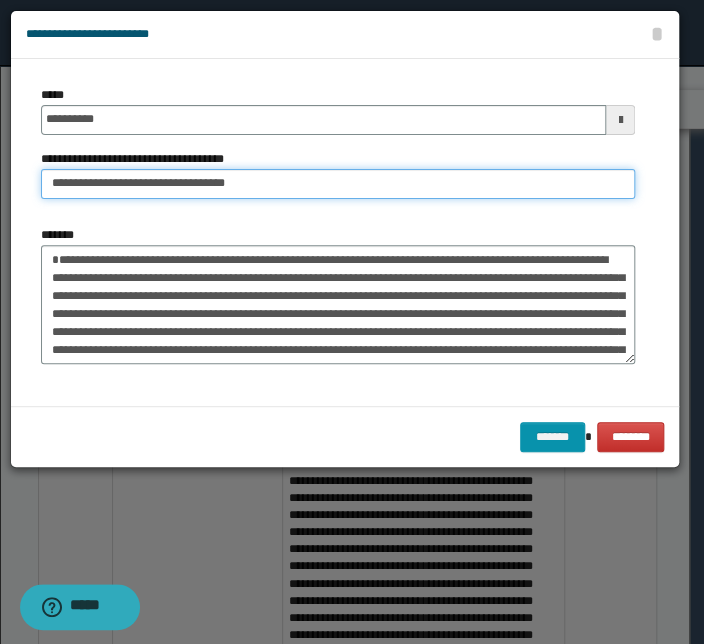 click on "**********" at bounding box center (338, 184) 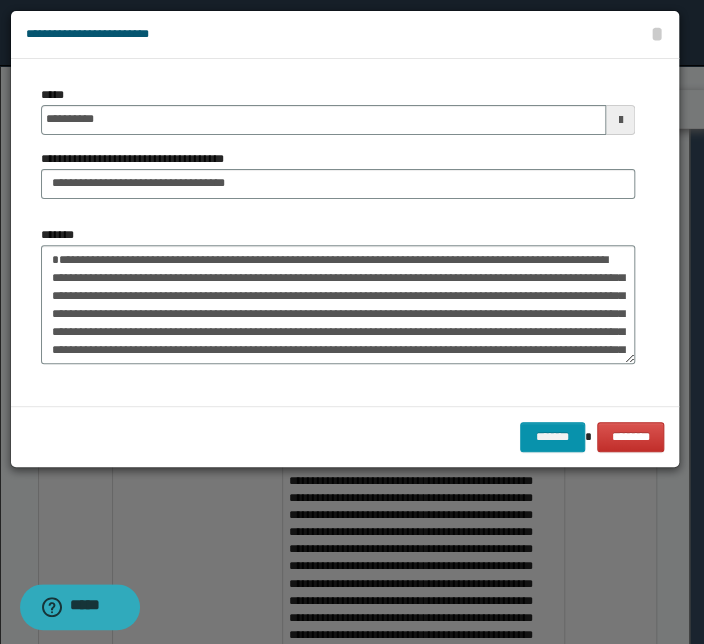 click on "*******" at bounding box center (338, 295) 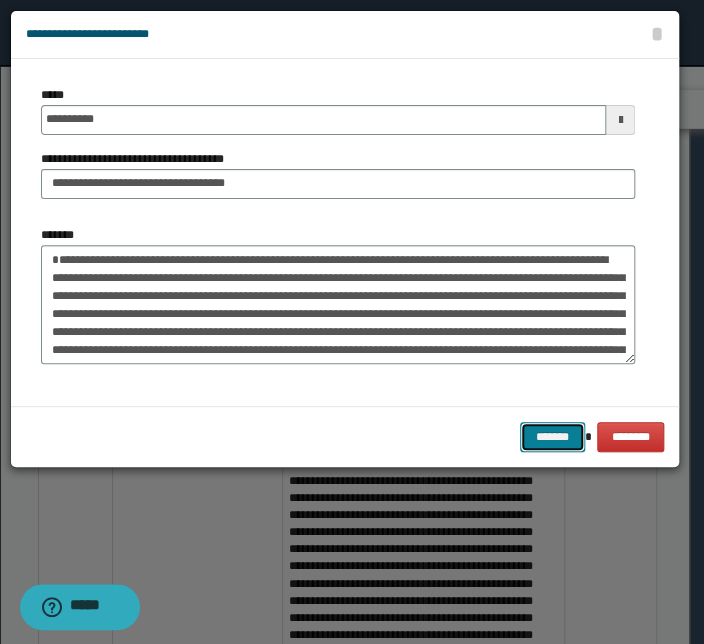 click on "*******" at bounding box center (552, 437) 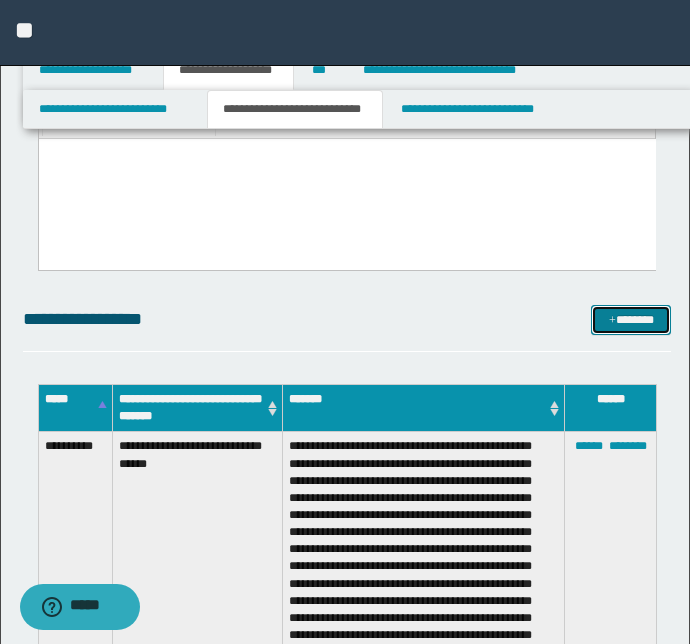 click on "*******" at bounding box center [631, 320] 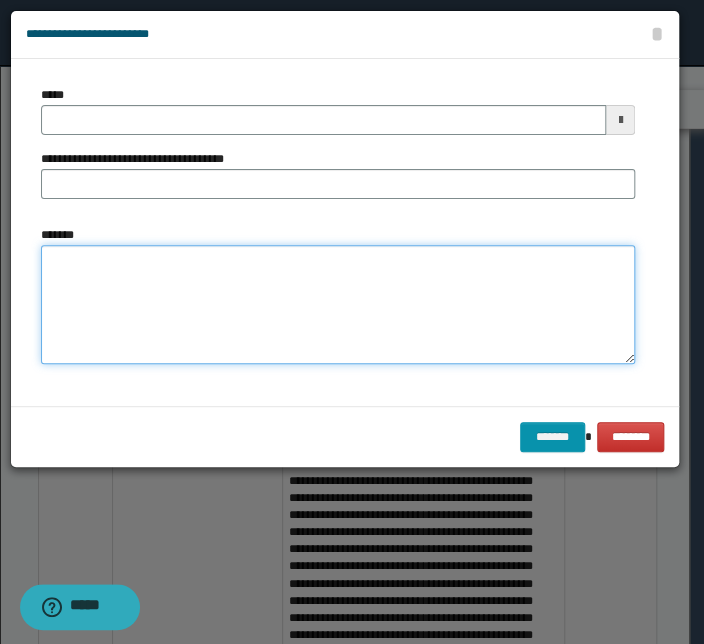 click on "*******" at bounding box center [338, 305] 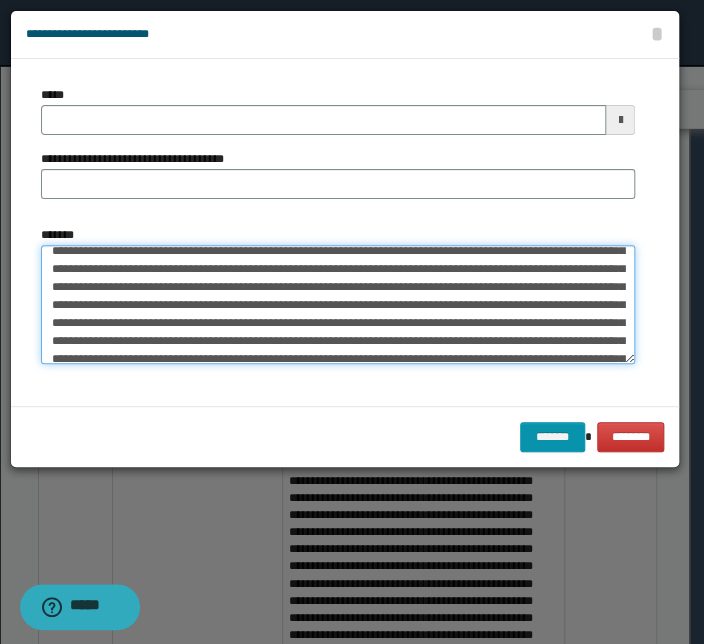 scroll, scrollTop: 0, scrollLeft: 0, axis: both 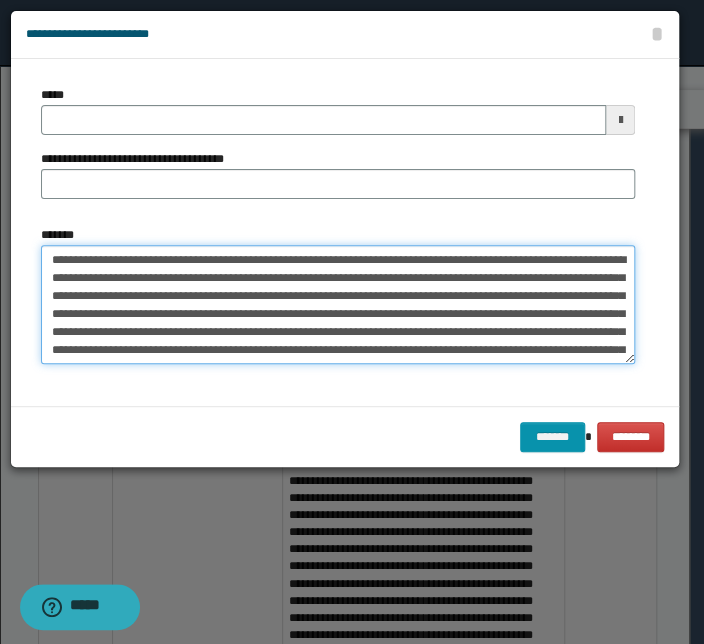 drag, startPoint x: 313, startPoint y: 257, endPoint x: -44, endPoint y: 248, distance: 357.11343 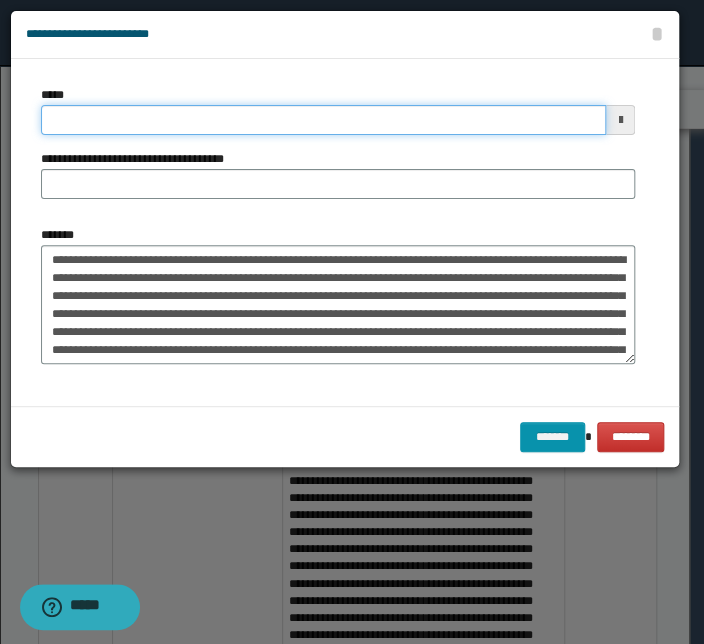 click on "*****" at bounding box center (323, 120) 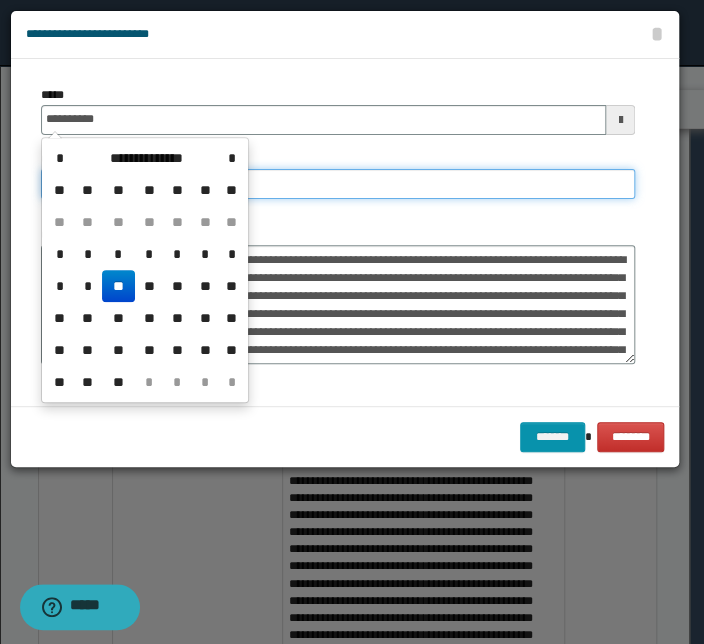 type on "**********" 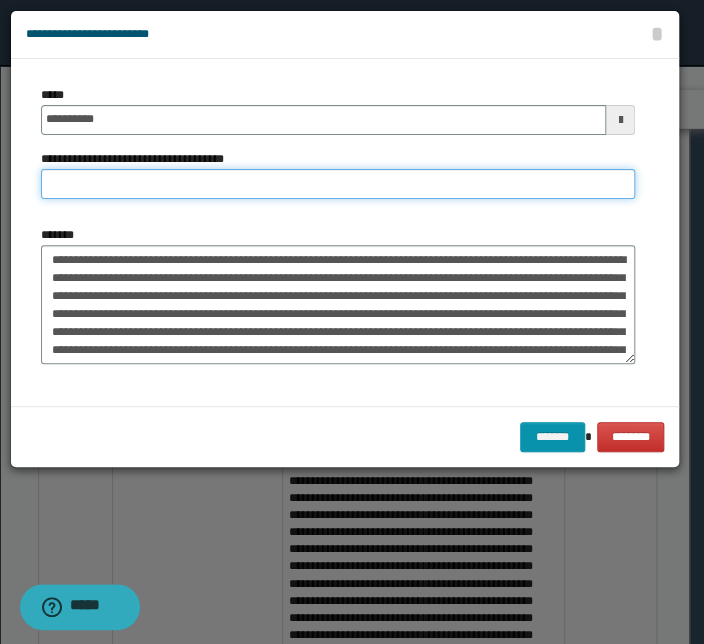 paste on "**********" 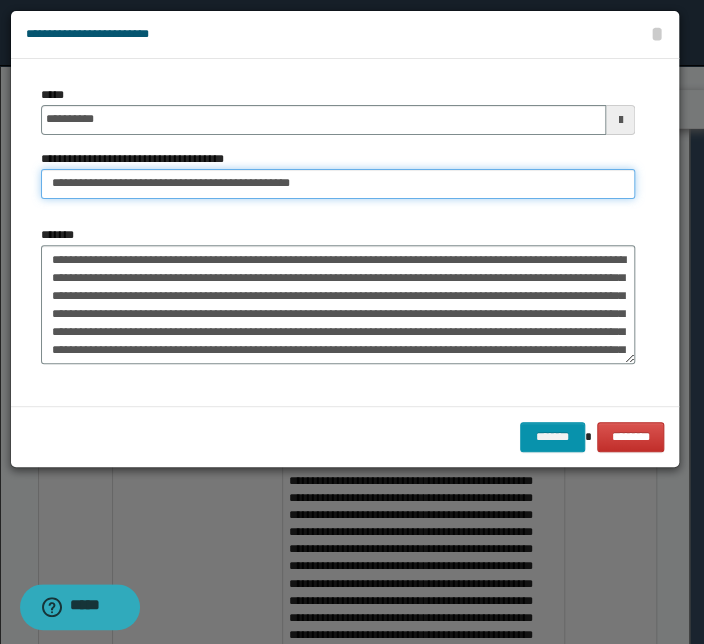drag, startPoint x: 115, startPoint y: 187, endPoint x: -188, endPoint y: 174, distance: 303.27875 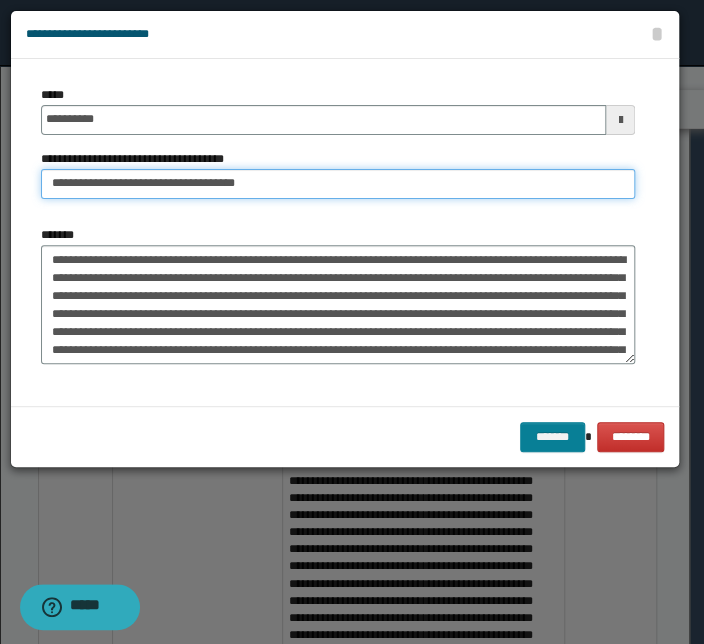 type on "**********" 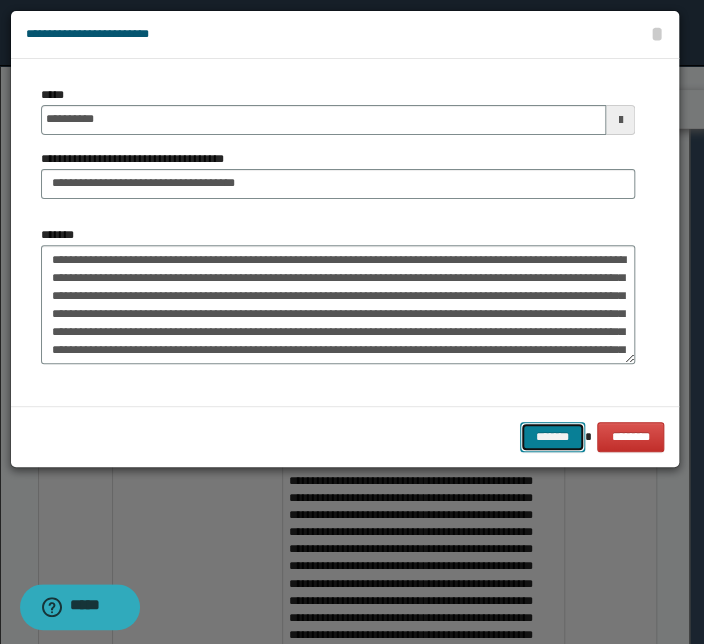 click on "*******" at bounding box center (552, 437) 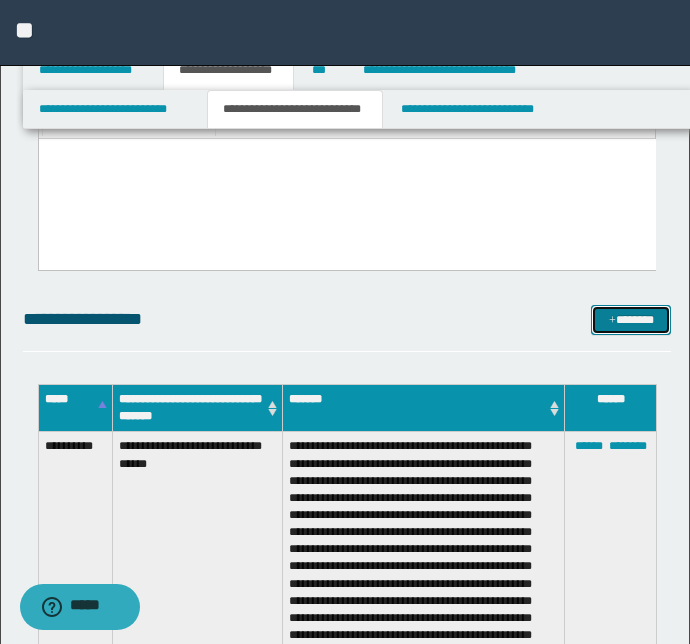 click on "*******" at bounding box center [631, 320] 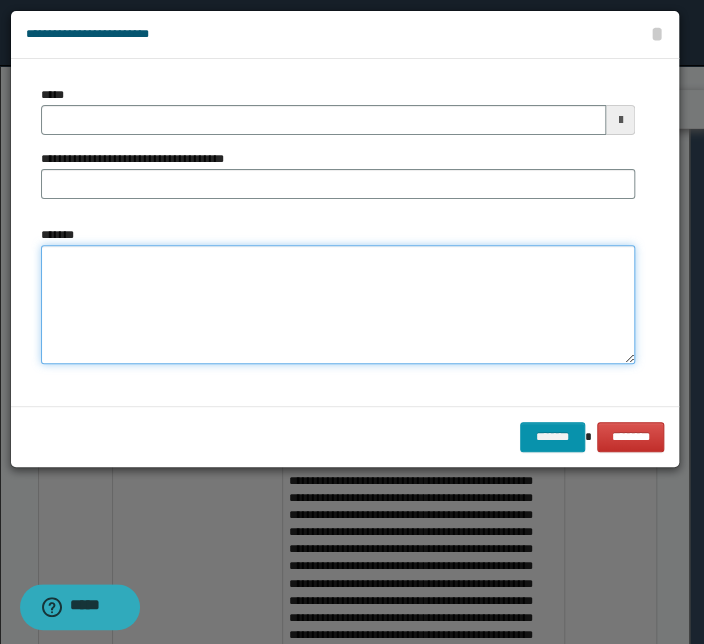 click on "*******" at bounding box center [338, 305] 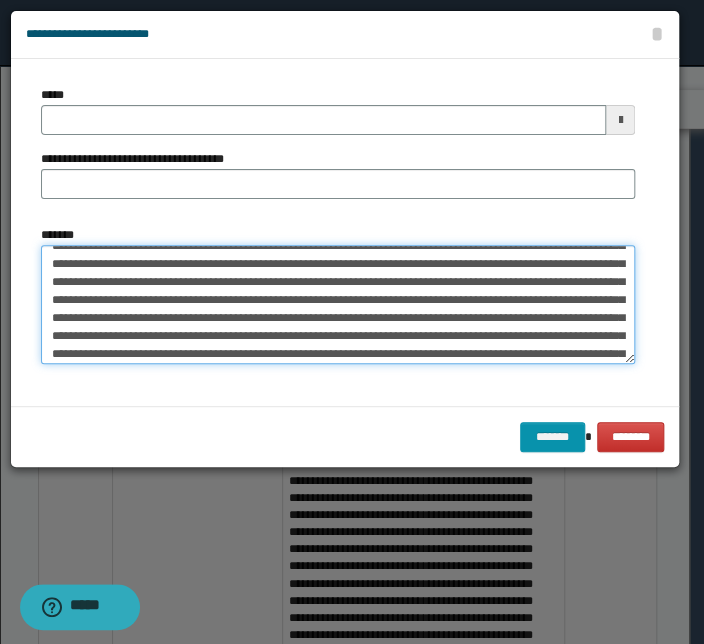 scroll, scrollTop: 0, scrollLeft: 0, axis: both 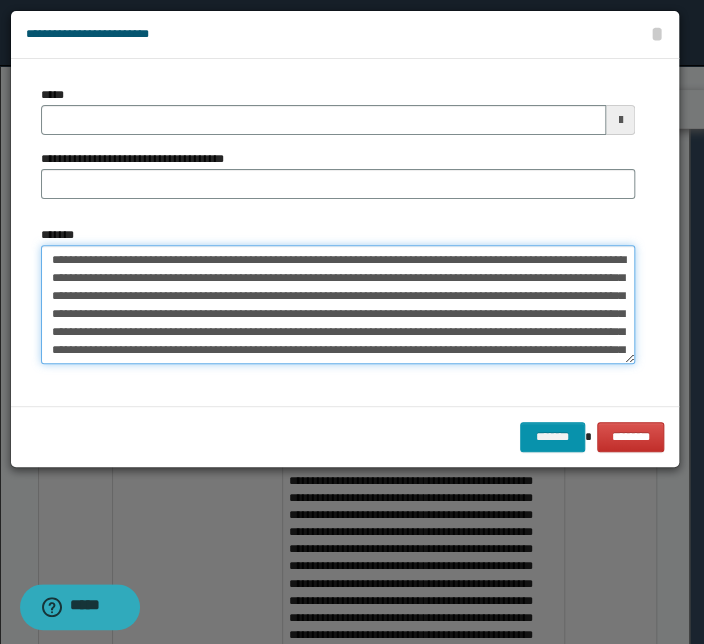 drag, startPoint x: 225, startPoint y: 254, endPoint x: -14, endPoint y: 239, distance: 239.47025 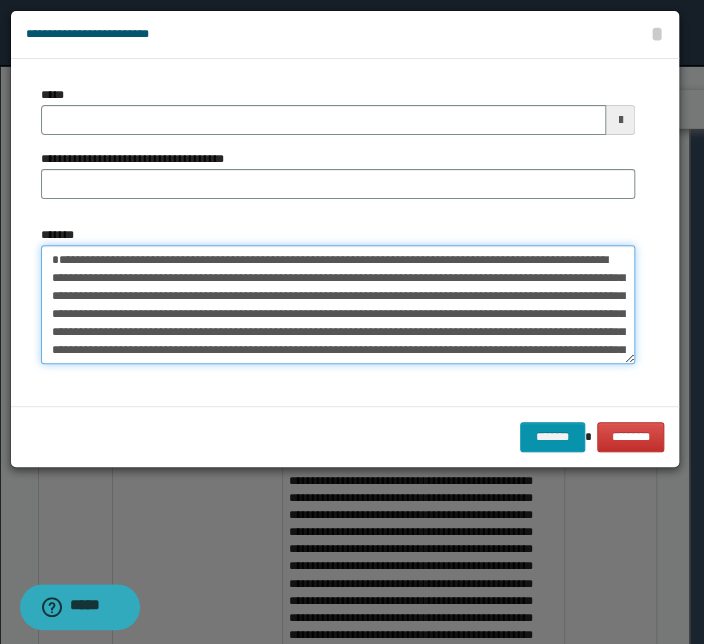 type 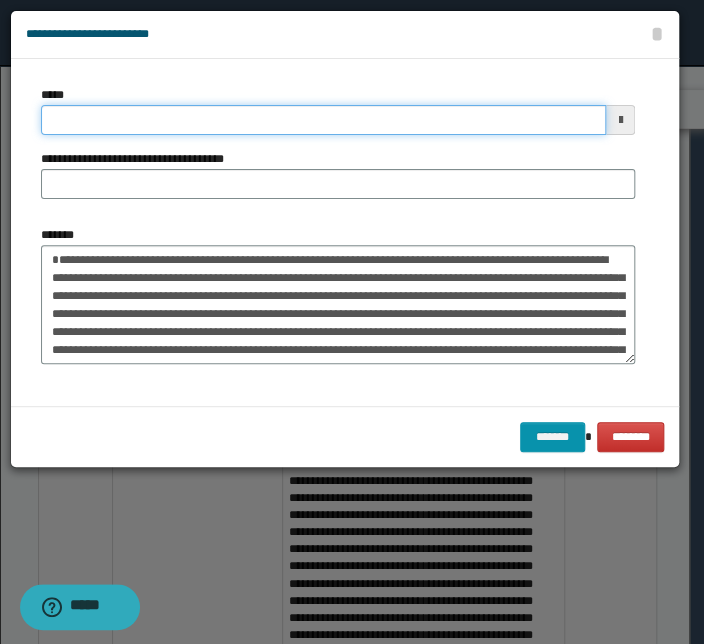 click on "*****" at bounding box center [323, 120] 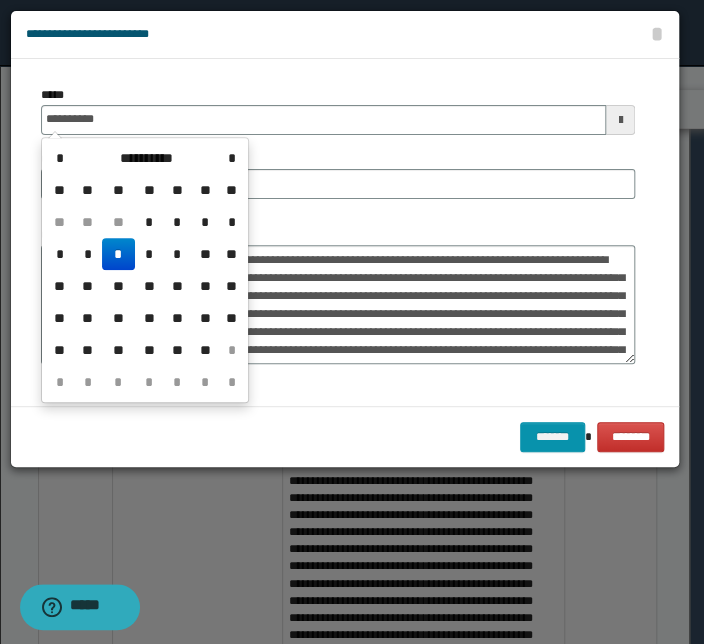 type on "**********" 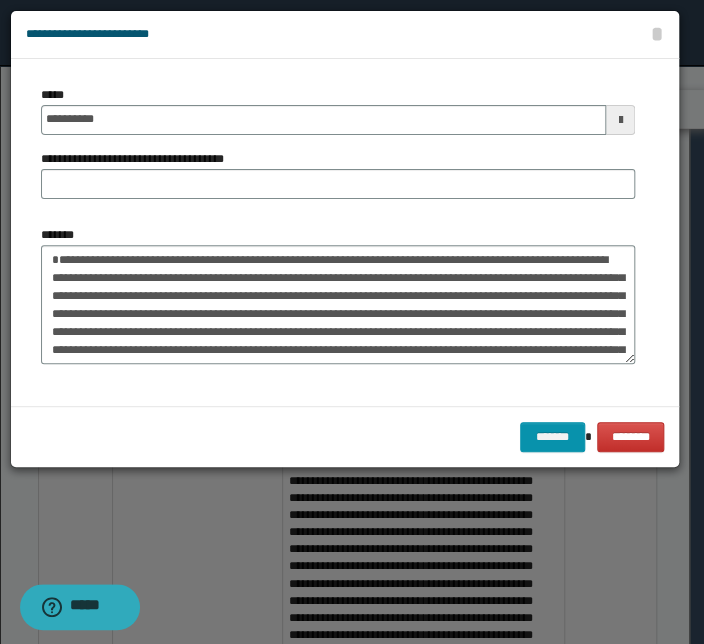 click on "**********" at bounding box center (338, 174) 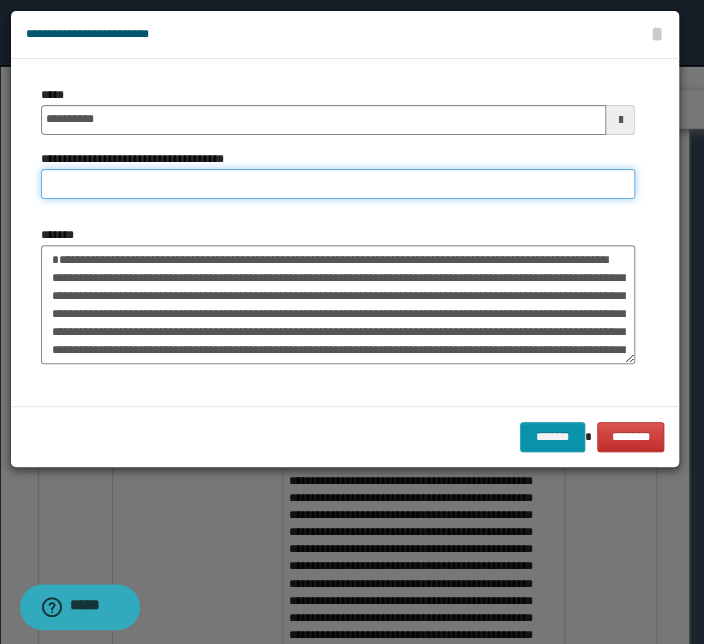 click on "**********" at bounding box center (338, 184) 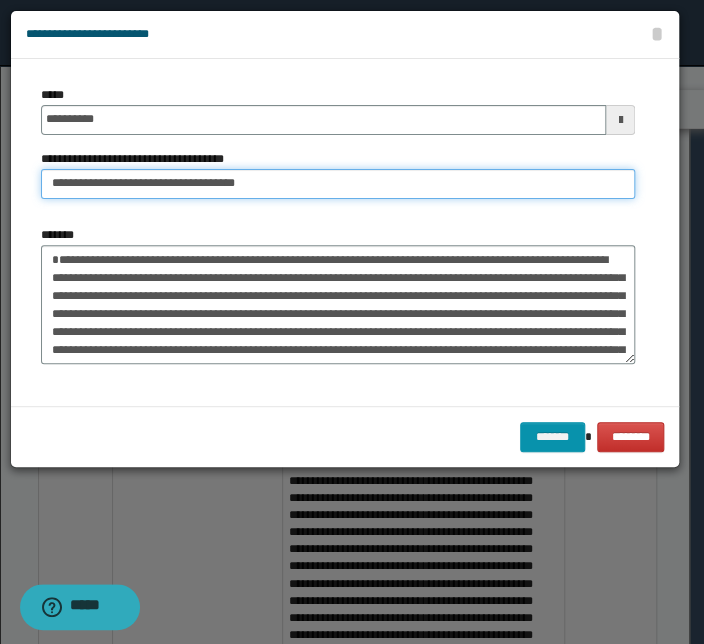 drag, startPoint x: 107, startPoint y: 186, endPoint x: -116, endPoint y: 182, distance: 223.03587 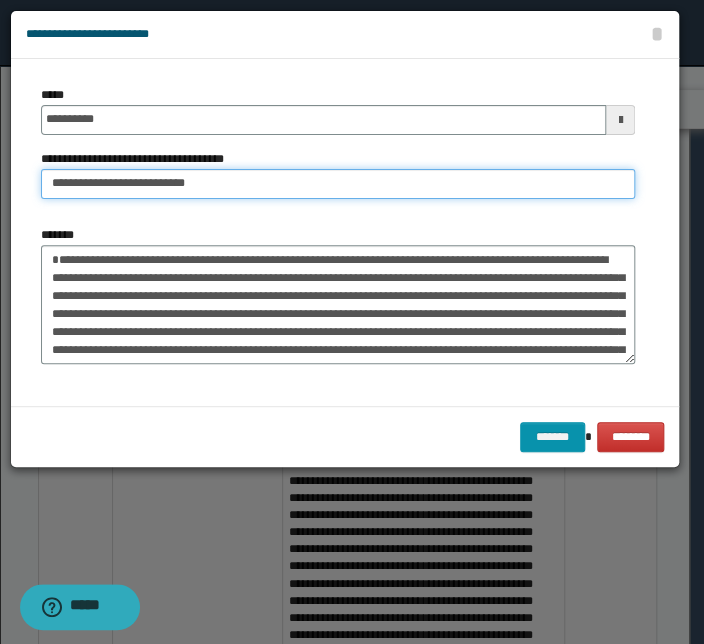 type on "**********" 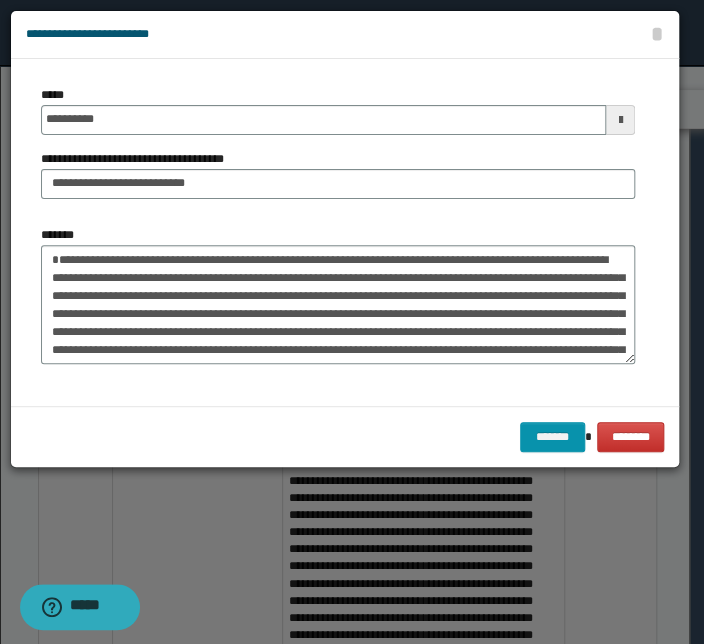 click on "*******" at bounding box center (338, 295) 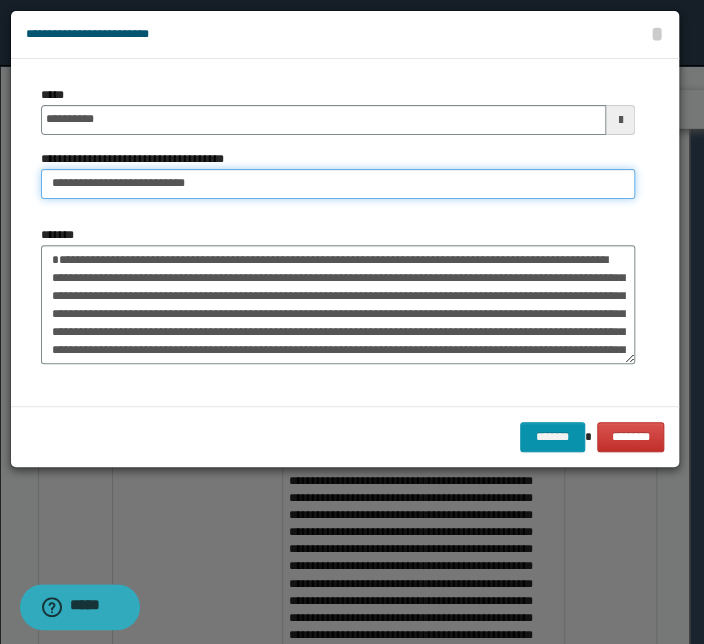 click on "**********" at bounding box center (338, 184) 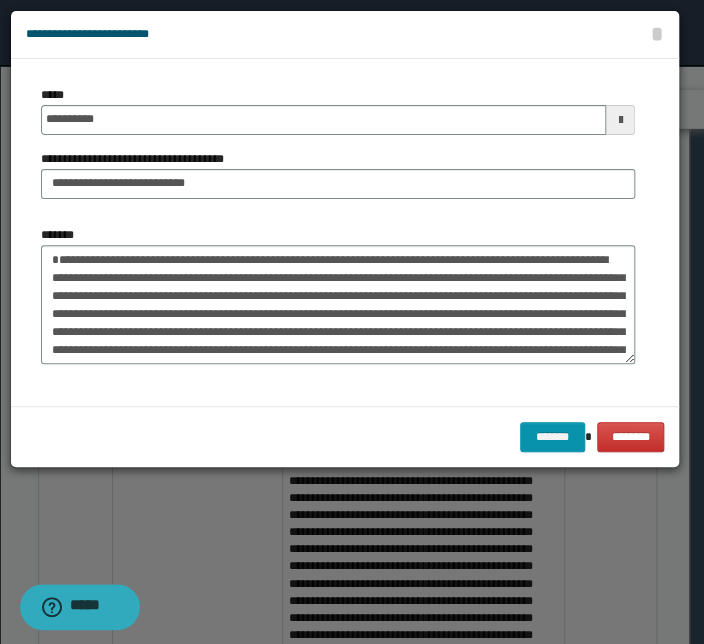 click on "*******" at bounding box center [338, 295] 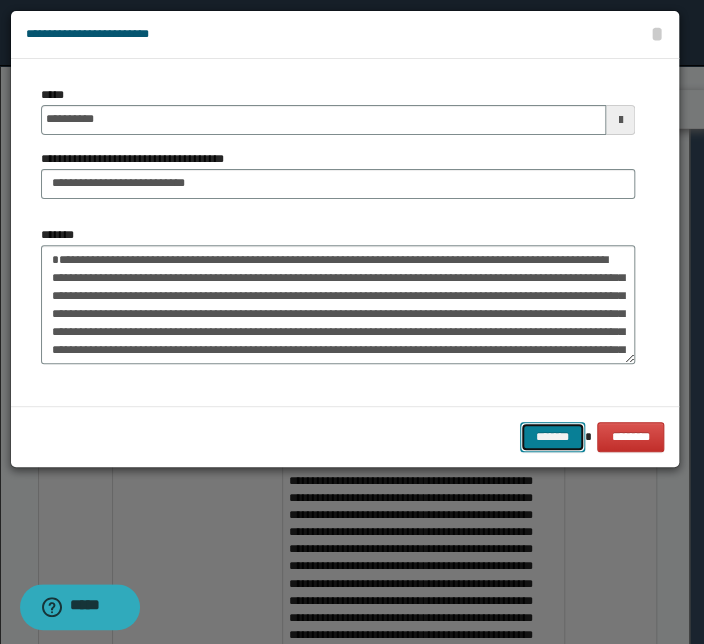 click on "*******" at bounding box center [552, 437] 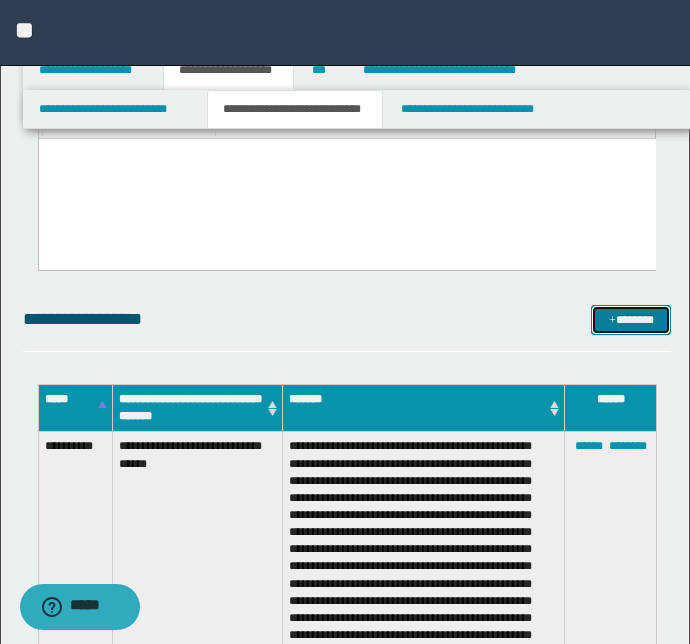 click on "*******" at bounding box center (631, 320) 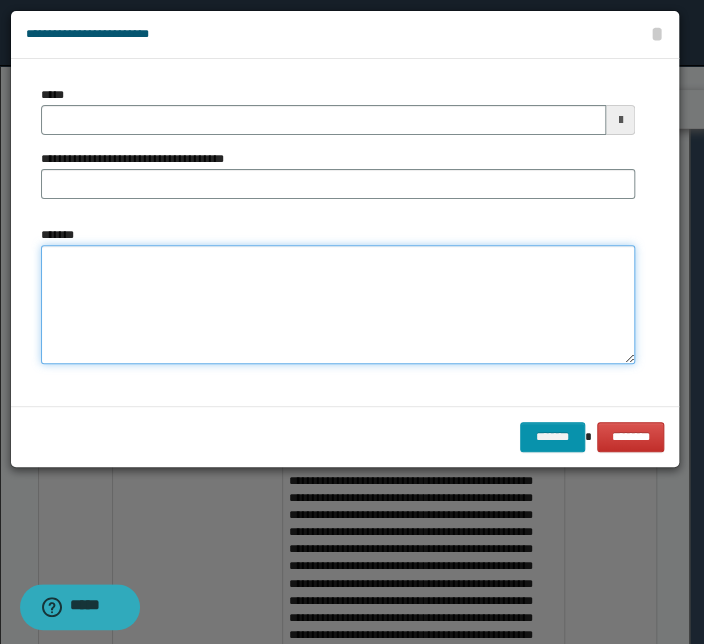 click on "*******" at bounding box center (338, 305) 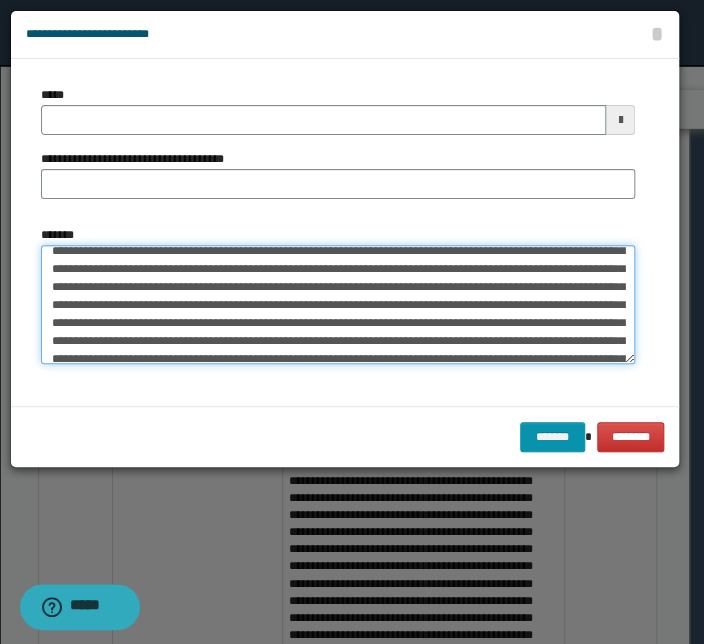 scroll, scrollTop: 0, scrollLeft: 0, axis: both 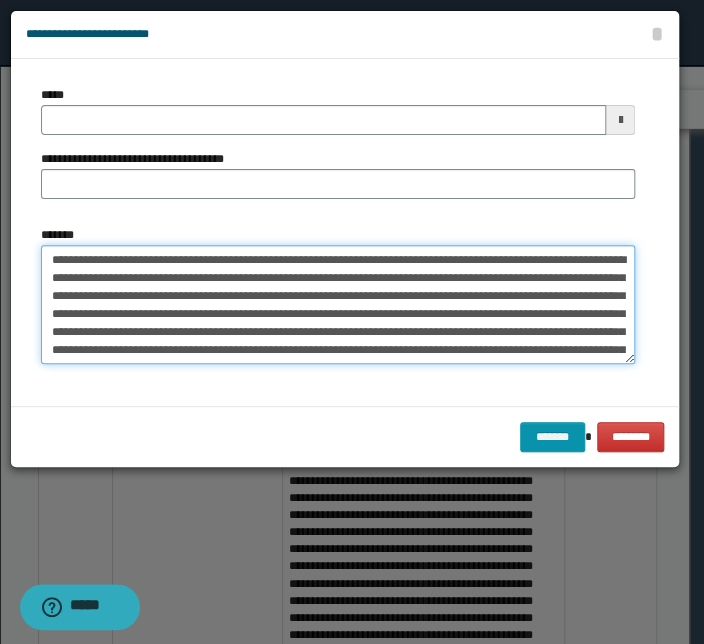 drag, startPoint x: 310, startPoint y: 260, endPoint x: -14, endPoint y: 258, distance: 324.00616 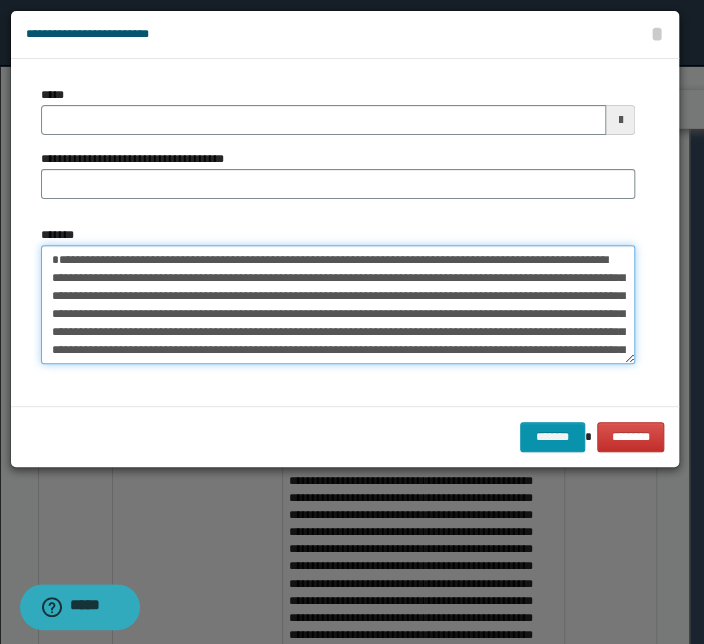 type 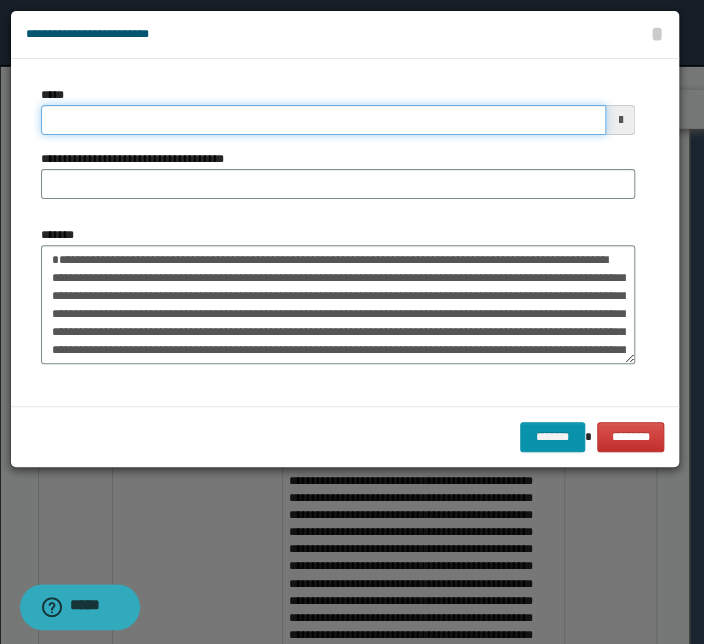 click on "*****" at bounding box center (323, 120) 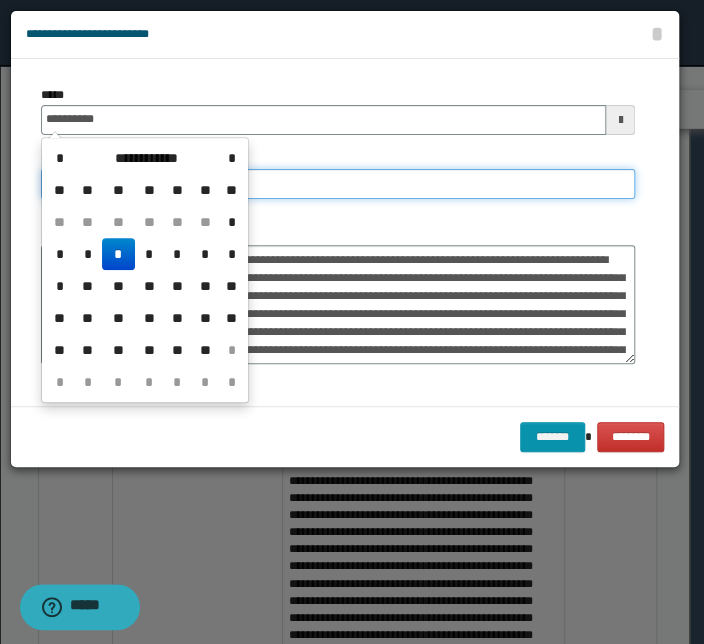 type on "**********" 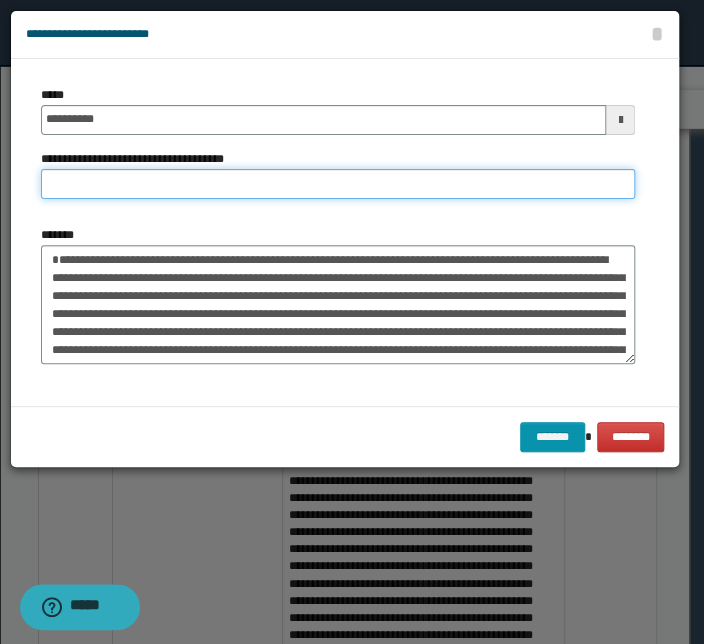 click on "**********" at bounding box center [338, 184] 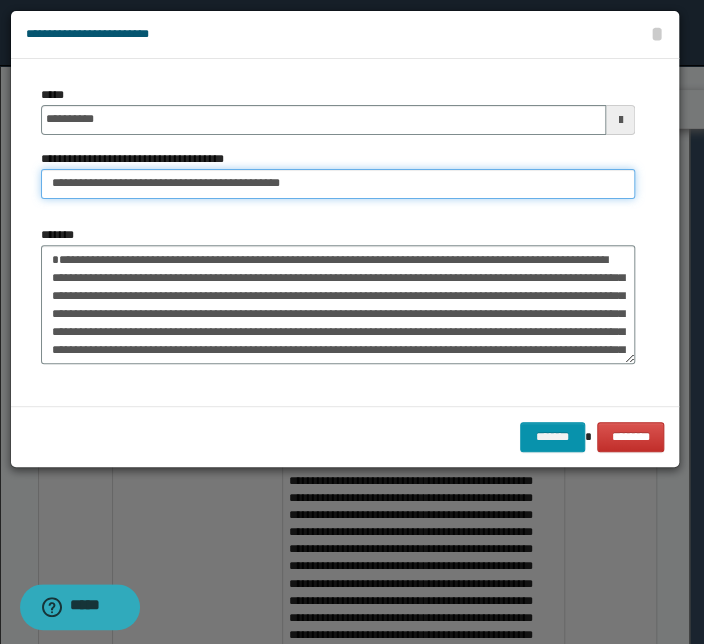 drag, startPoint x: 112, startPoint y: 186, endPoint x: -190, endPoint y: 179, distance: 302.08112 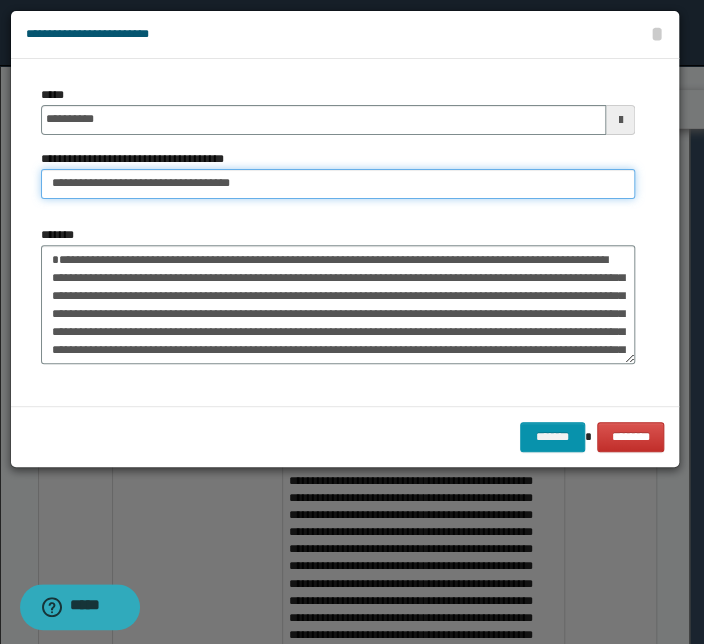 type on "**********" 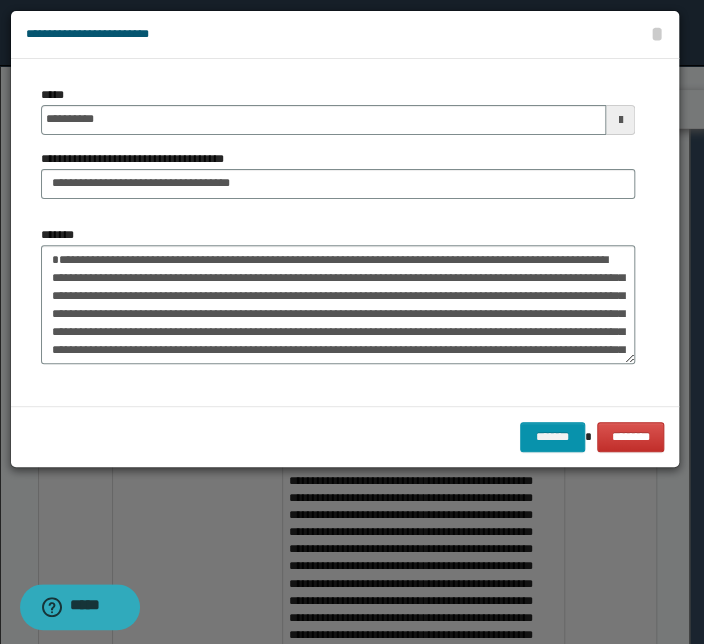 click on "**********" at bounding box center [338, 150] 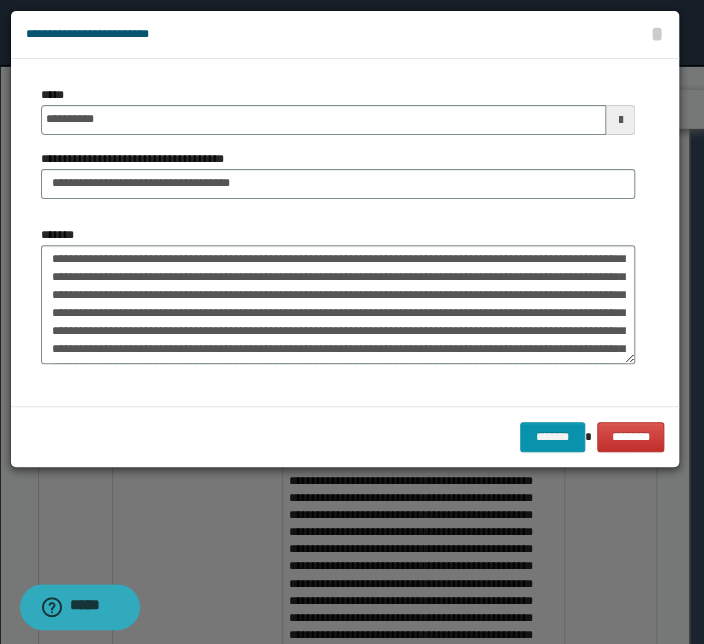 scroll, scrollTop: 251, scrollLeft: 0, axis: vertical 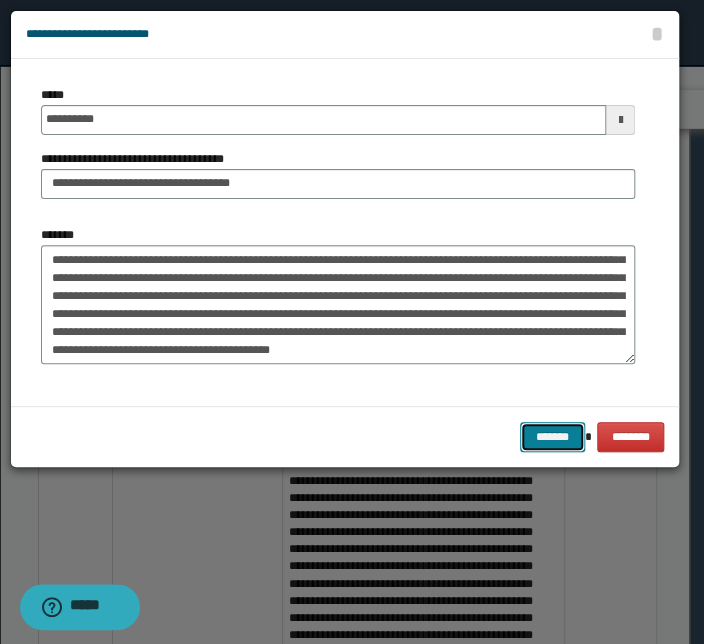 drag, startPoint x: 549, startPoint y: 439, endPoint x: 531, endPoint y: 439, distance: 18 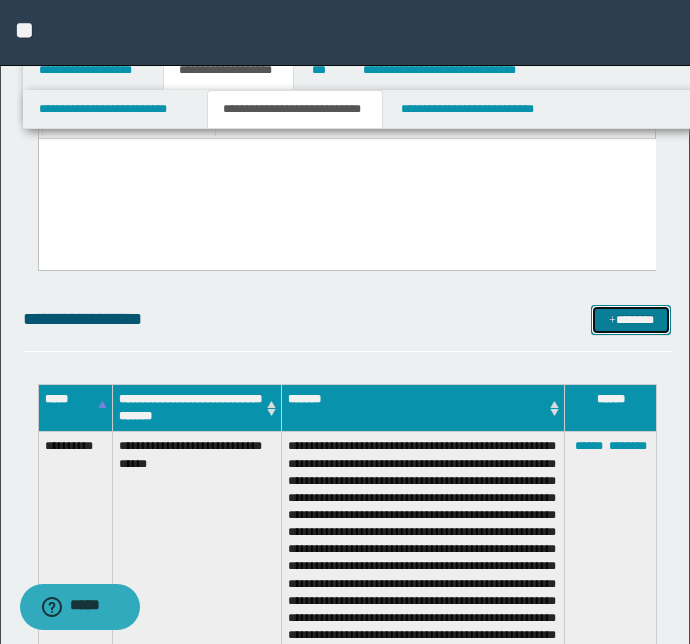 click on "*******" at bounding box center [631, 320] 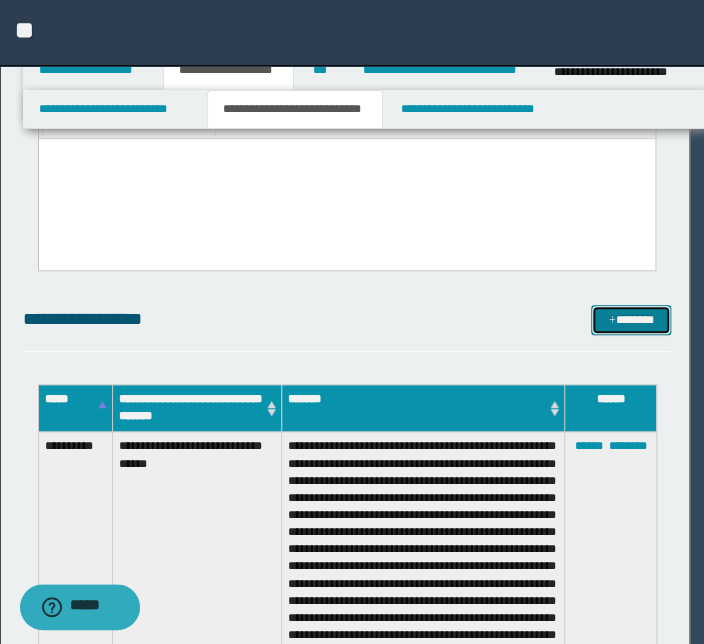 scroll, scrollTop: 0, scrollLeft: 0, axis: both 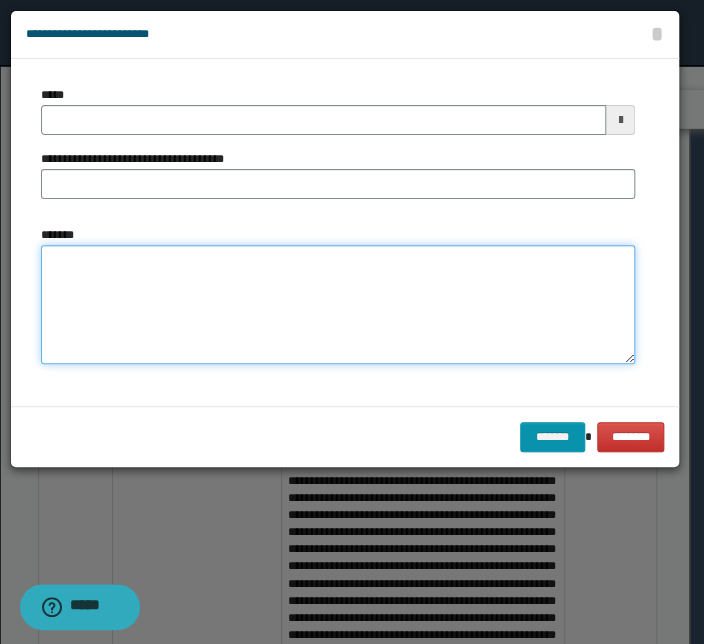 click on "*******" at bounding box center [338, 305] 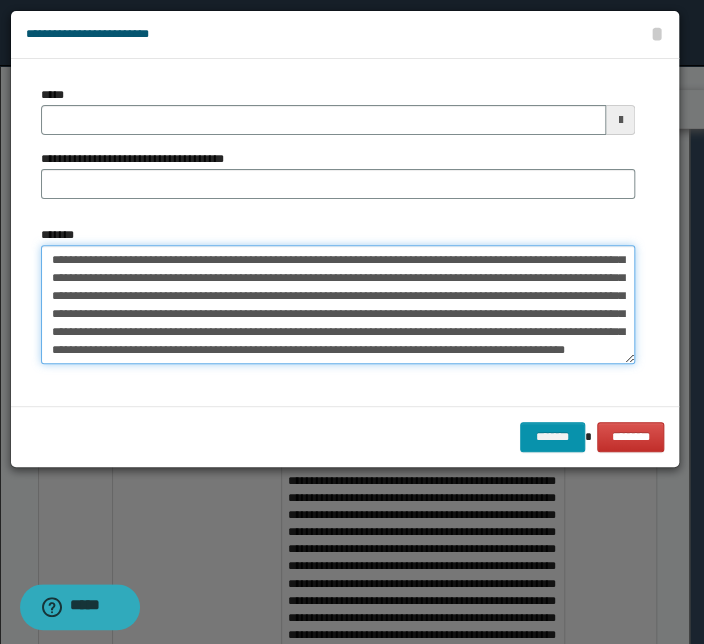 scroll, scrollTop: 0, scrollLeft: 0, axis: both 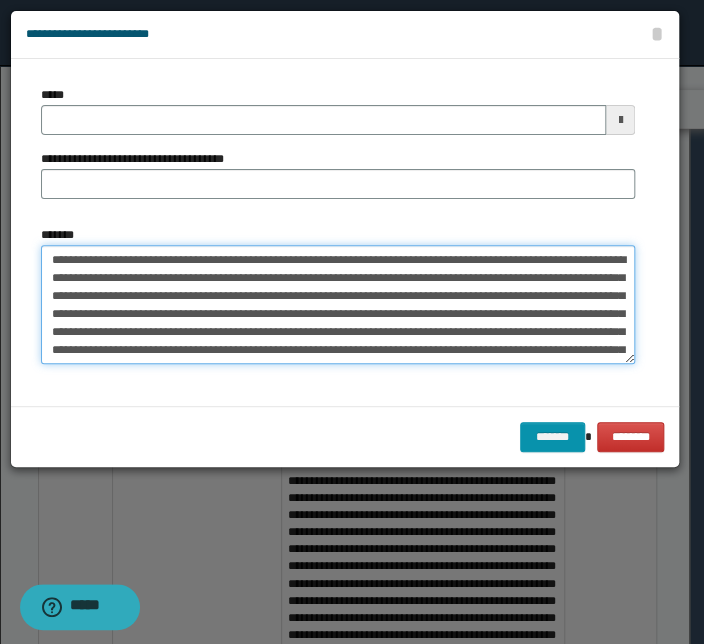 drag, startPoint x: 243, startPoint y: 257, endPoint x: -117, endPoint y: 225, distance: 361.41943 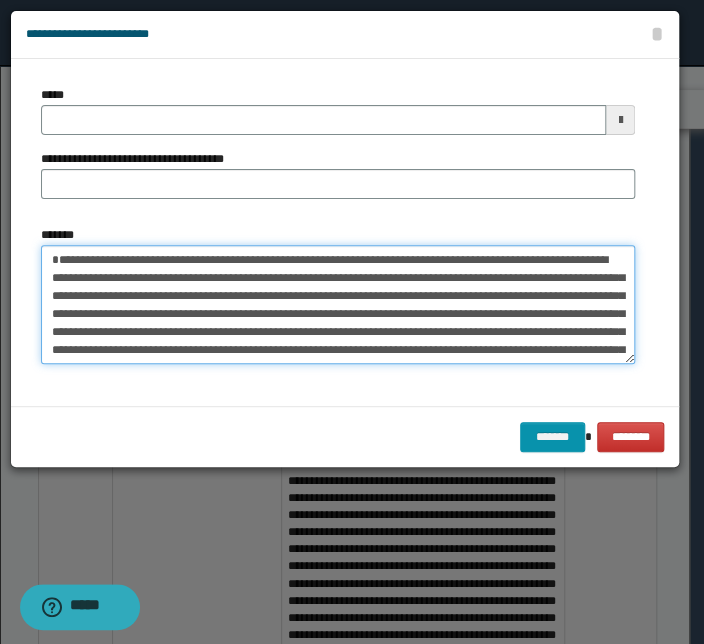 type 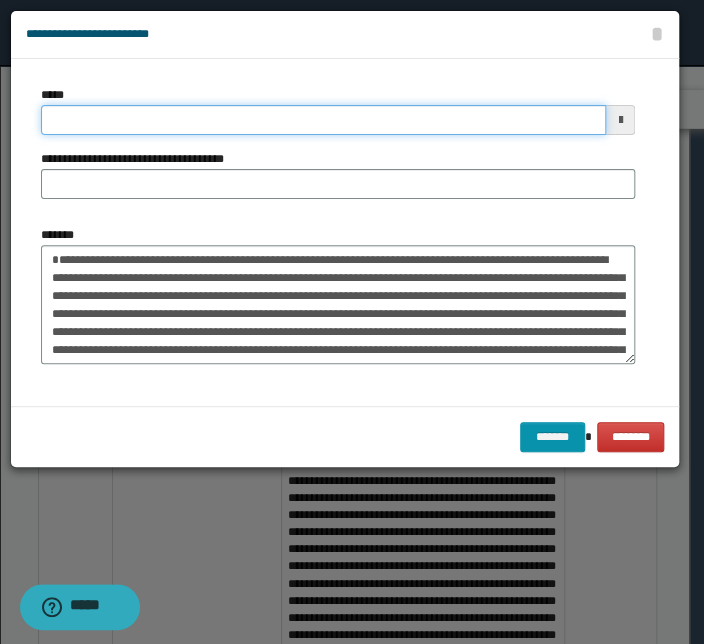 click on "*****" at bounding box center (323, 120) 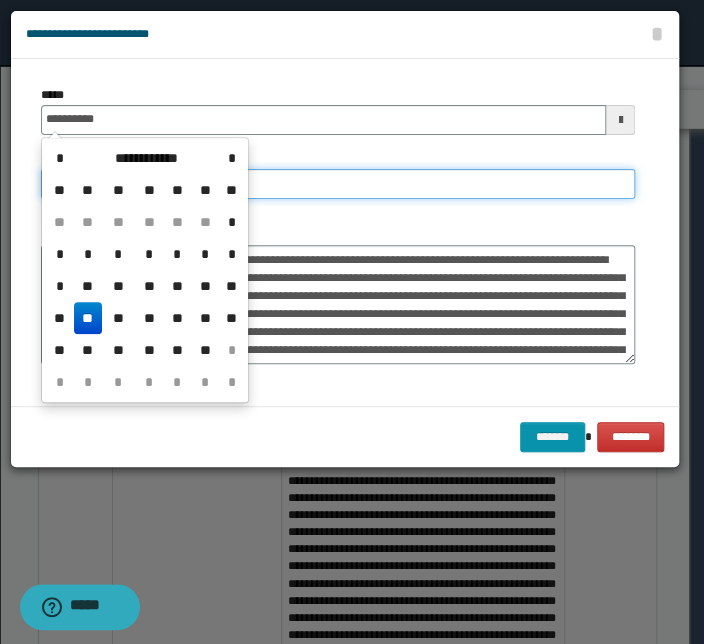 type on "**********" 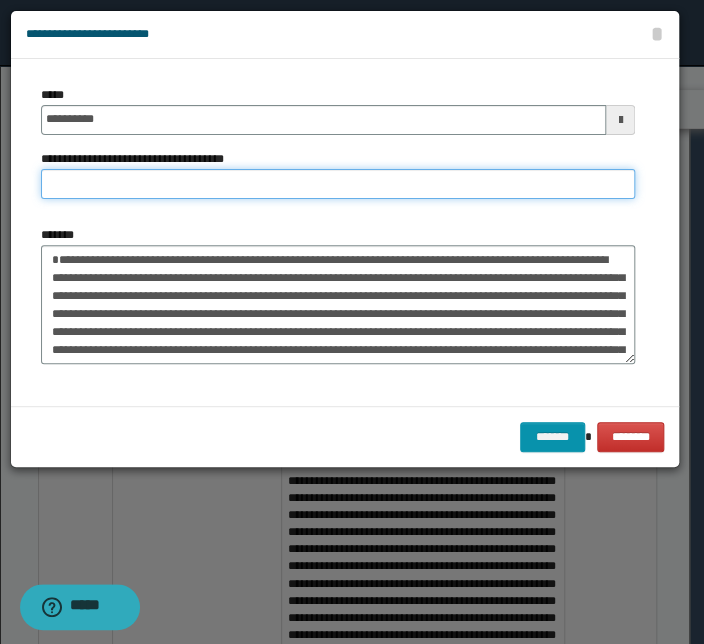 click on "**********" at bounding box center (338, 184) 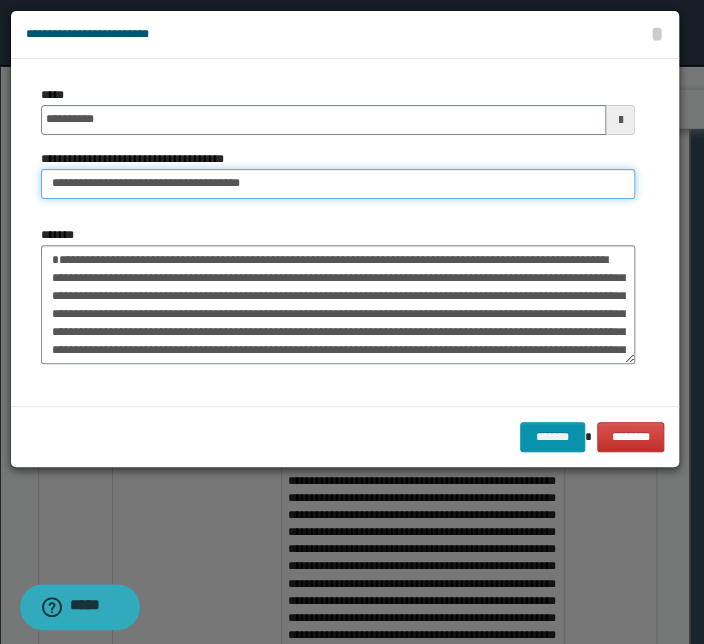 drag, startPoint x: 116, startPoint y: 187, endPoint x: -63, endPoint y: 177, distance: 179.27911 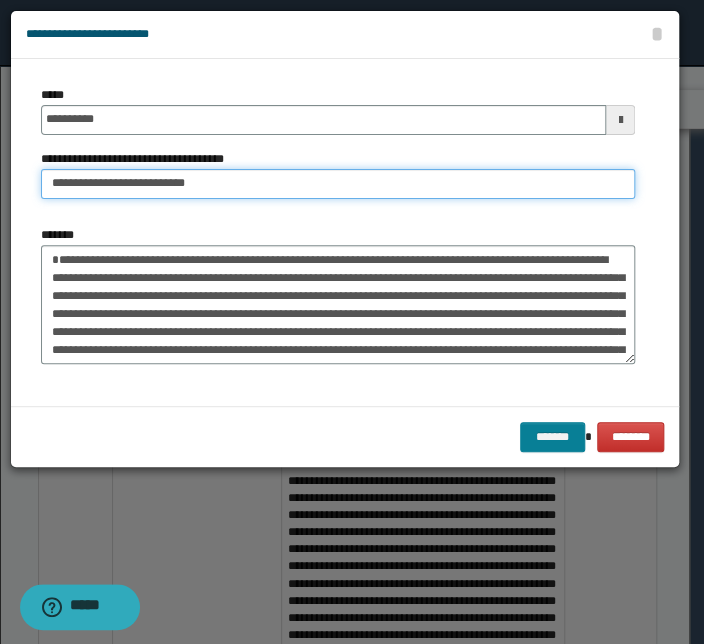 type on "**********" 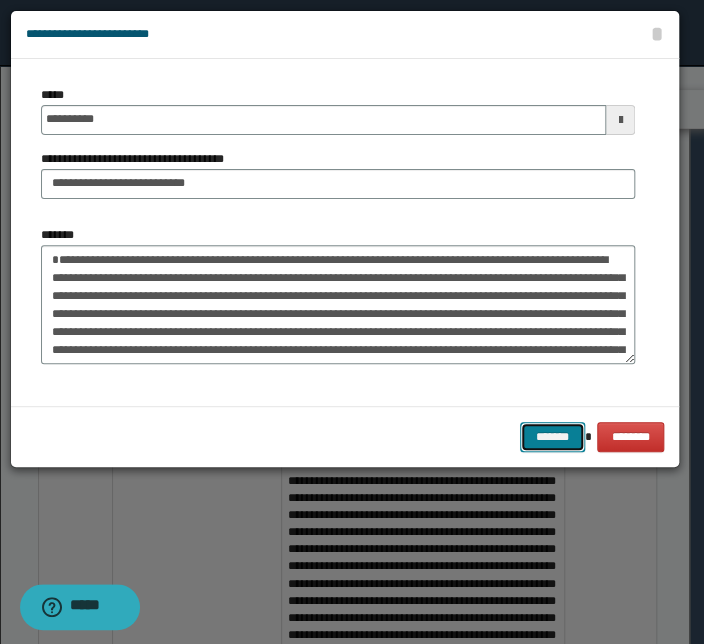 click on "*******" at bounding box center (552, 437) 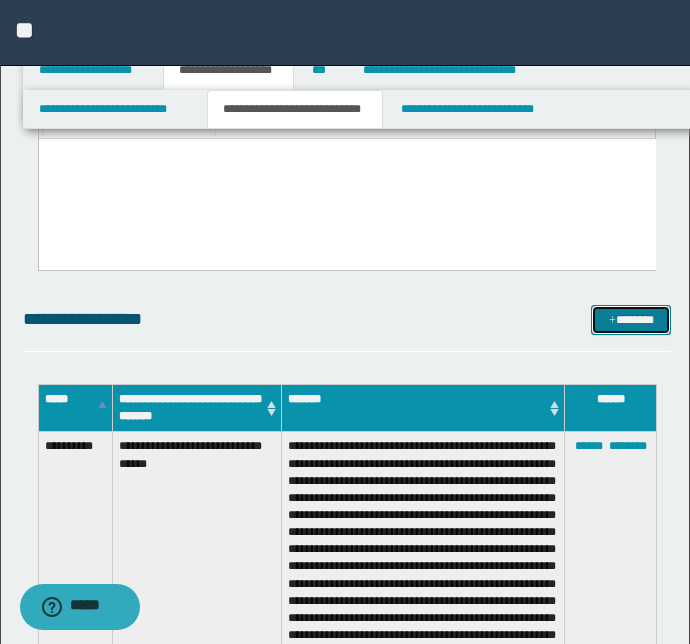 click on "*******" at bounding box center [631, 320] 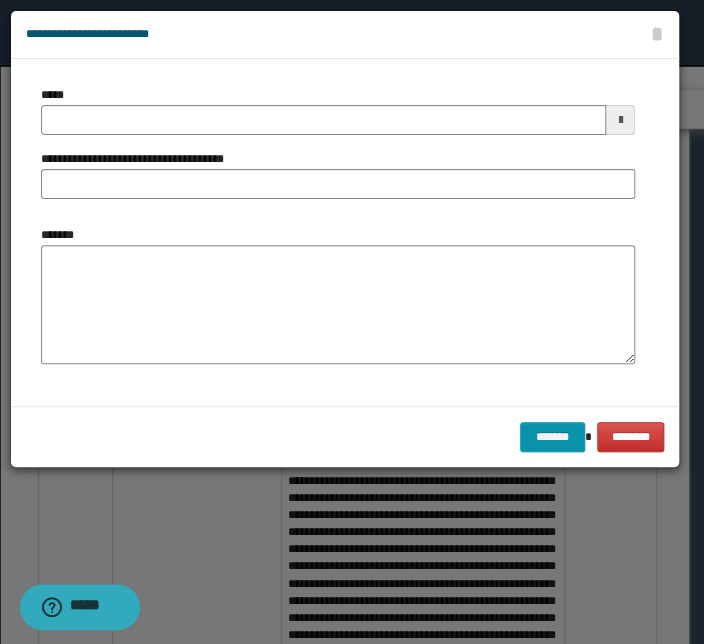 click on "*******" at bounding box center (338, 305) 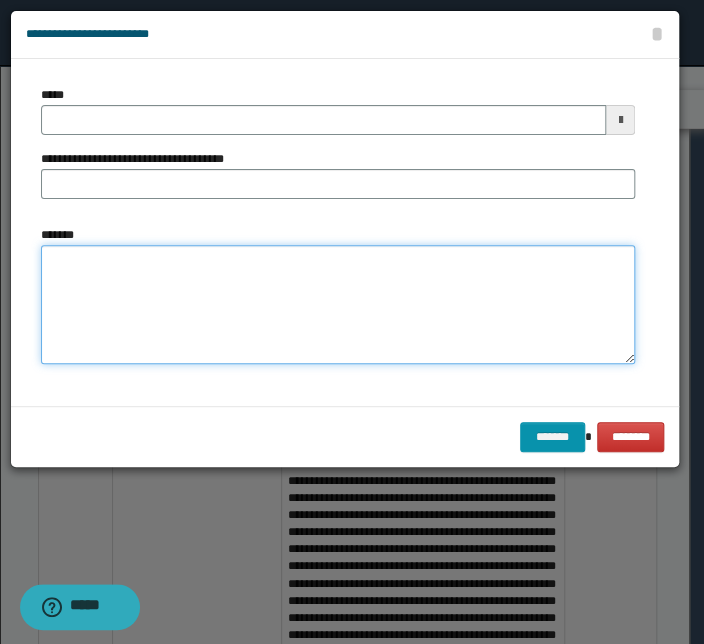click on "*******" at bounding box center (338, 305) 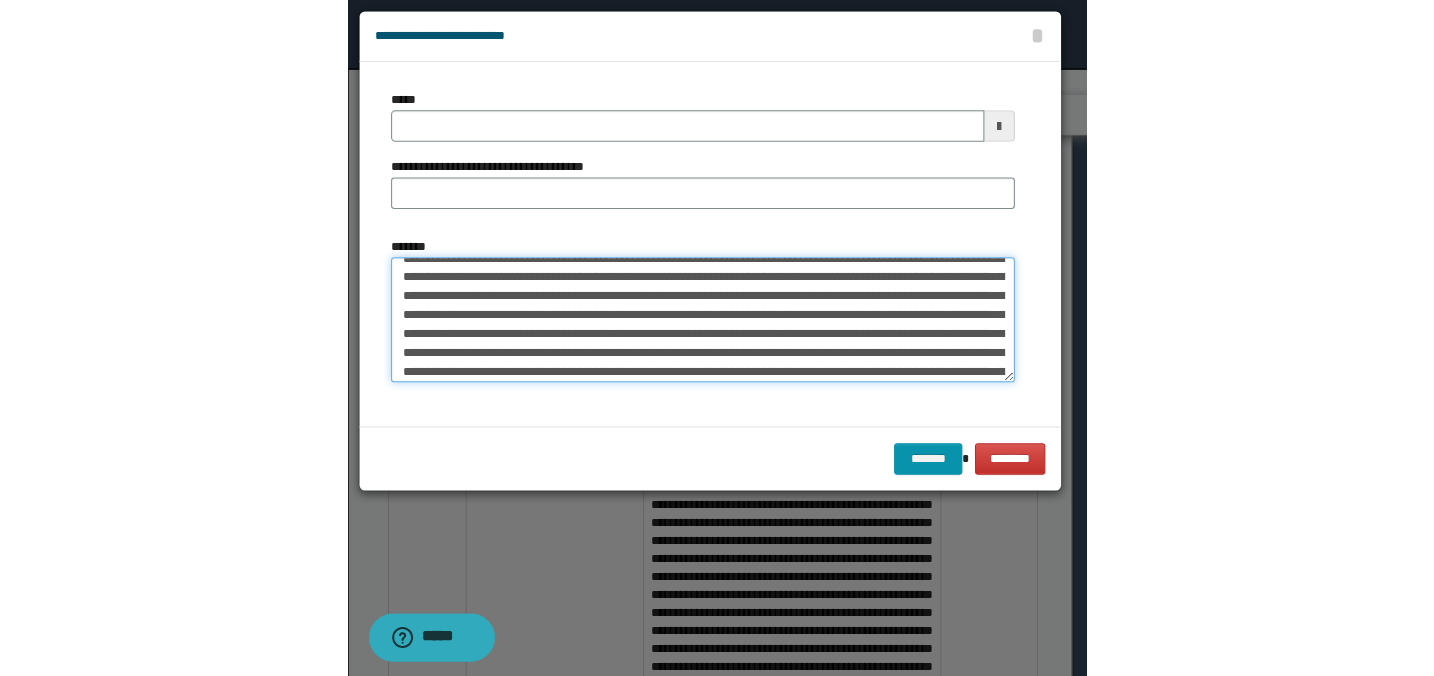 scroll, scrollTop: 0, scrollLeft: 0, axis: both 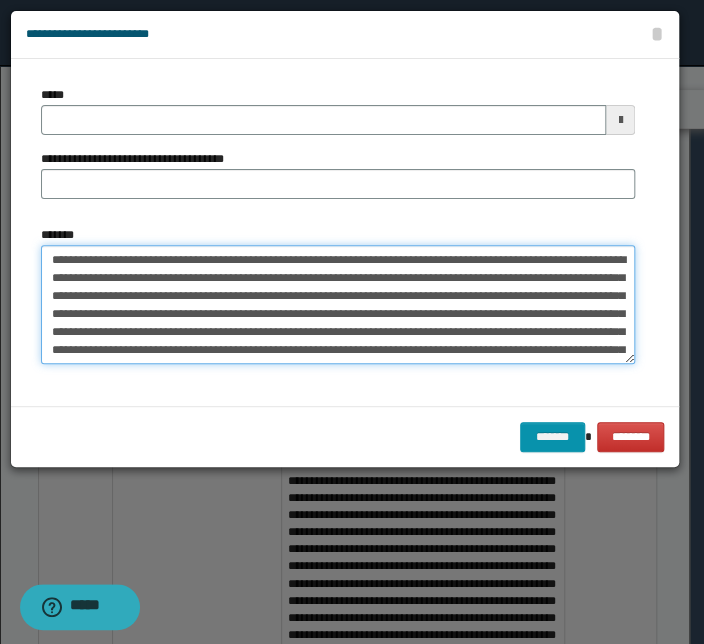 drag, startPoint x: 311, startPoint y: 260, endPoint x: -29, endPoint y: 251, distance: 340.1191 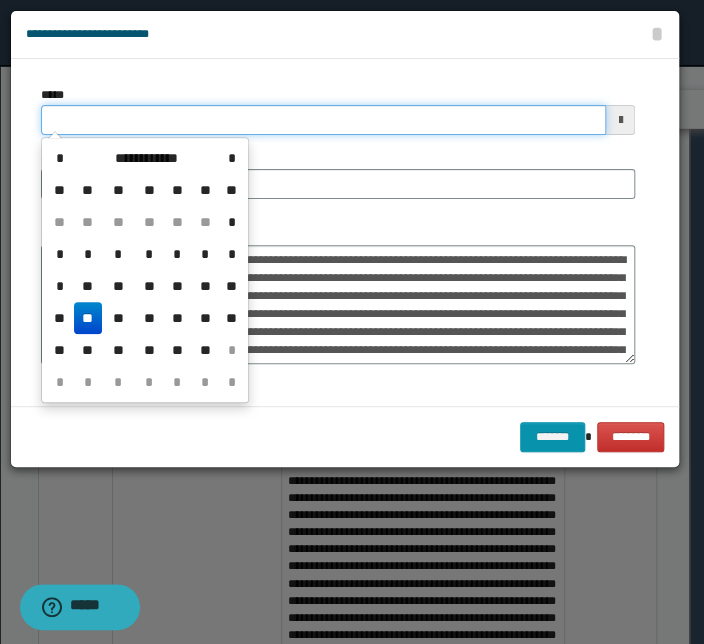 click on "*****" at bounding box center (323, 120) 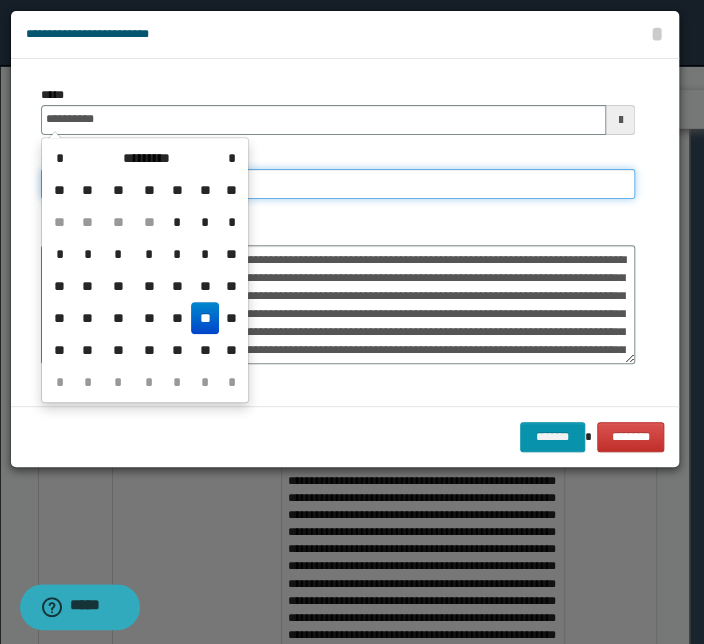 type on "**********" 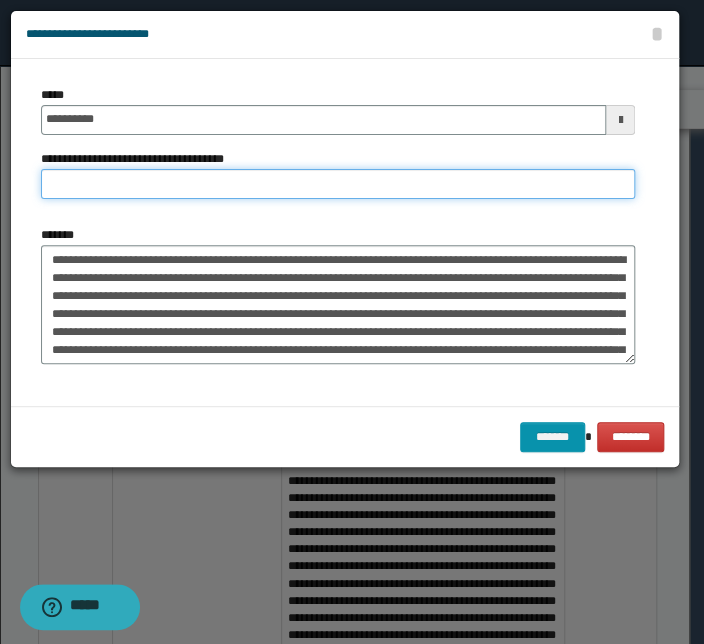 paste on "**********" 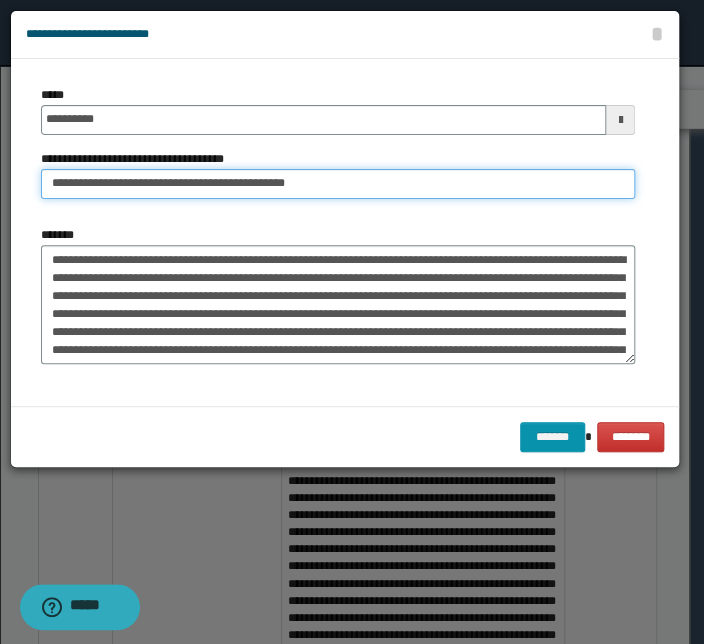drag, startPoint x: 116, startPoint y: 183, endPoint x: -100, endPoint y: 187, distance: 216.03703 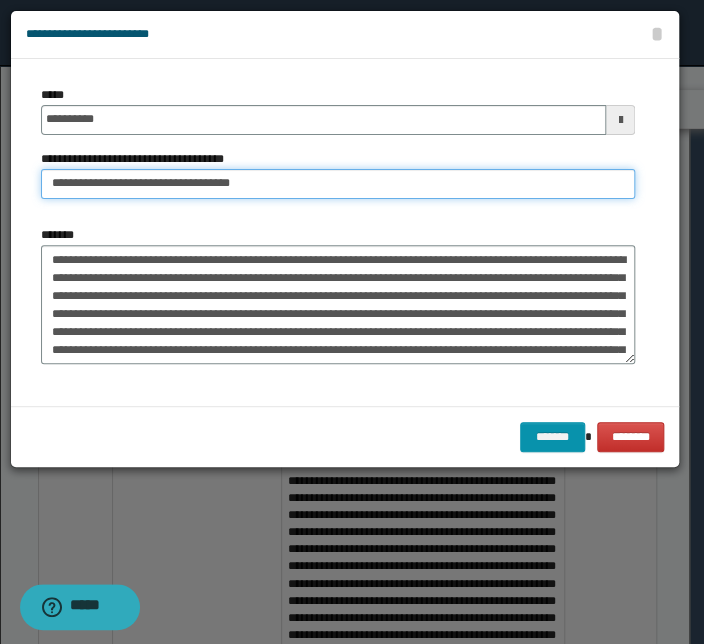 type on "**********" 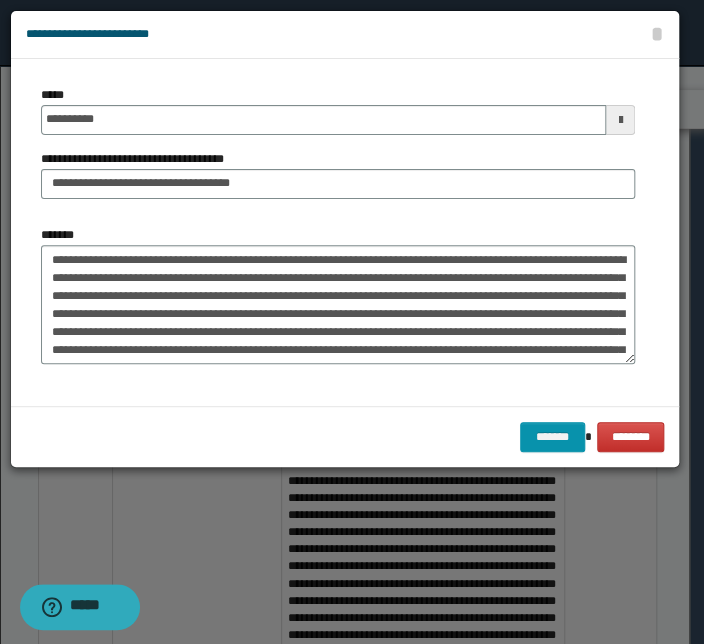 click on "*******" at bounding box center (338, 295) 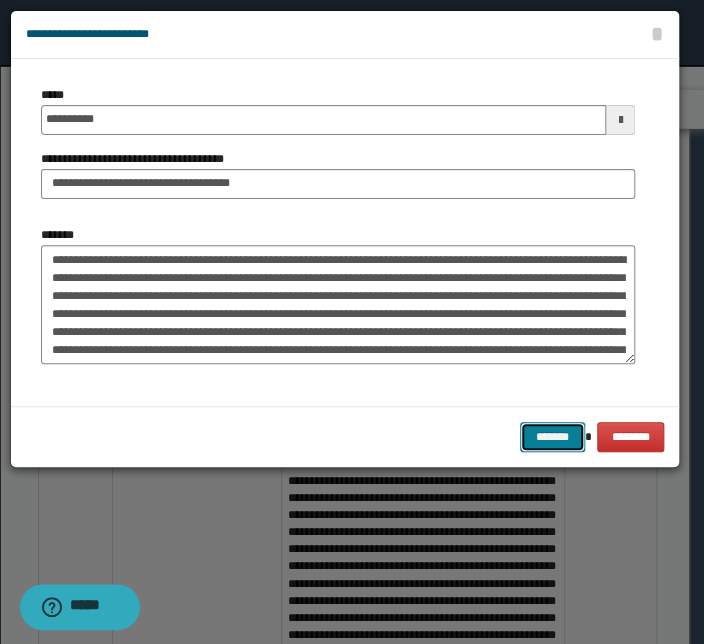 click on "*******" at bounding box center [552, 437] 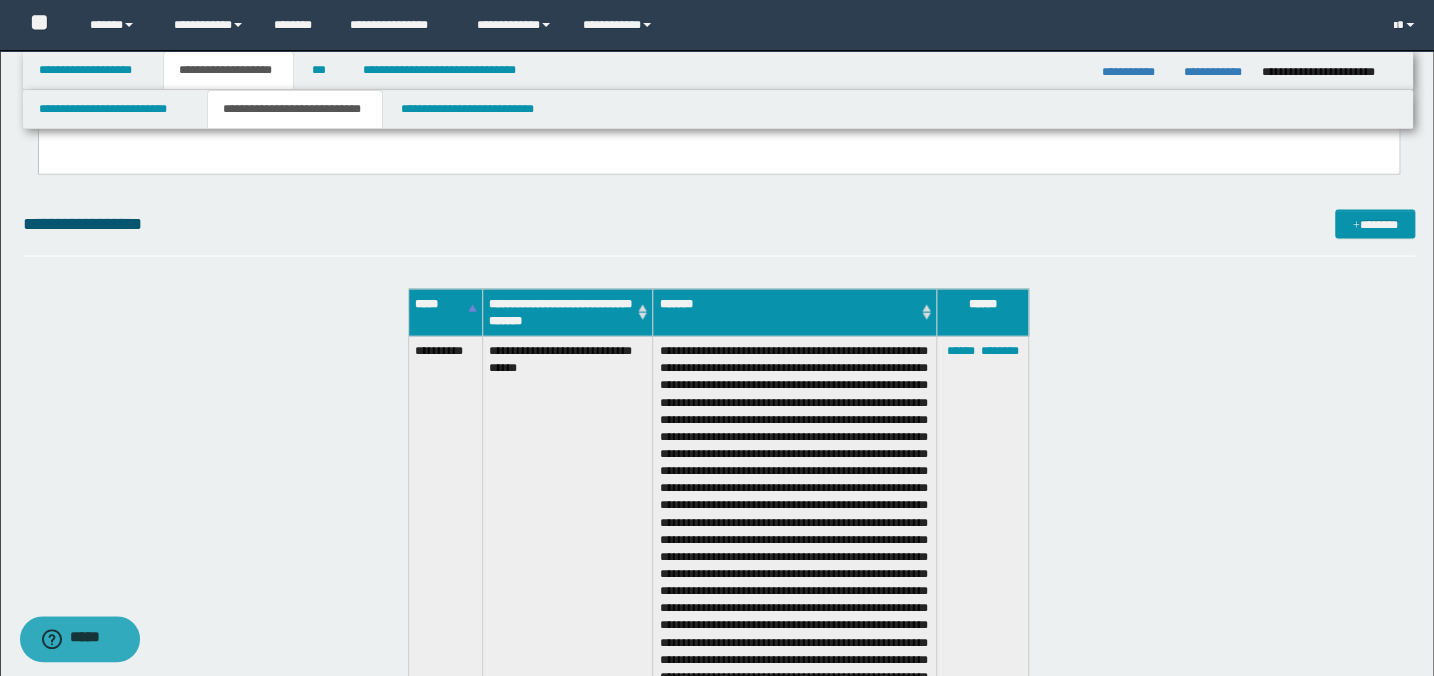 click on "**********" at bounding box center [719, 233] 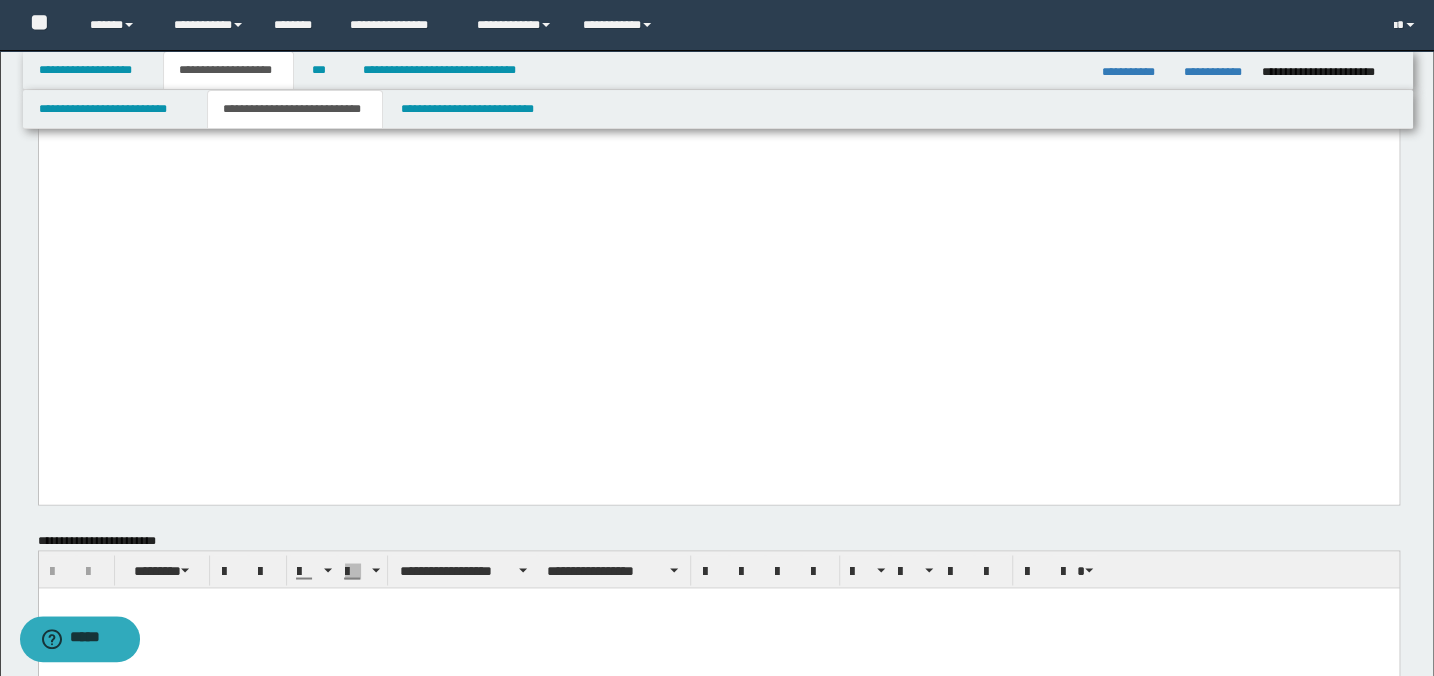 click on "**********" at bounding box center (718, -758) 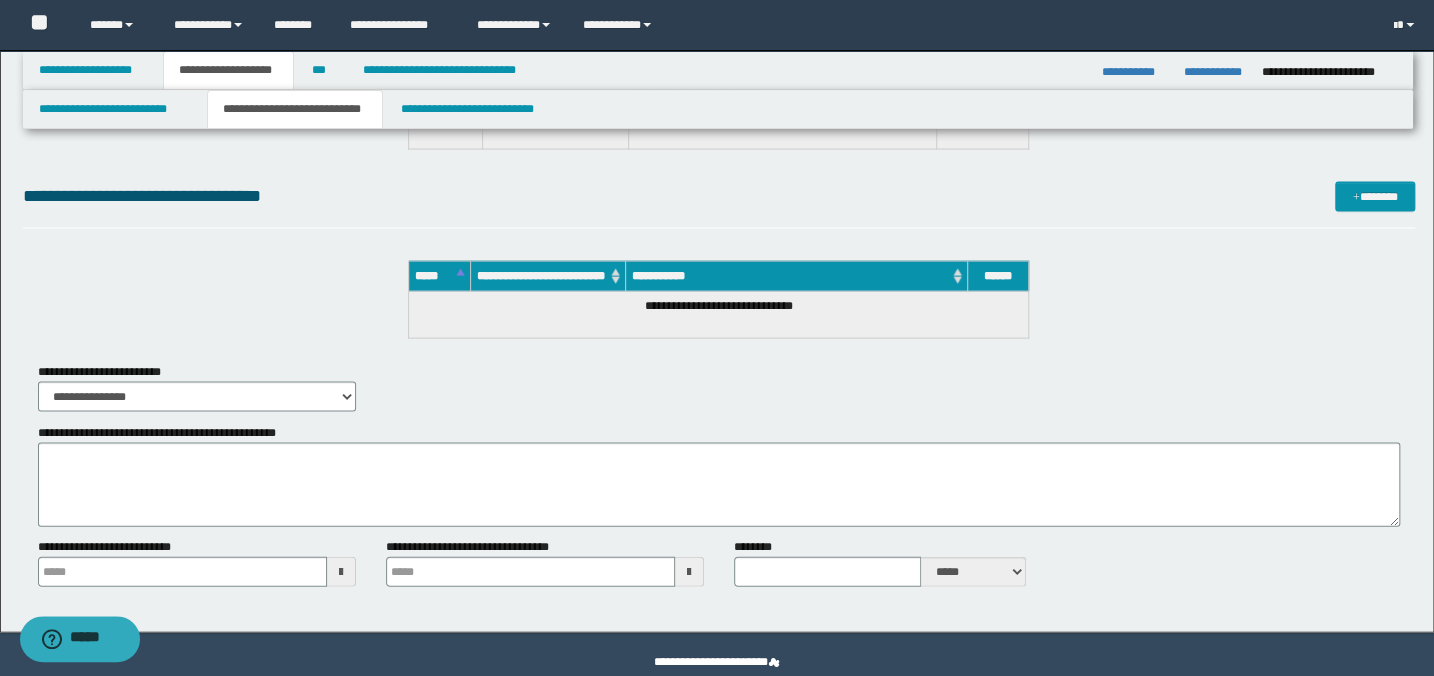 scroll, scrollTop: 9877, scrollLeft: 0, axis: vertical 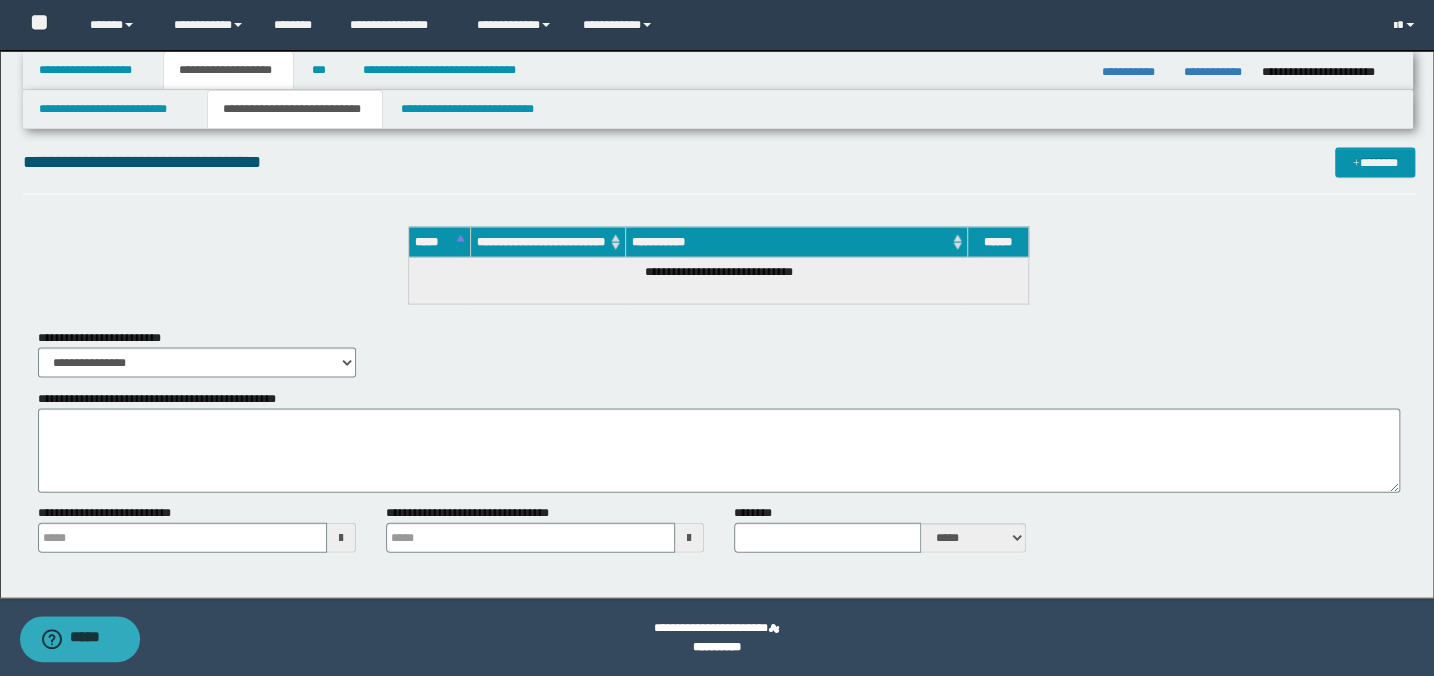 click on "**********" at bounding box center [719, 441] 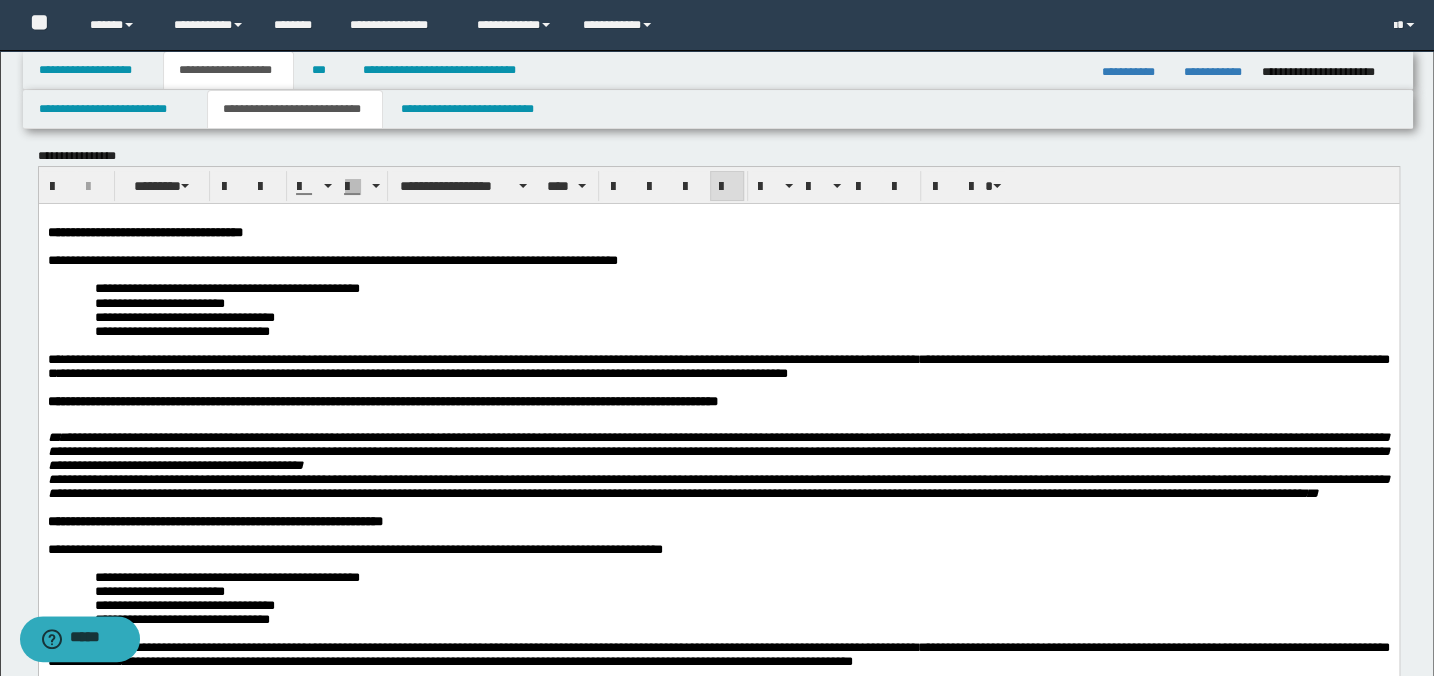 scroll, scrollTop: 0, scrollLeft: 0, axis: both 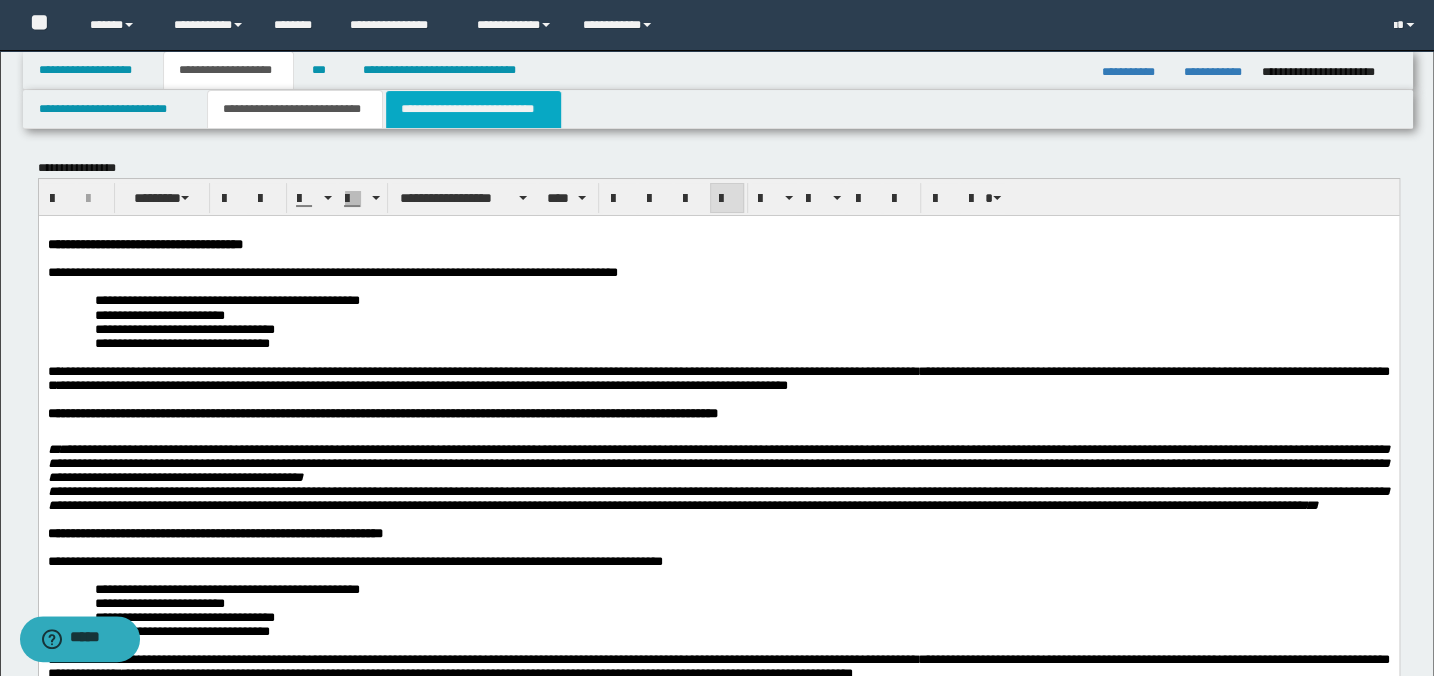 click on "**********" at bounding box center (473, 109) 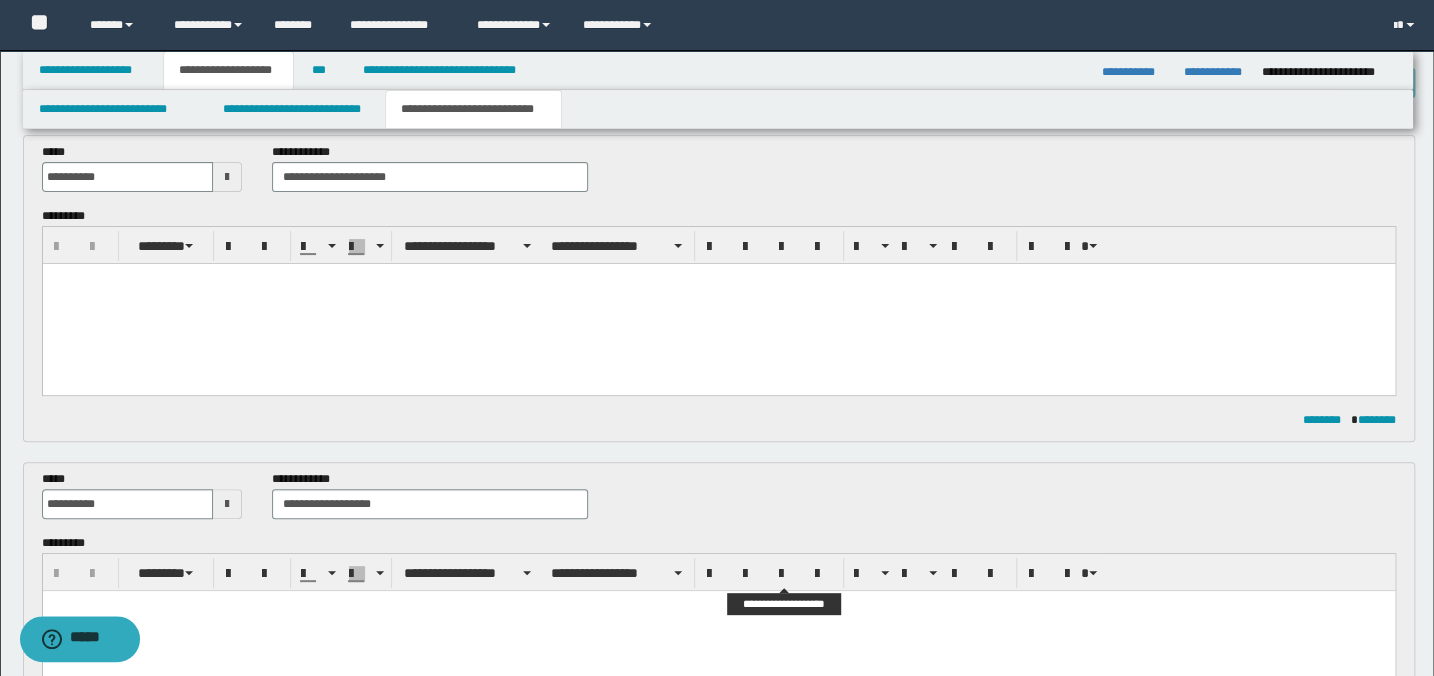 scroll, scrollTop: 90, scrollLeft: 0, axis: vertical 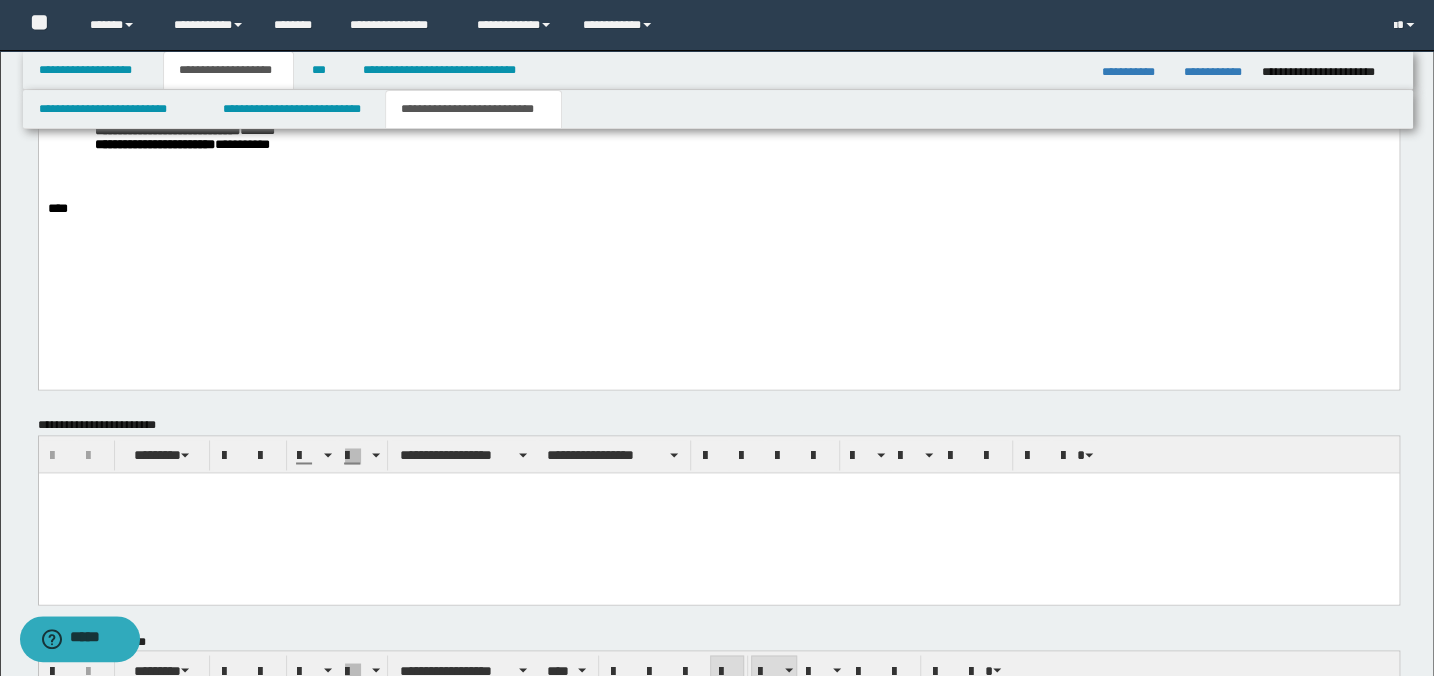 click on "**********" at bounding box center (718, -5) 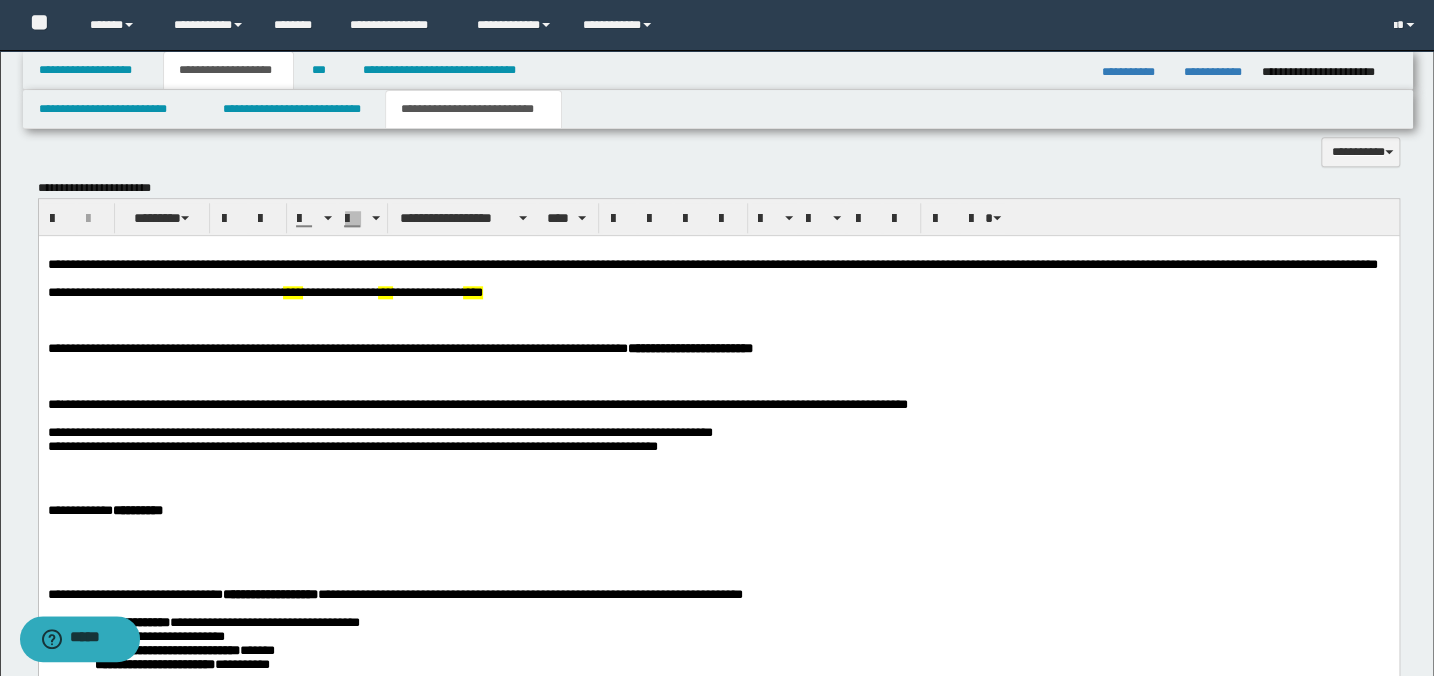 scroll, scrollTop: 909, scrollLeft: 0, axis: vertical 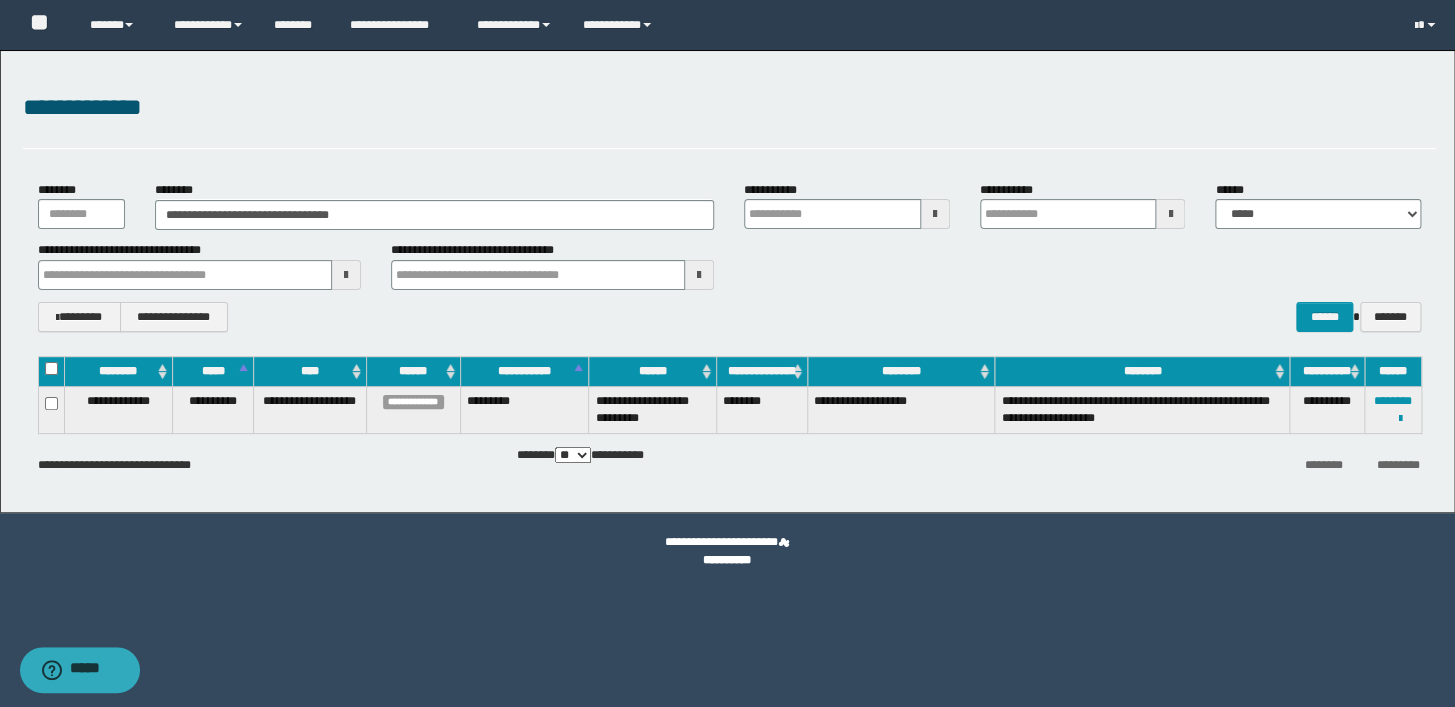 click on "**********" at bounding box center (729, 108) 